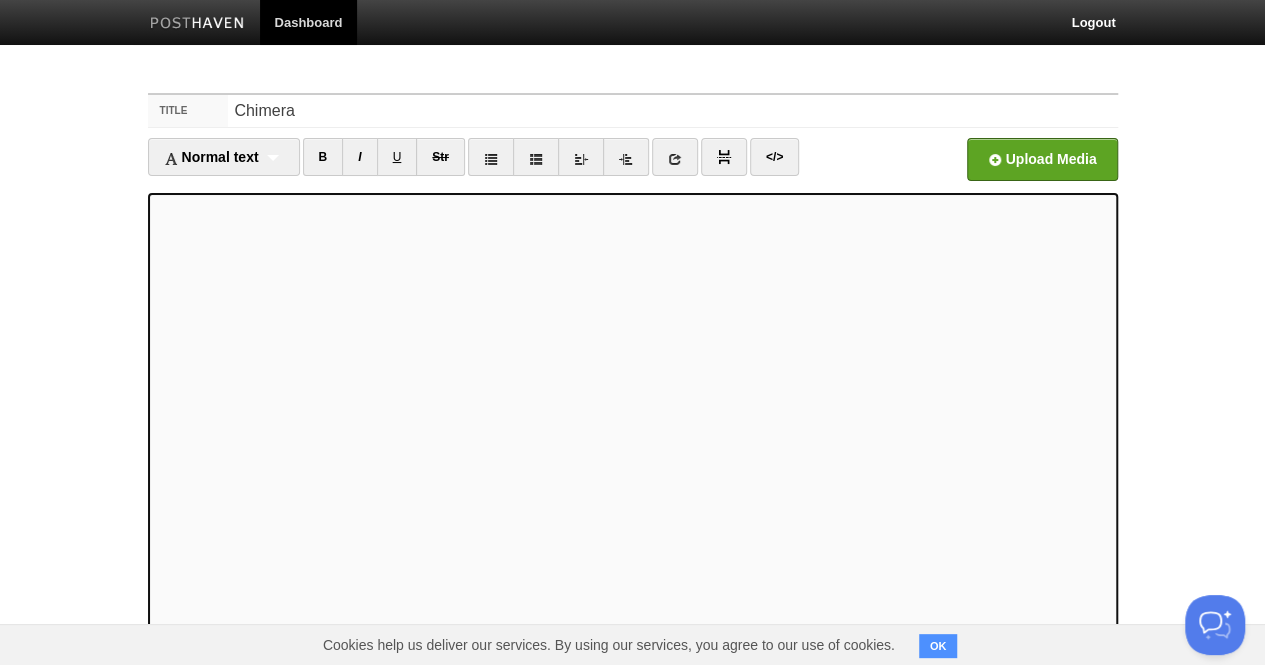 scroll, scrollTop: 0, scrollLeft: 0, axis: both 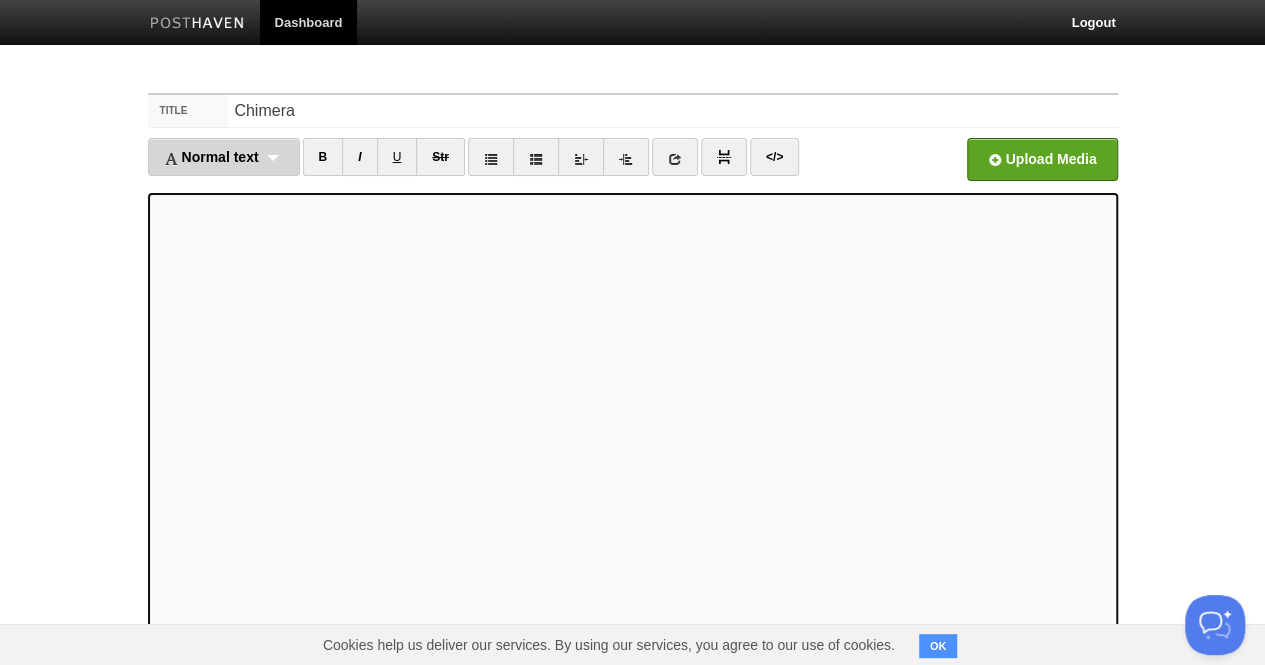 click on "Normal text
Normal text
Heading 1
Heading 2
Heading 3" at bounding box center [224, 157] 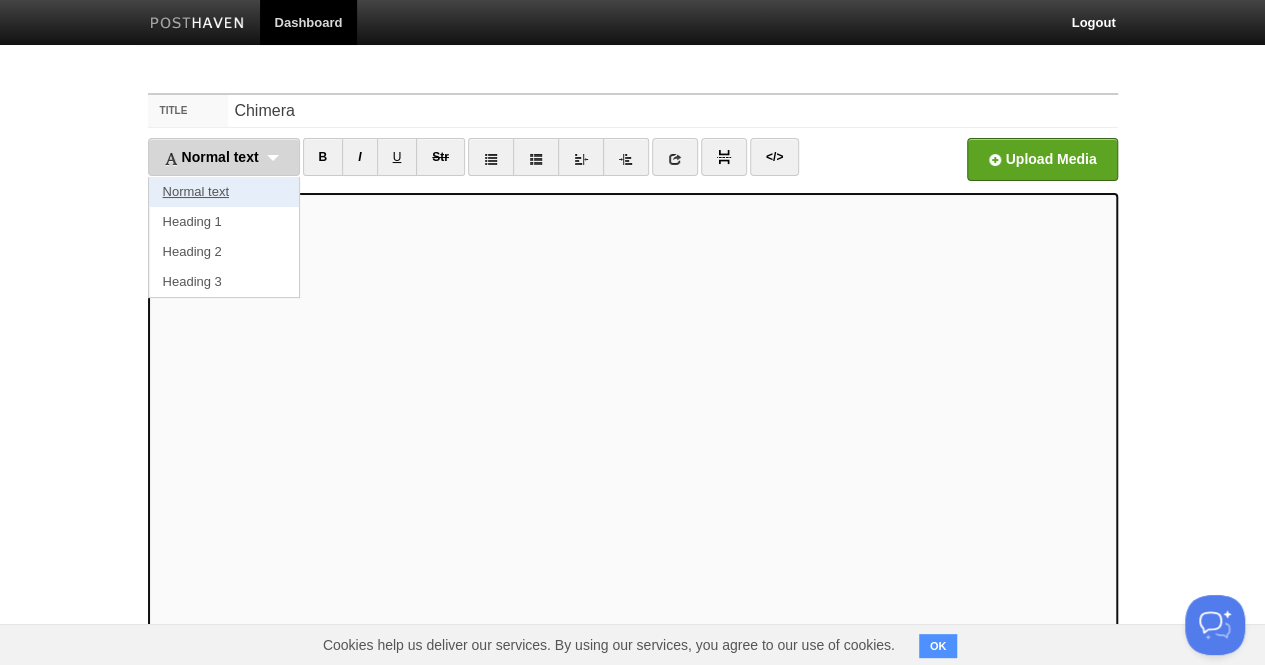 click on "Normal text" at bounding box center (224, 192) 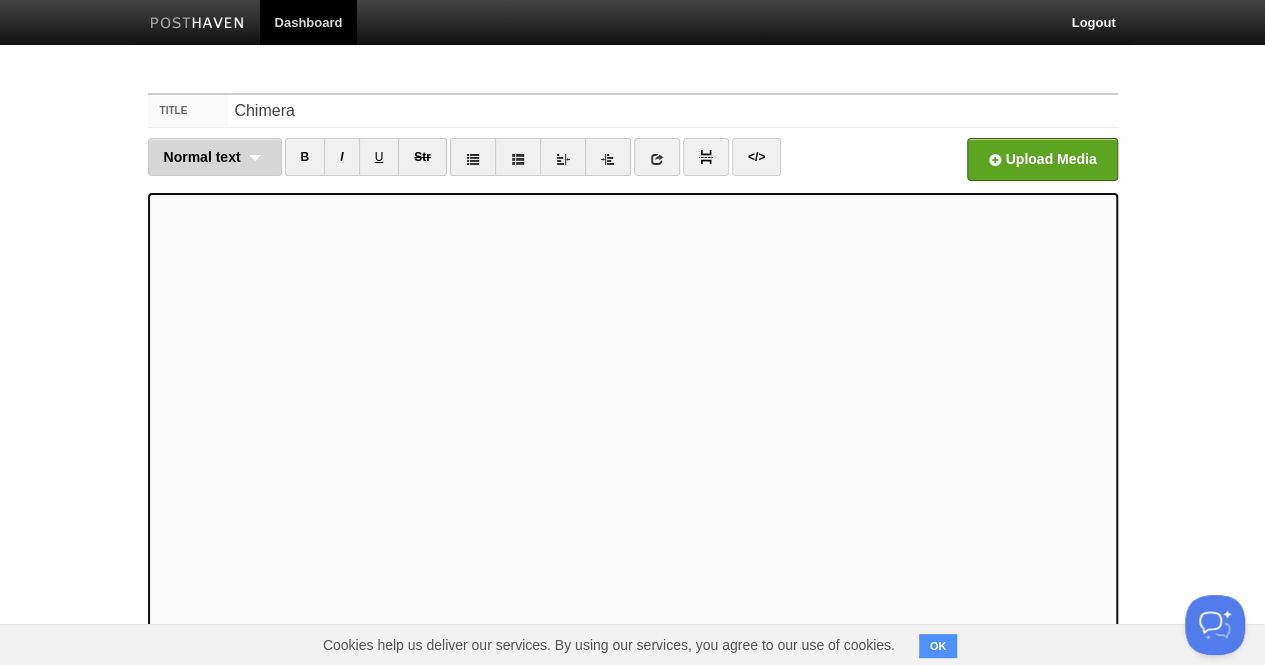 click on "Normal text
Normal text
Heading 1
Heading 2
Heading 3" at bounding box center (215, 157) 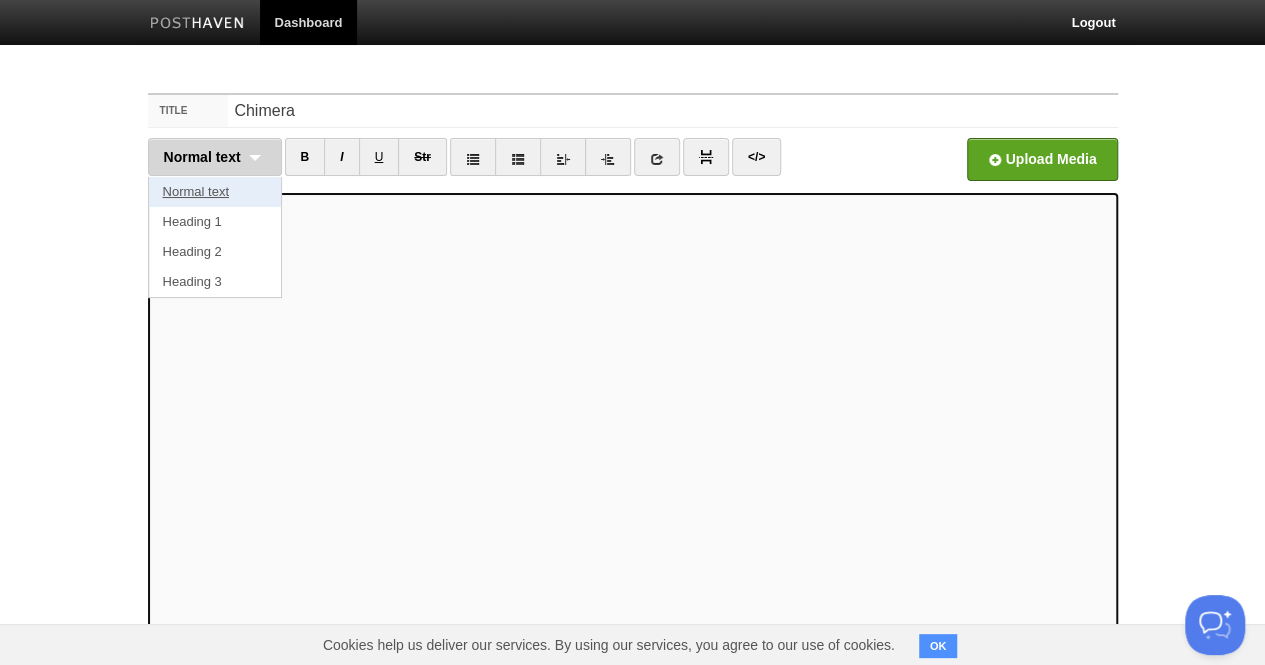 click on "Normal text" at bounding box center (215, 192) 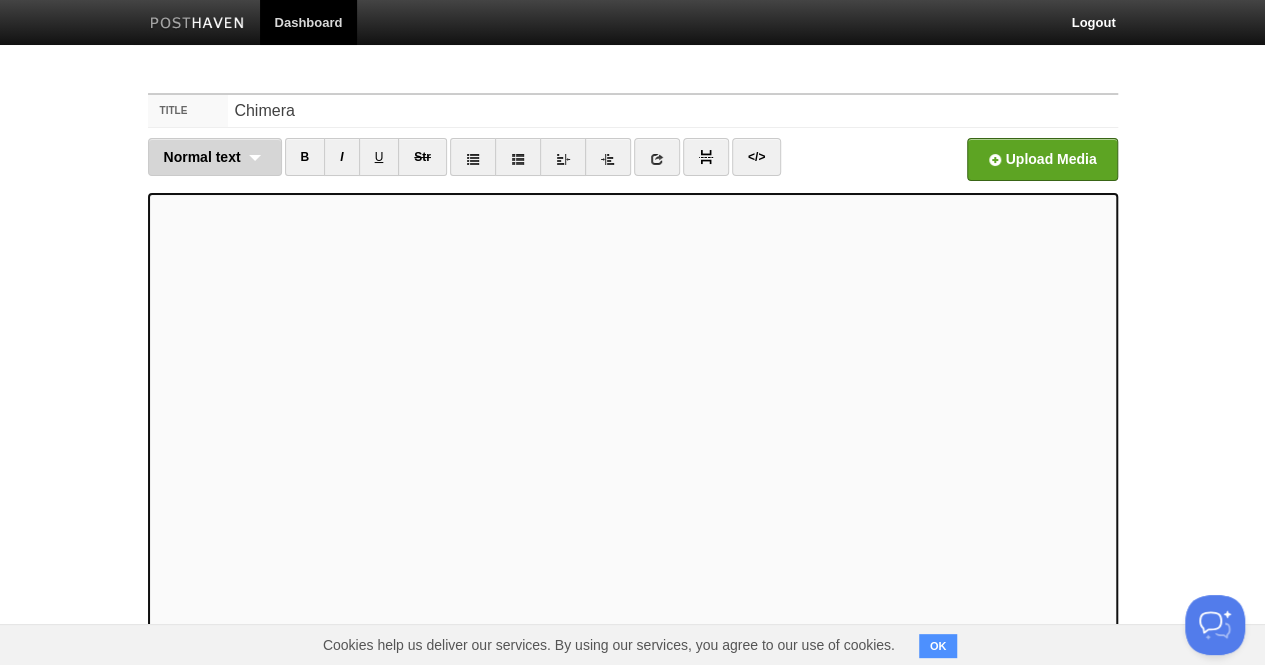 click on "Normal text
Normal text
Heading 1
Heading 2
Heading 3" at bounding box center (215, 157) 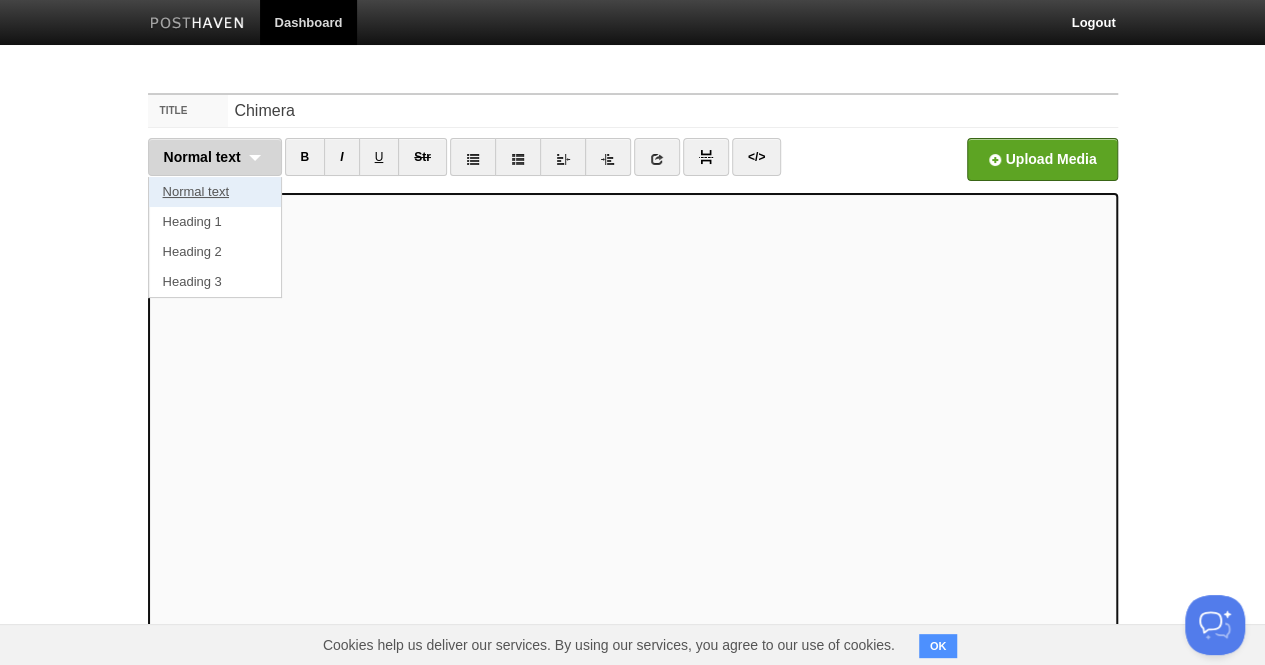click on "Normal text" at bounding box center [215, 192] 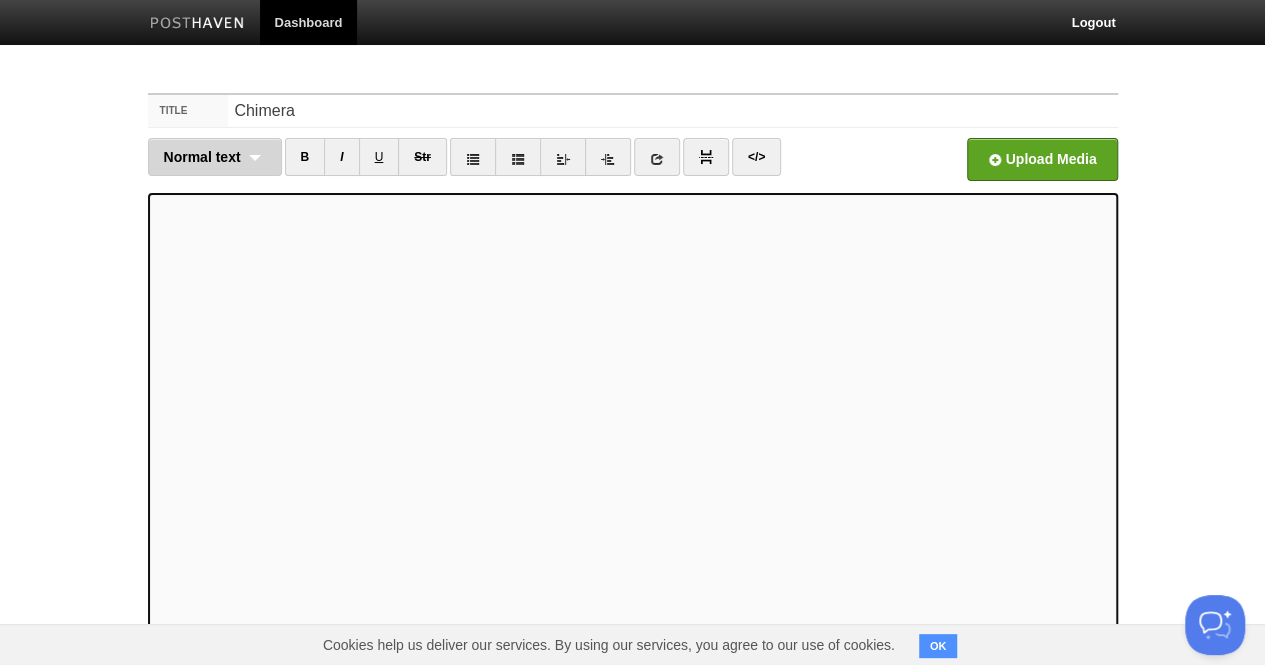 click on "Normal text" at bounding box center [202, 157] 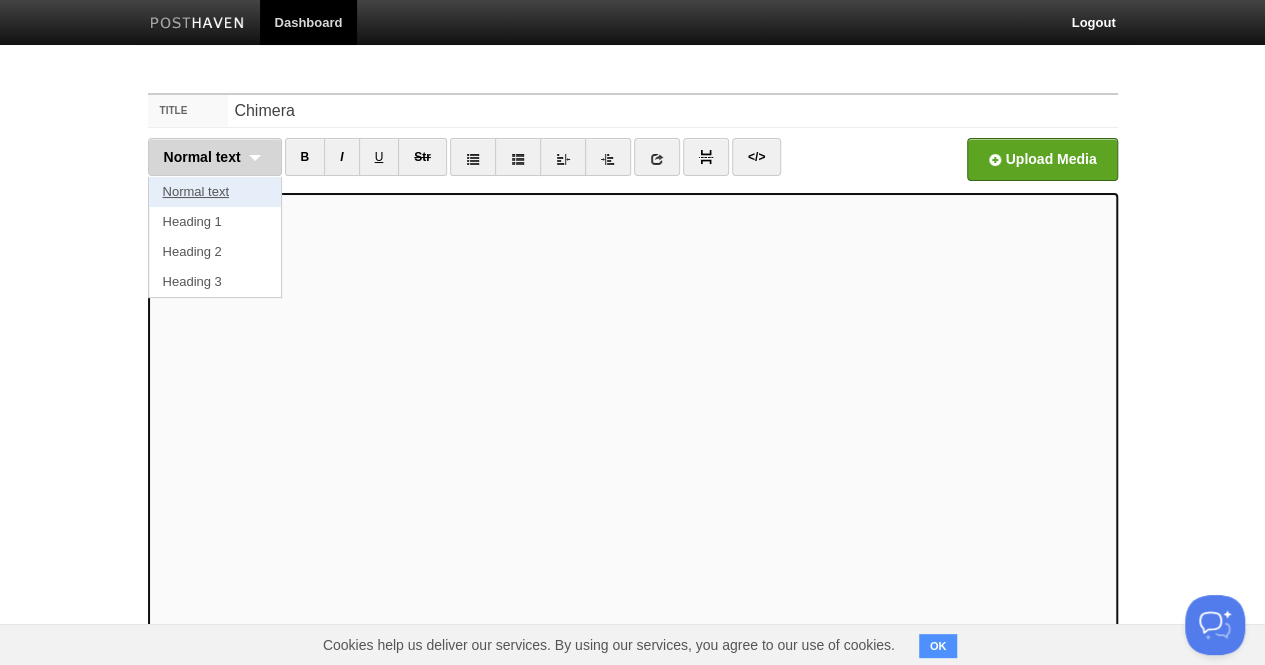 click on "Normal text" at bounding box center (215, 192) 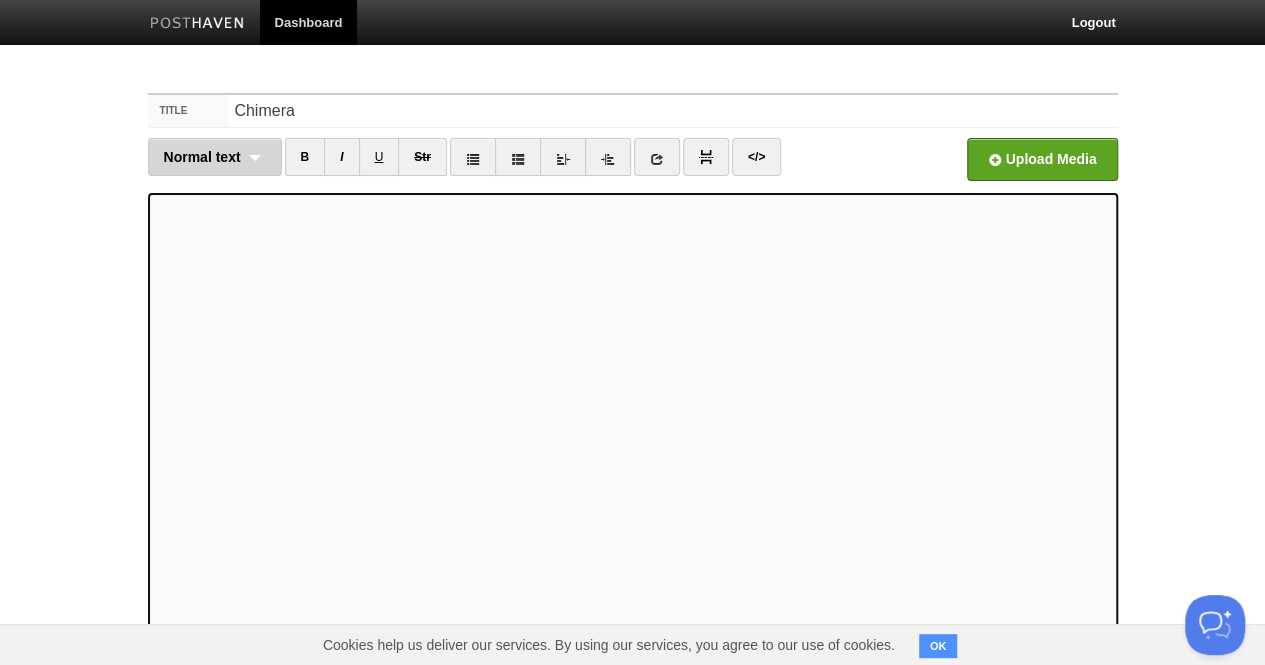 click on "Normal text
Normal text
Heading 1
Heading 2
Heading 3" at bounding box center [215, 157] 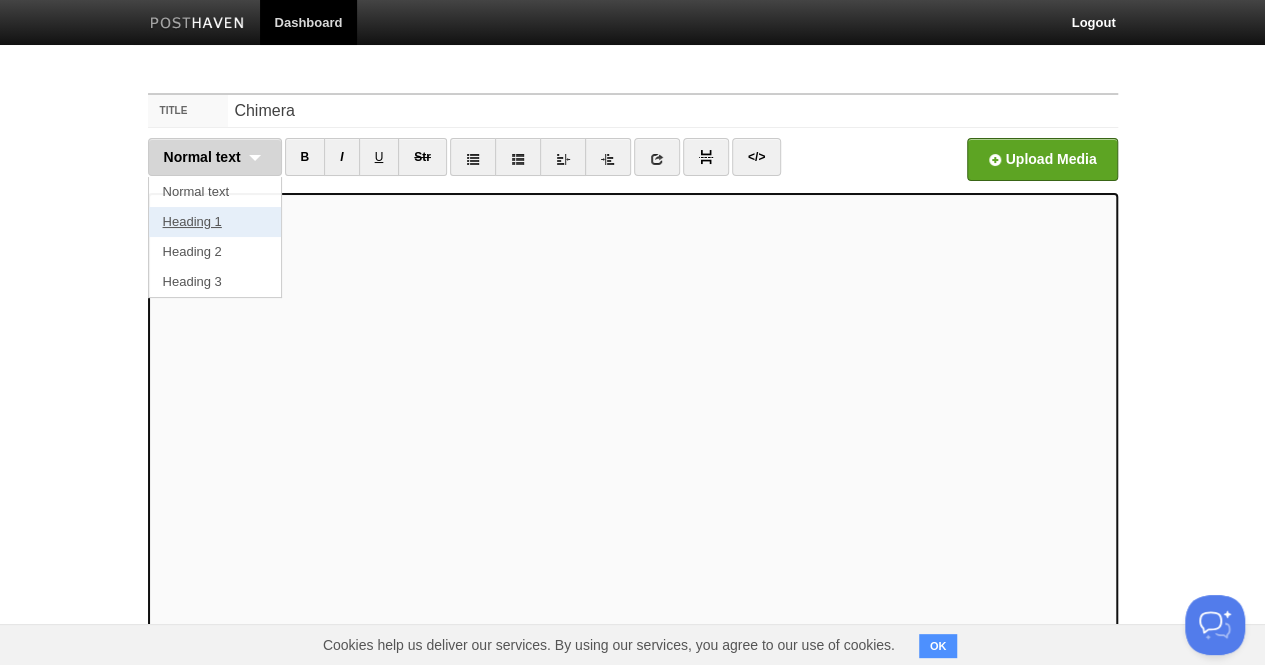 click on "Heading 1" at bounding box center (215, 222) 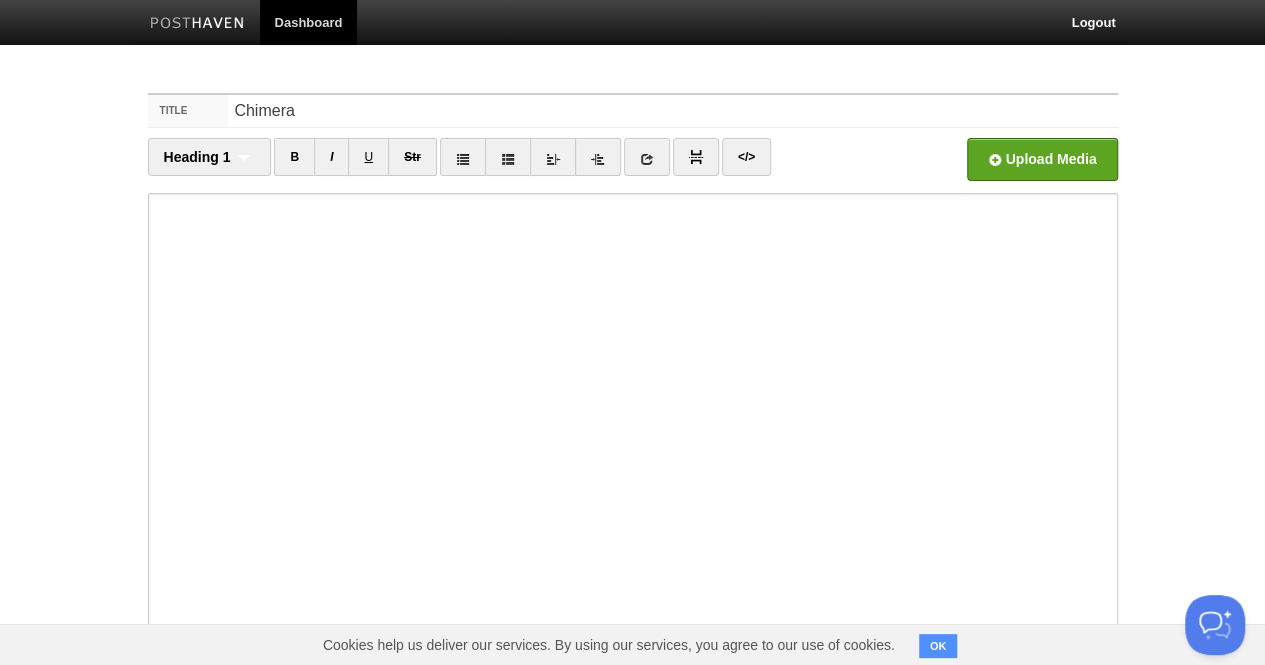 click at bounding box center (633, 433) 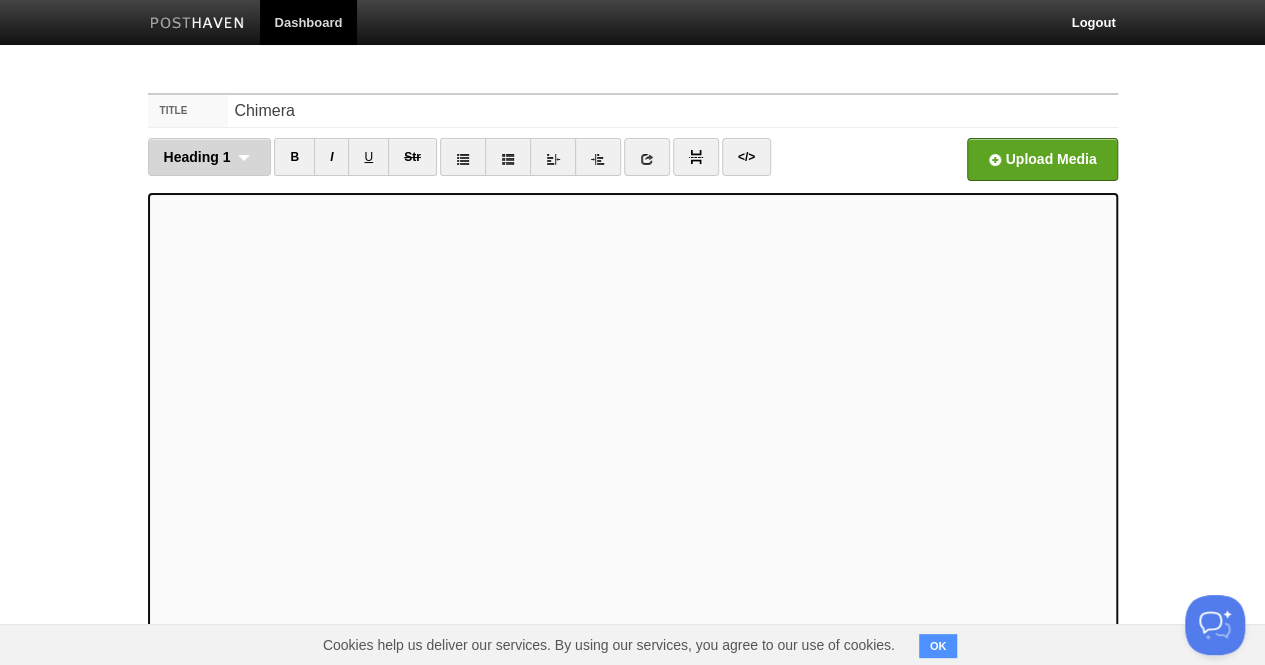 click on "Heading 1
Normal text
Heading 1
Heading 2
Heading 3" at bounding box center [210, 157] 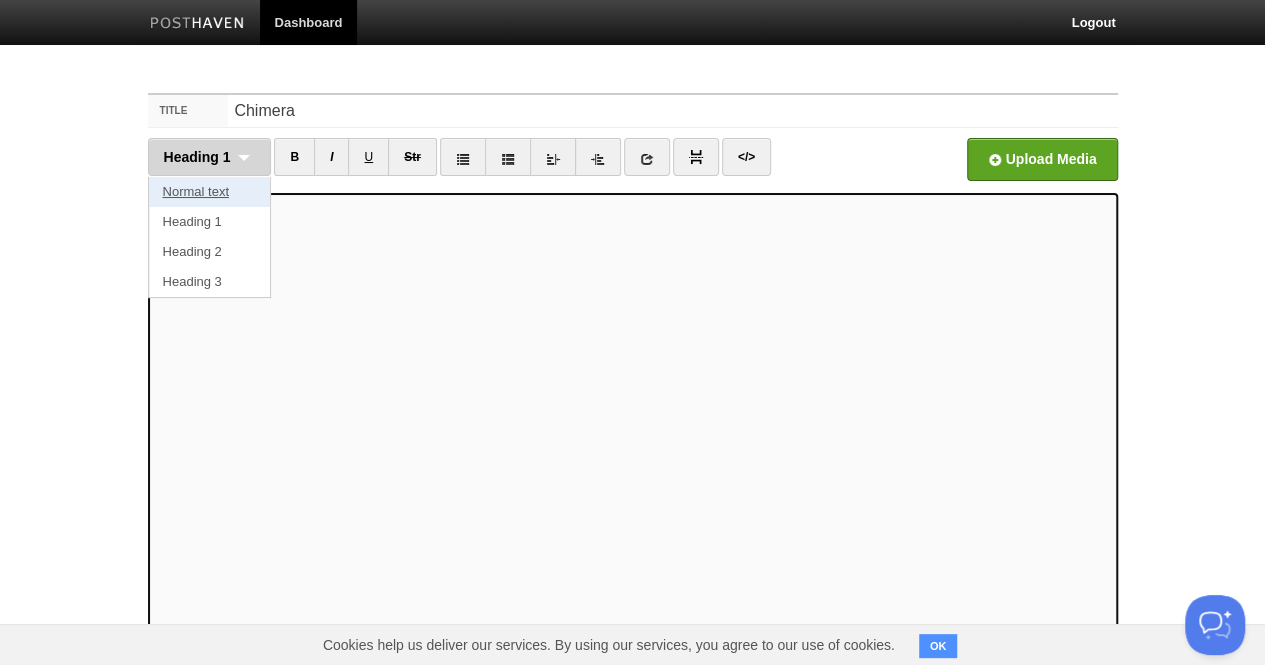 click on "Normal text" at bounding box center [210, 192] 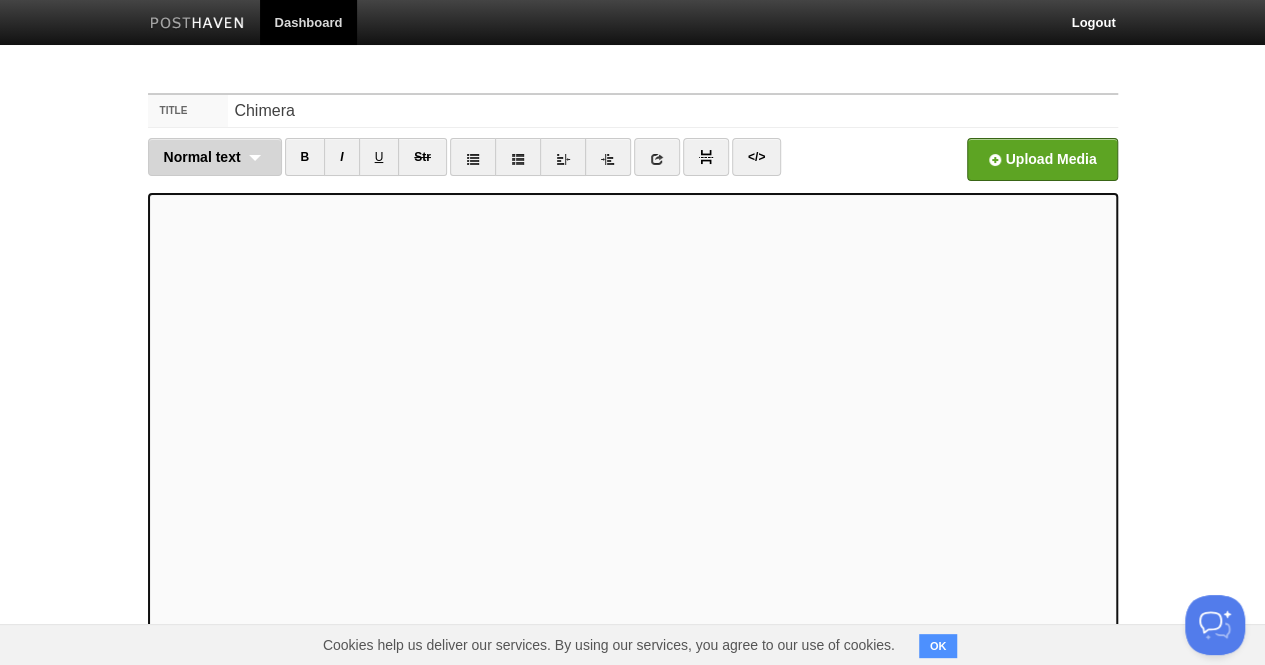 click on "Normal text
Normal text
Heading 1
Heading 2
Heading 3" at bounding box center [215, 157] 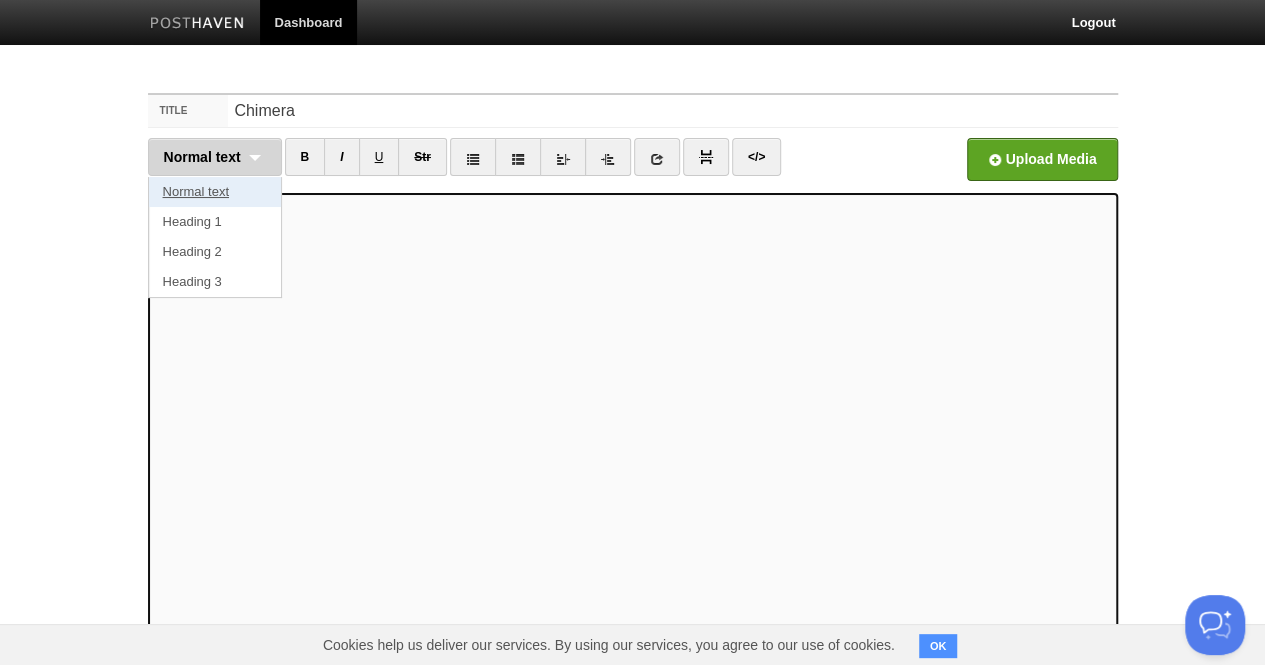 click on "Normal text" at bounding box center (215, 192) 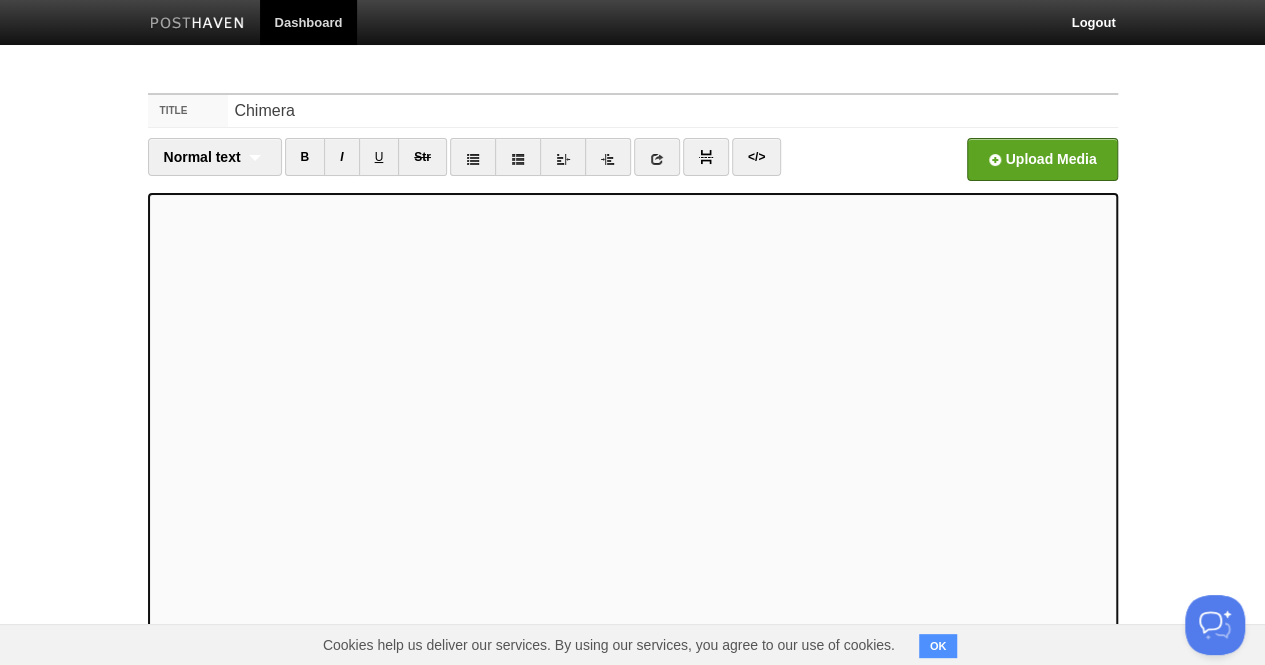 scroll, scrollTop: 178, scrollLeft: 0, axis: vertical 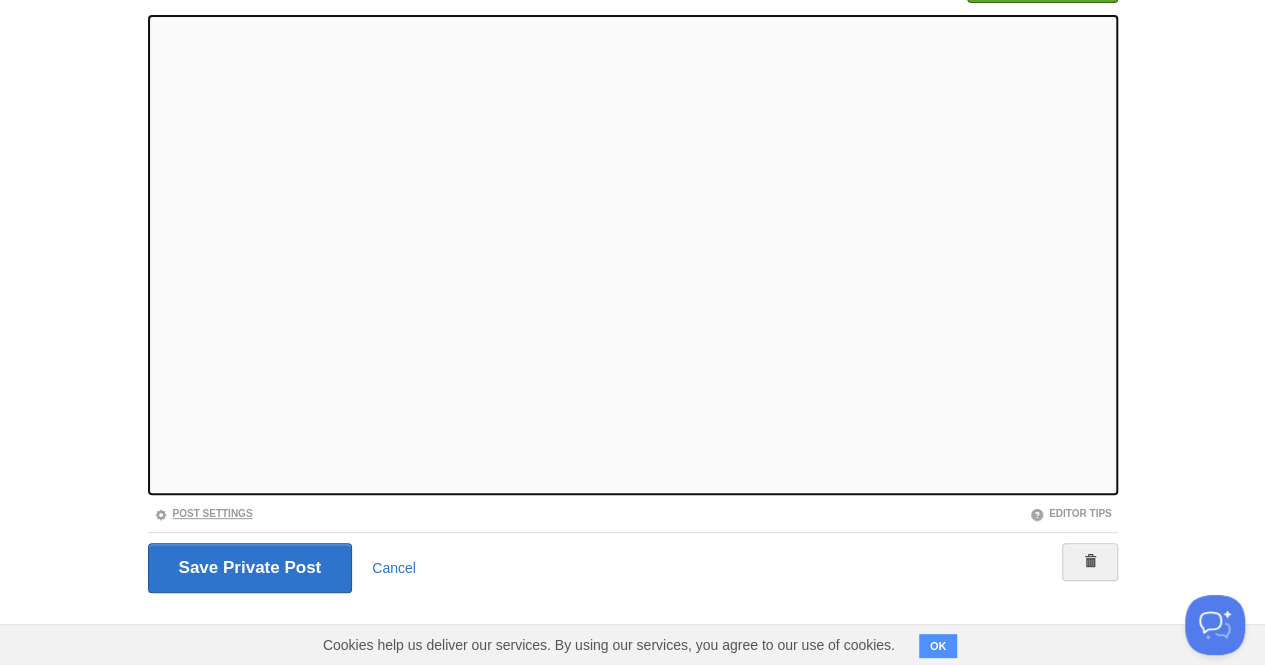 click on "Post Settings" at bounding box center (203, 513) 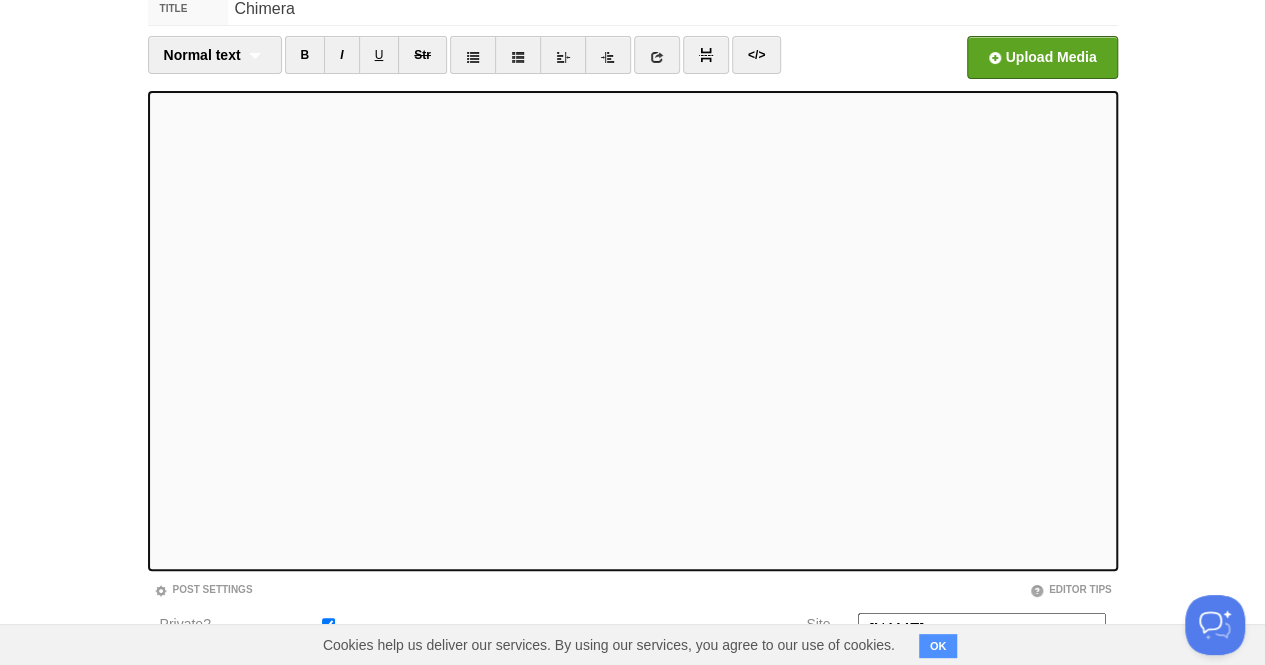 scroll, scrollTop: 0, scrollLeft: 0, axis: both 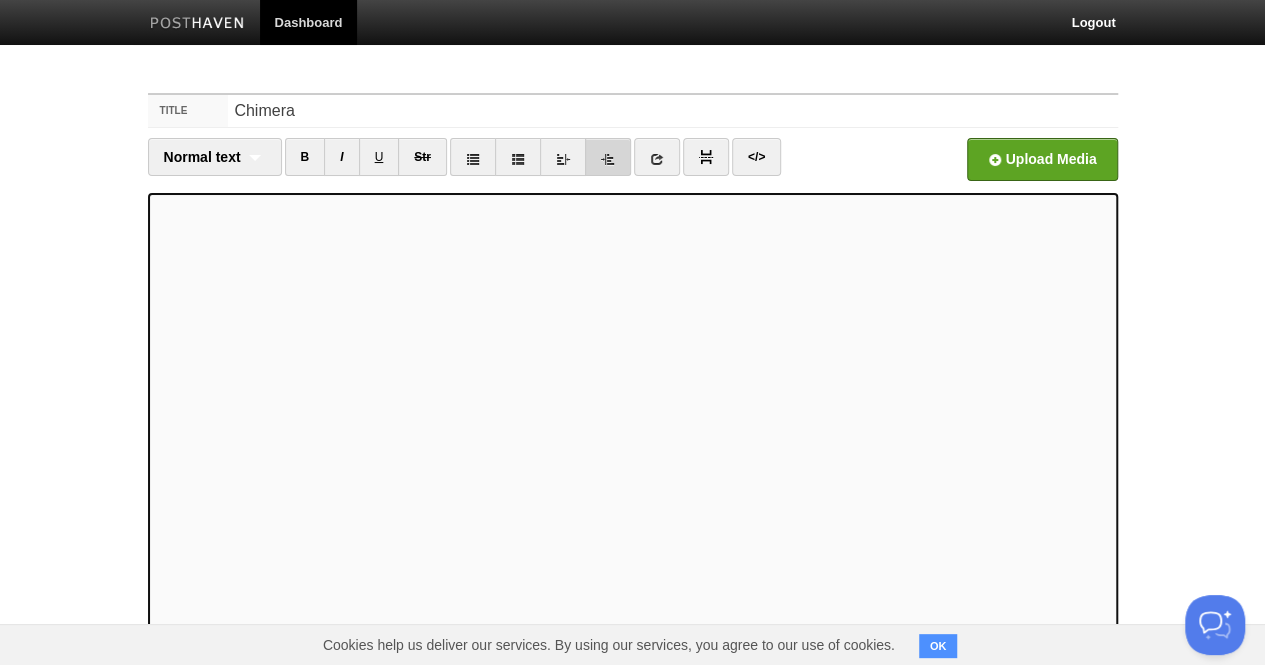 click at bounding box center [608, 159] 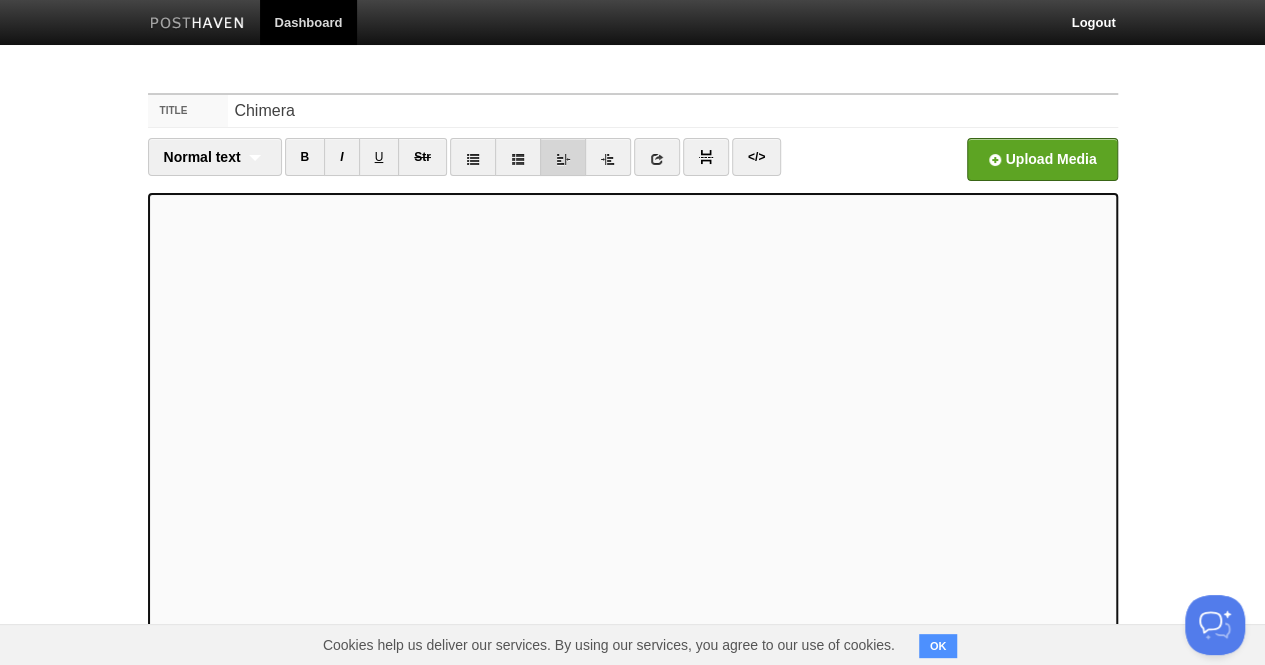 click at bounding box center (563, 157) 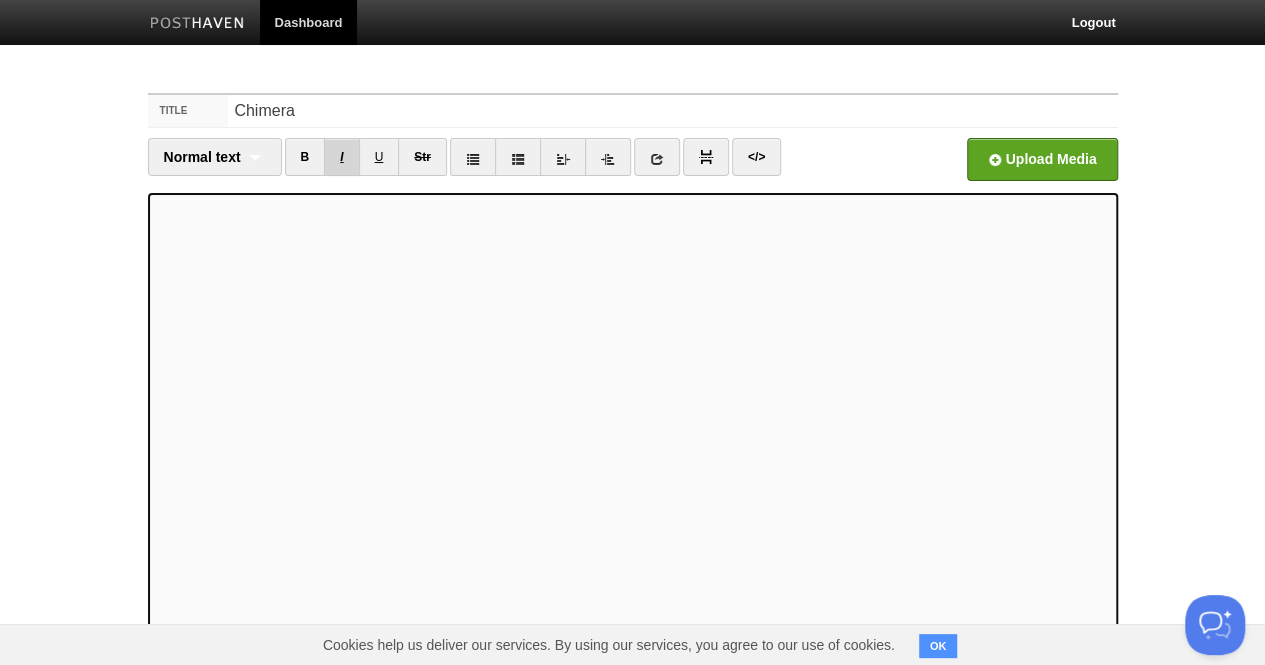 click on "I" at bounding box center (341, 157) 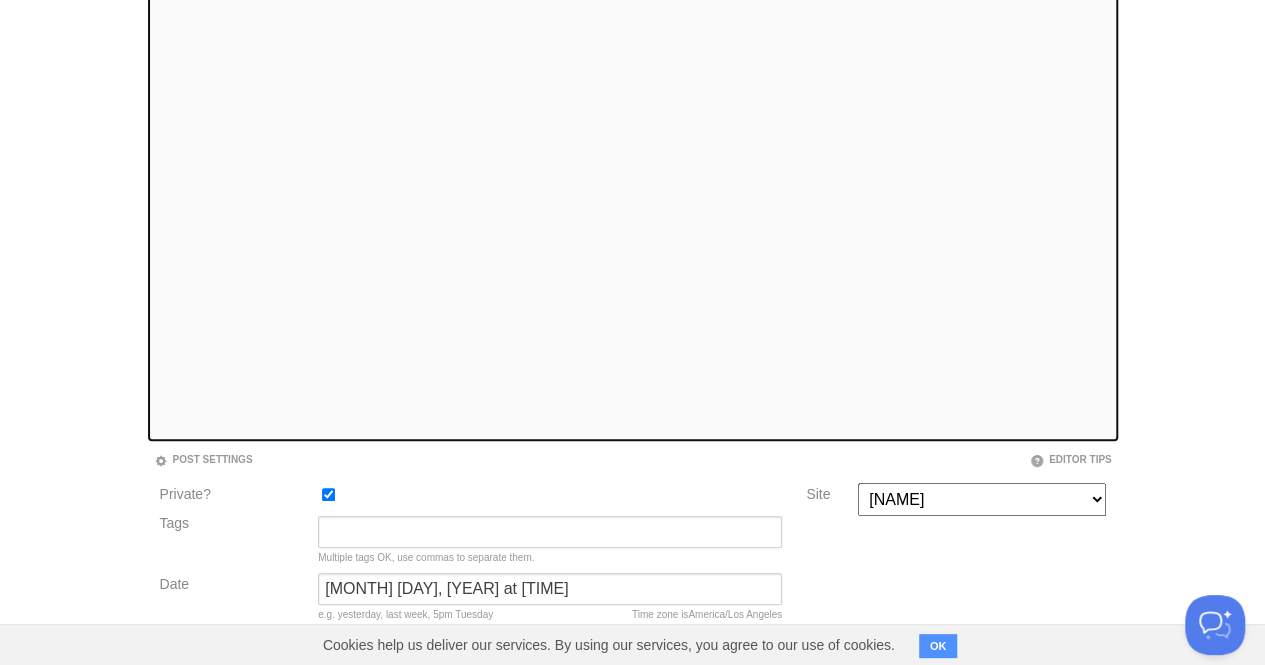 scroll, scrollTop: 345, scrollLeft: 0, axis: vertical 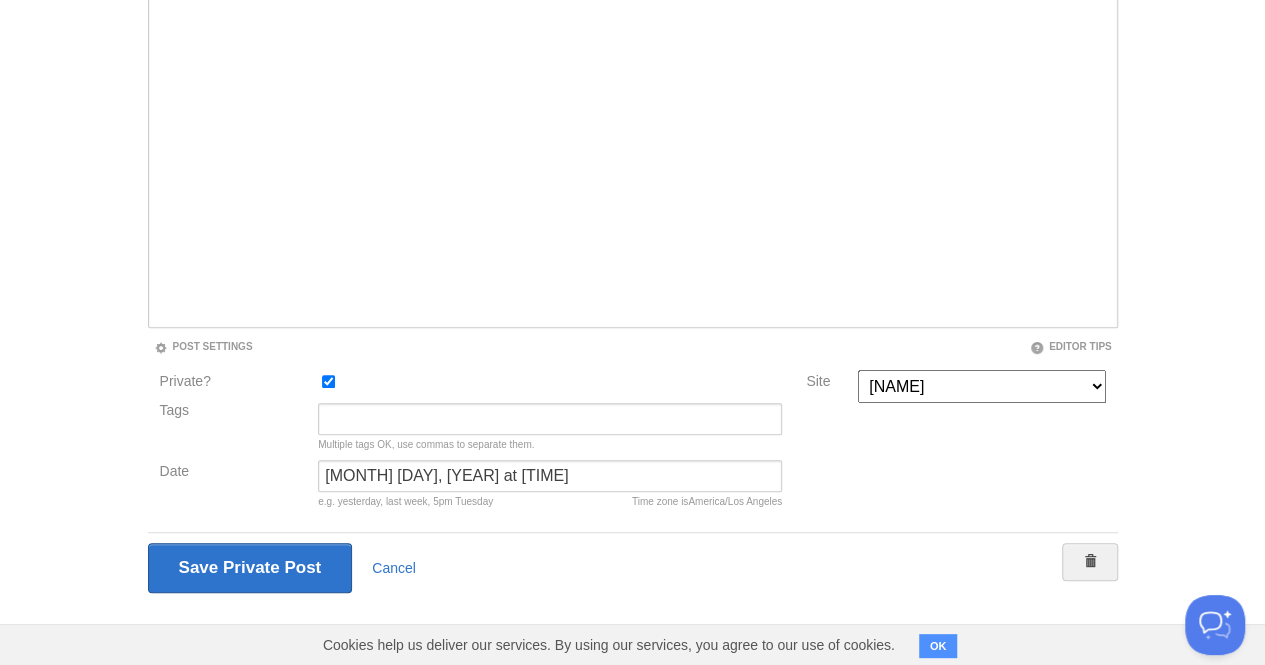 click at bounding box center [550, 386] 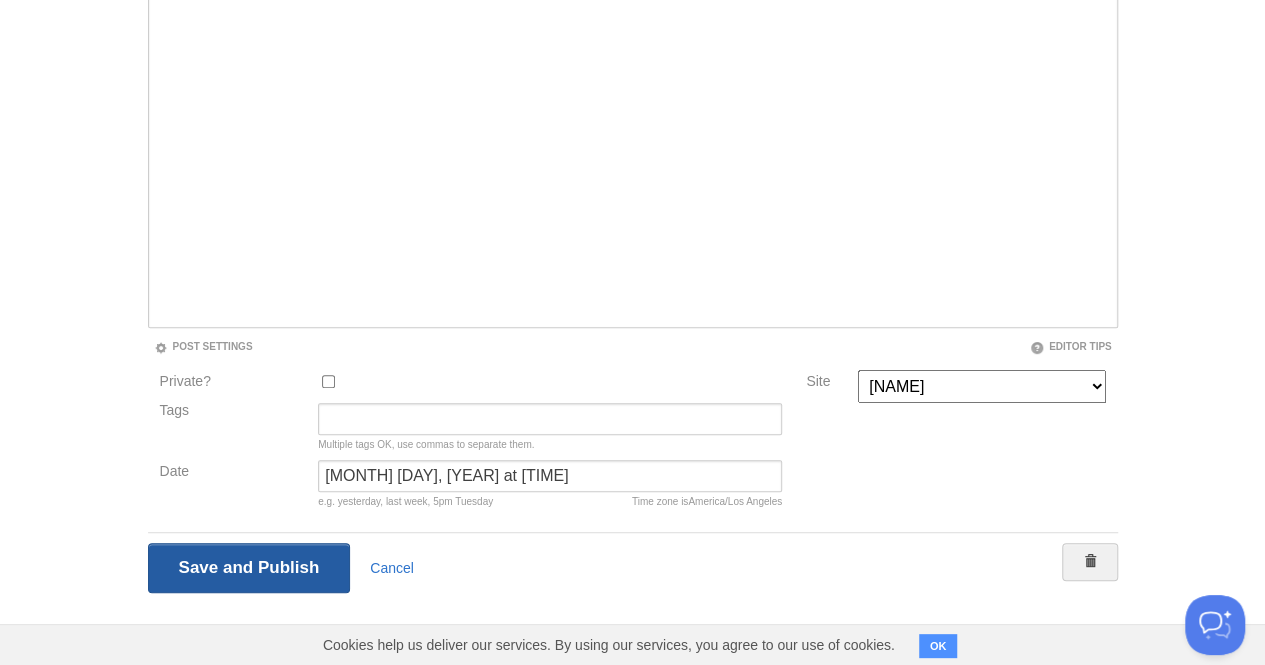 click on "Save Private Post" at bounding box center (249, 568) 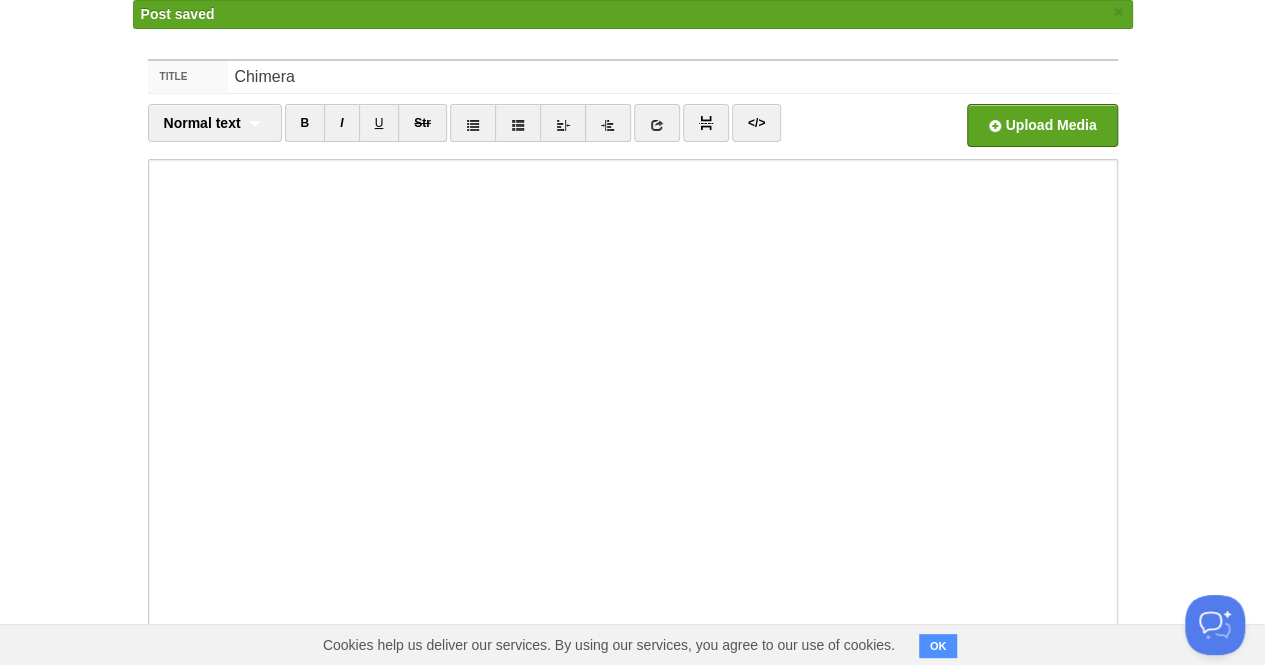 scroll, scrollTop: 0, scrollLeft: 0, axis: both 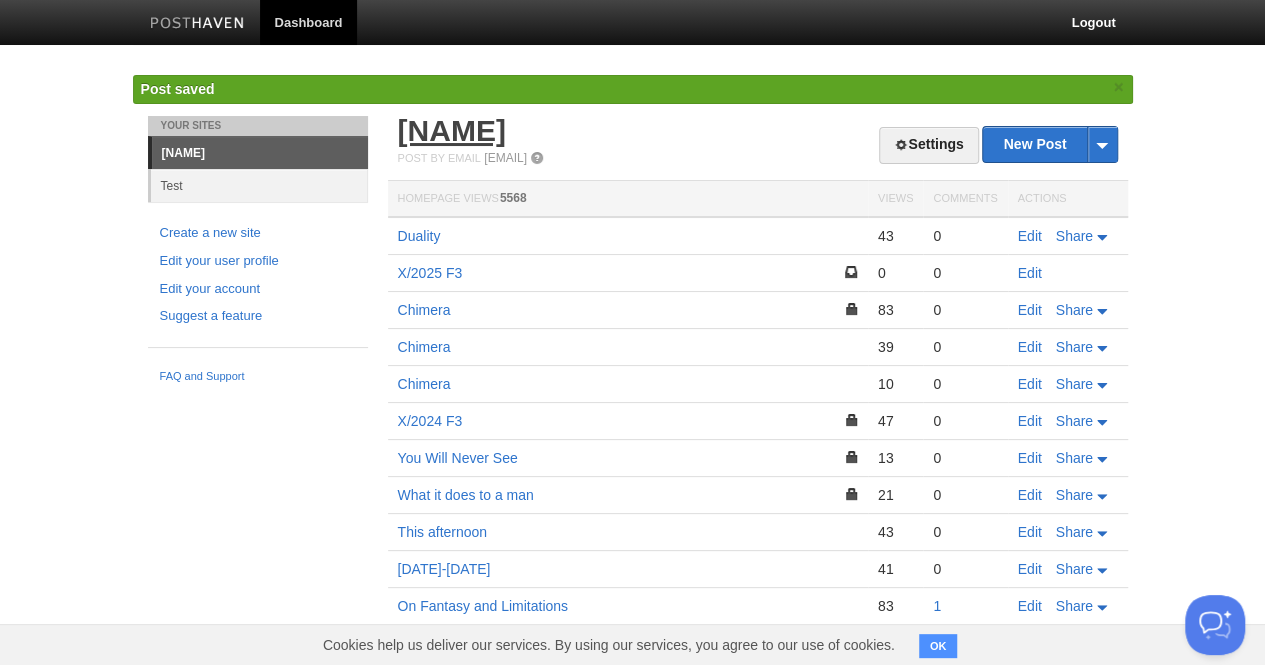 click on "[FIRST]" at bounding box center [452, 130] 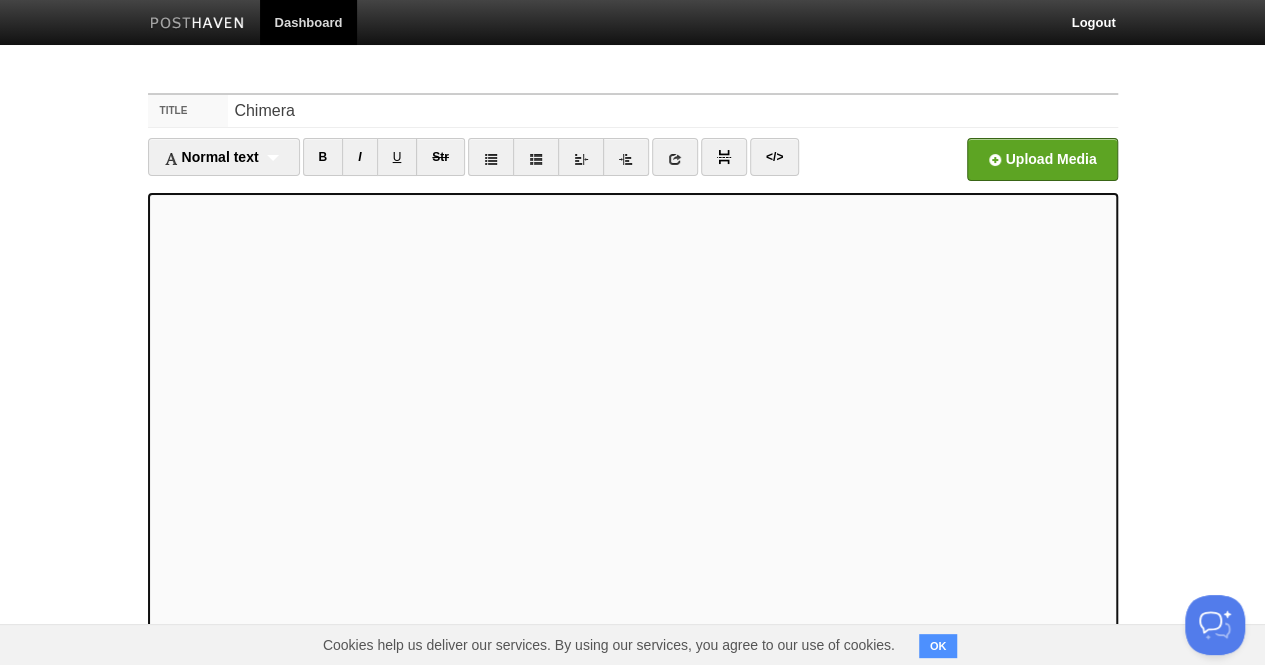 scroll, scrollTop: 178, scrollLeft: 0, axis: vertical 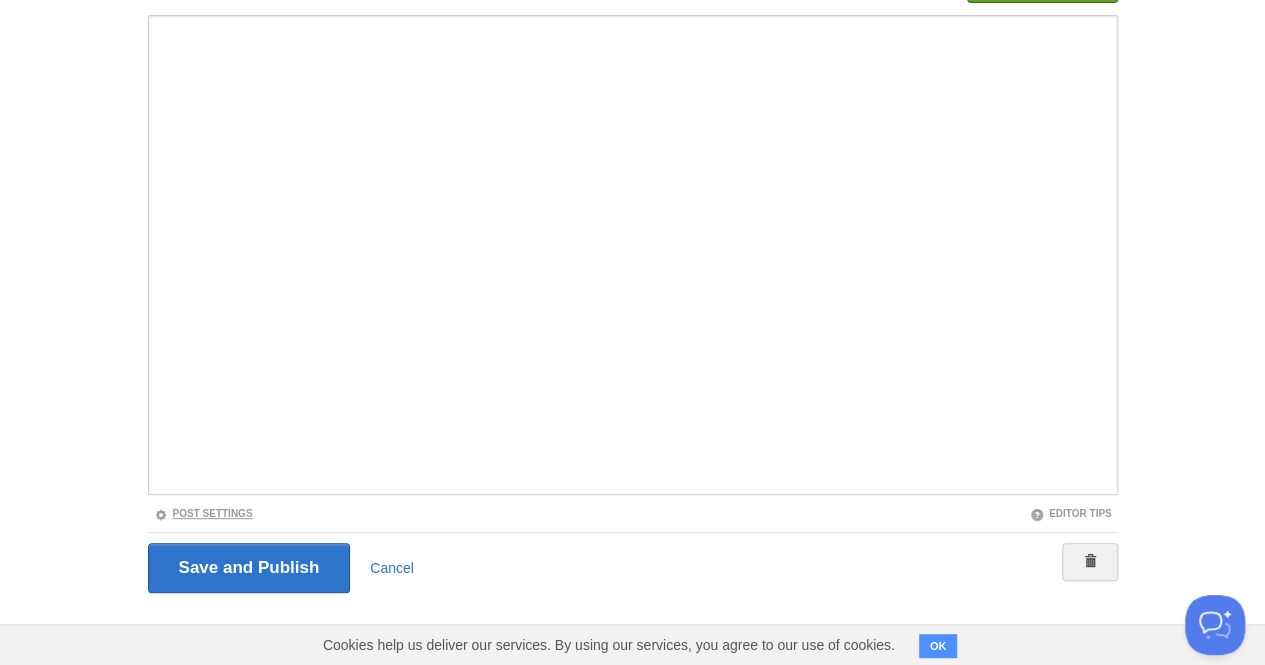 click on "Post Settings" at bounding box center (203, 513) 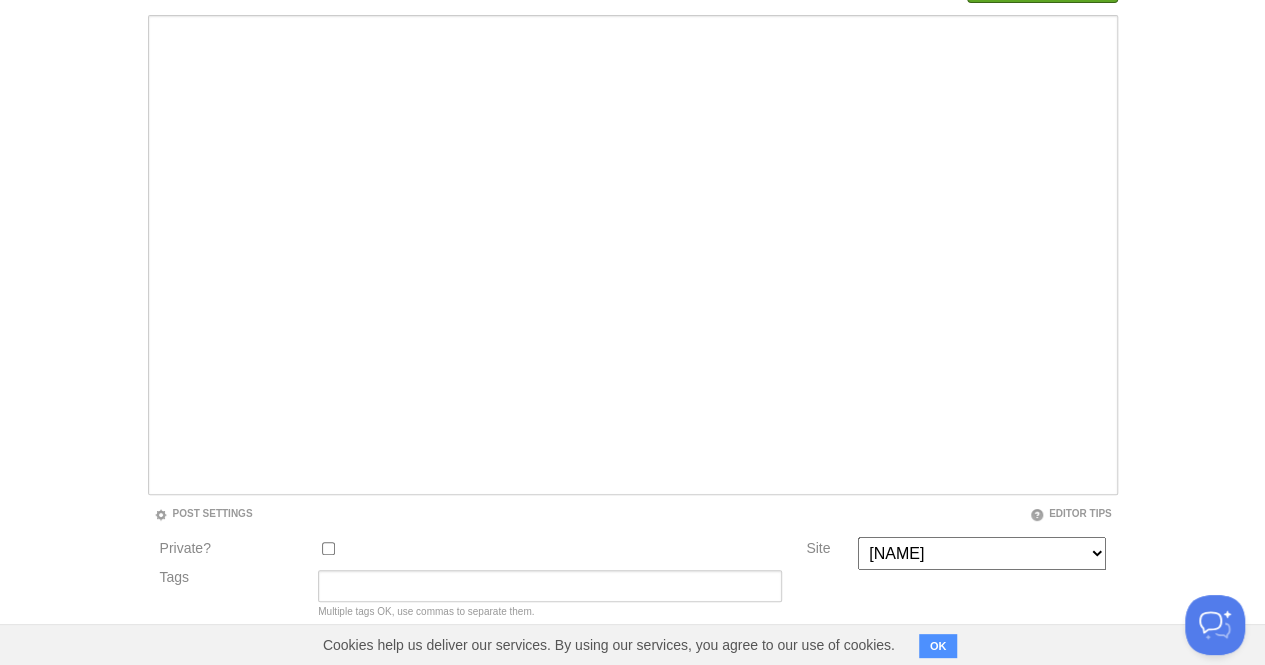 click at bounding box center (550, 553) 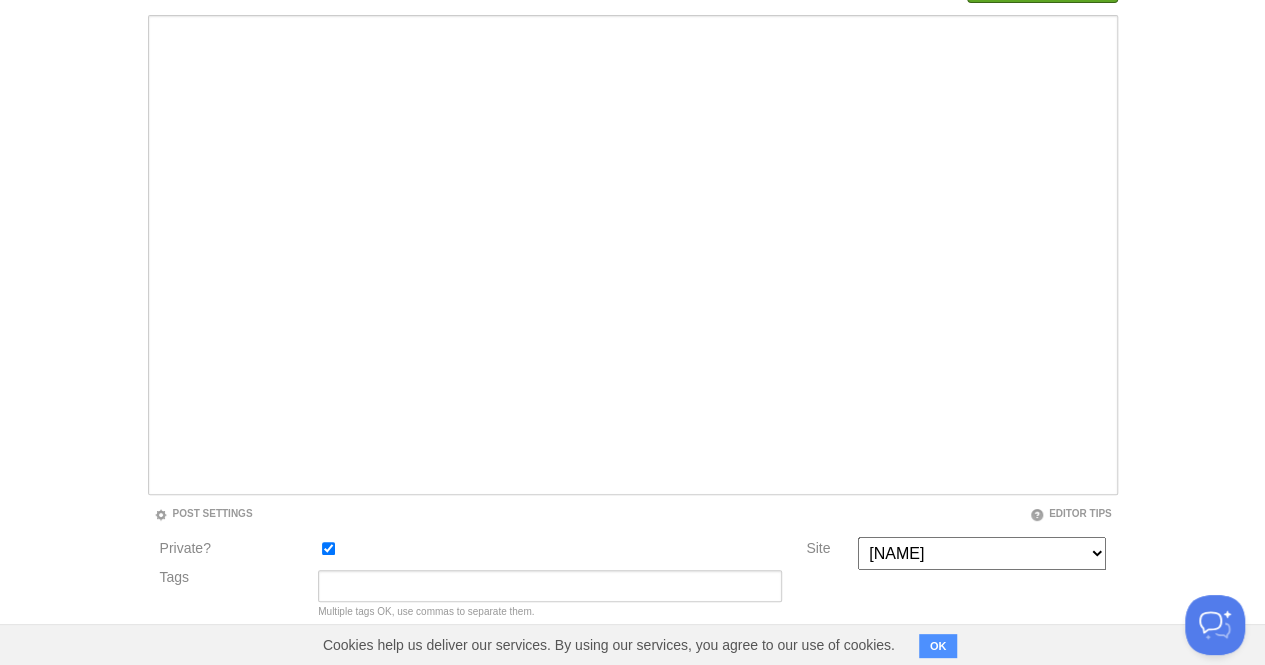 scroll, scrollTop: 345, scrollLeft: 0, axis: vertical 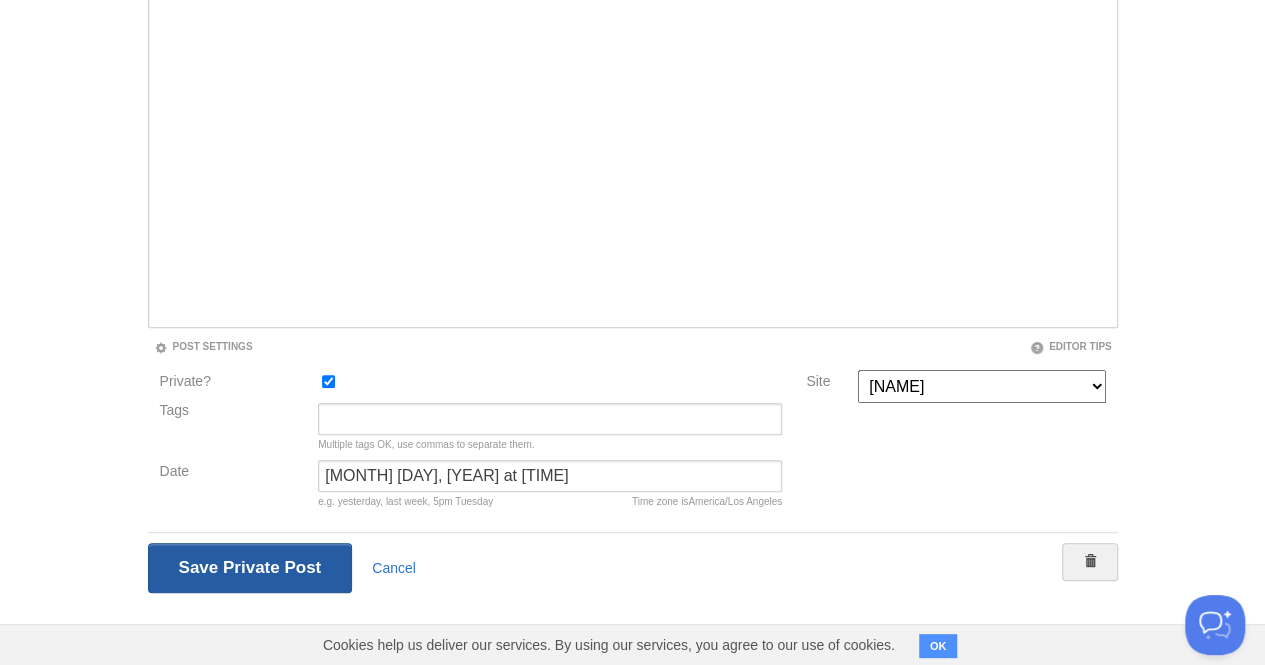 click on "Save and Publish" at bounding box center (250, 568) 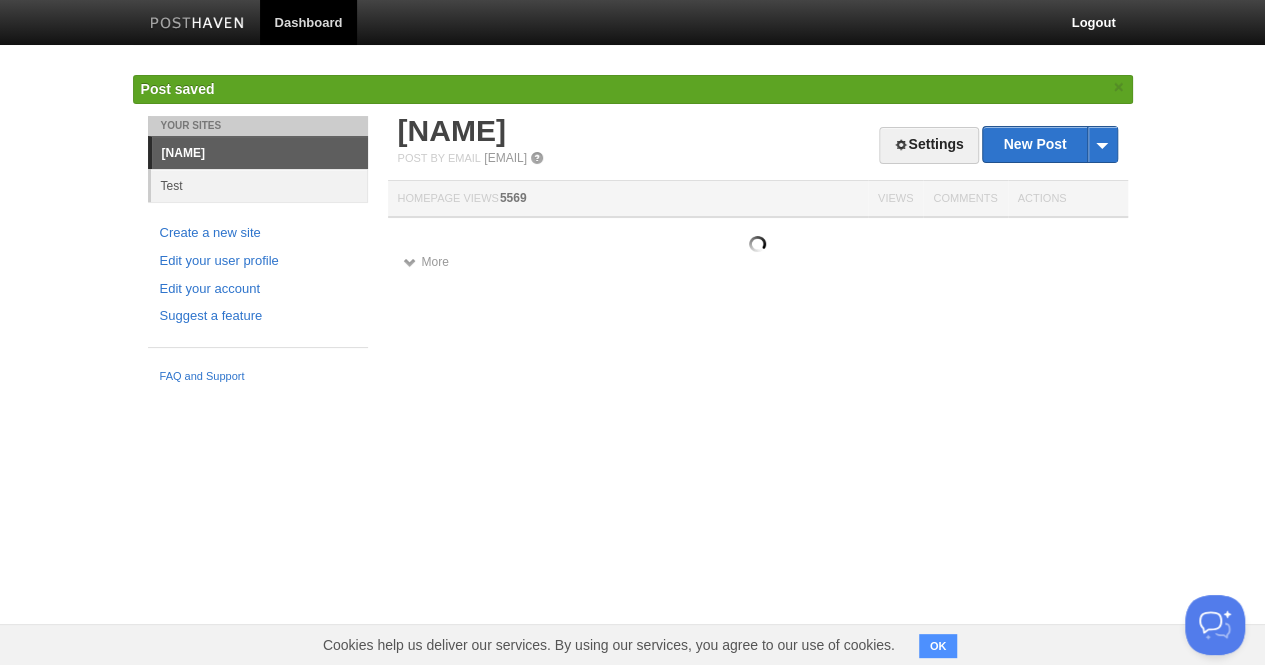 scroll, scrollTop: 0, scrollLeft: 0, axis: both 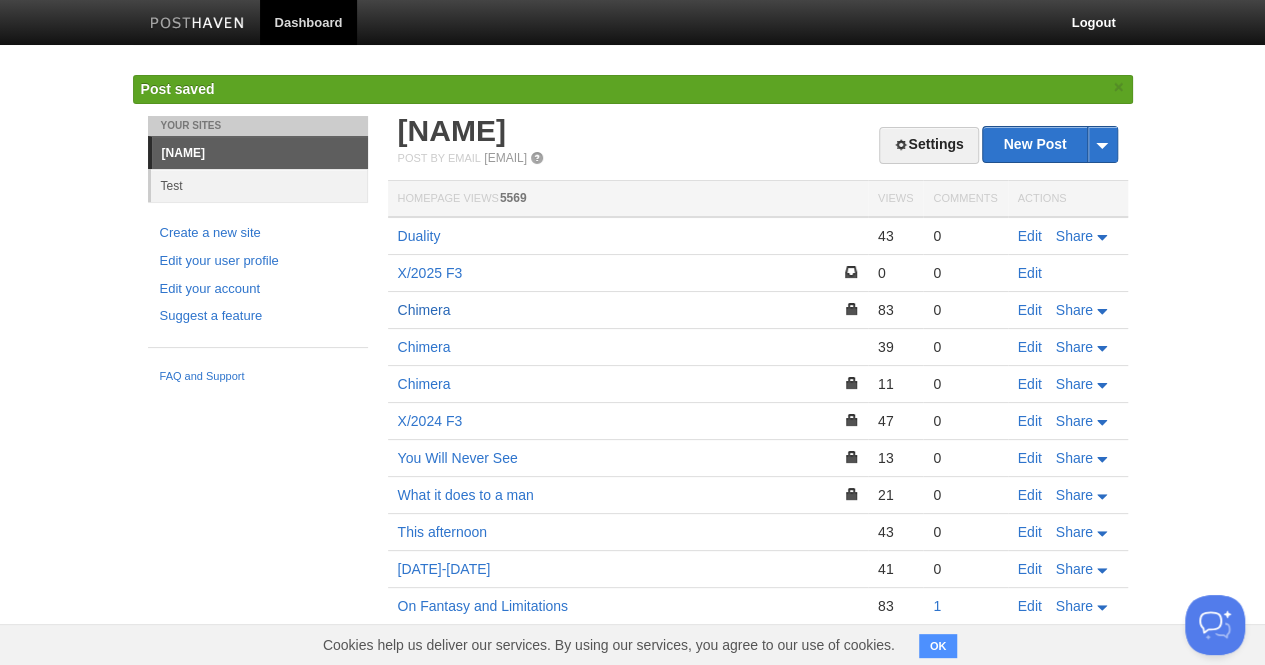 click on "Chimera" at bounding box center (424, 310) 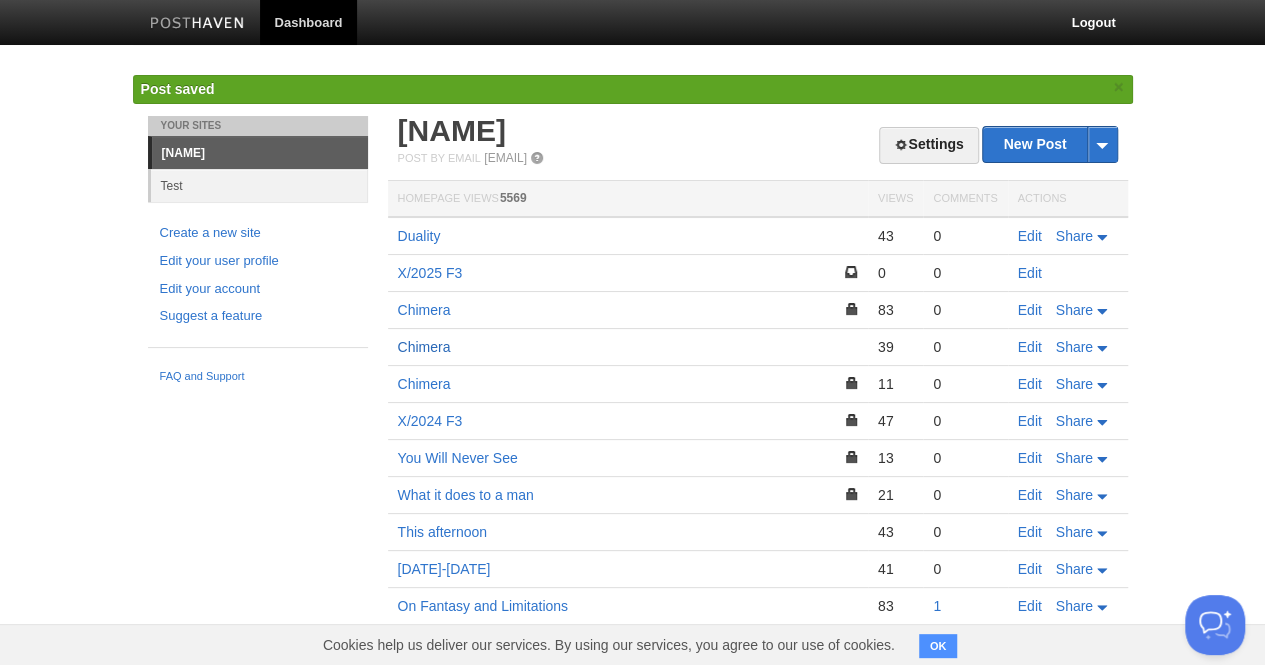 click on "Chimera" at bounding box center [424, 347] 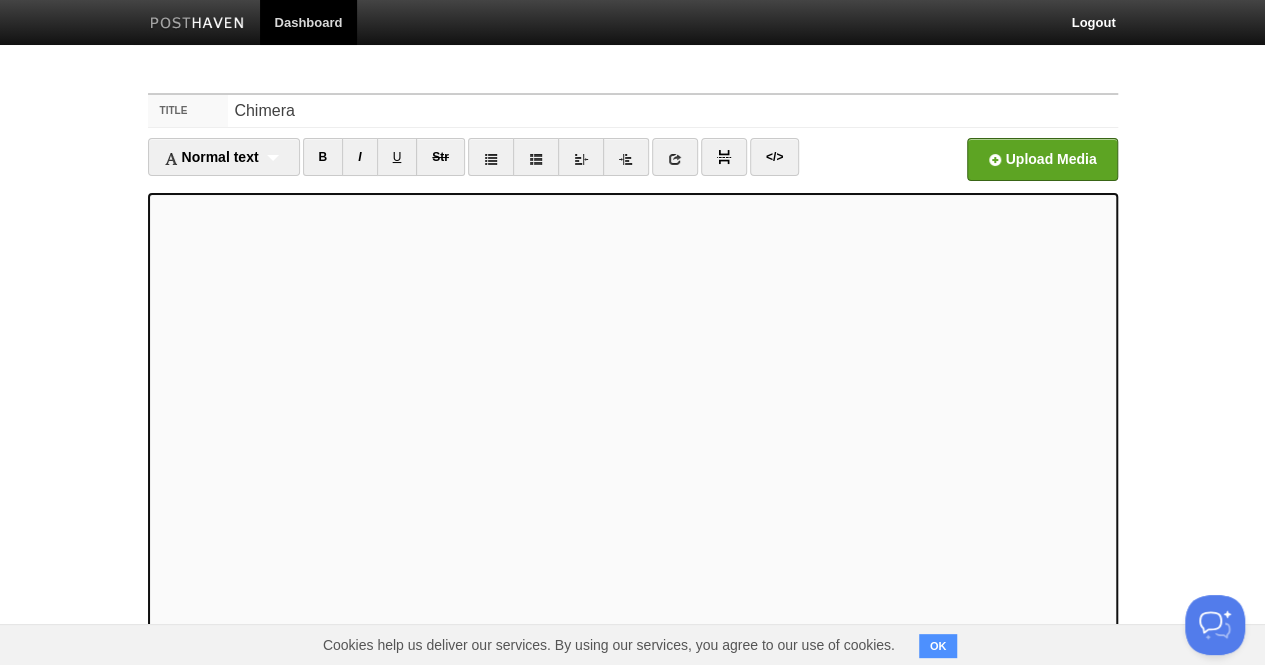 scroll, scrollTop: 0, scrollLeft: 0, axis: both 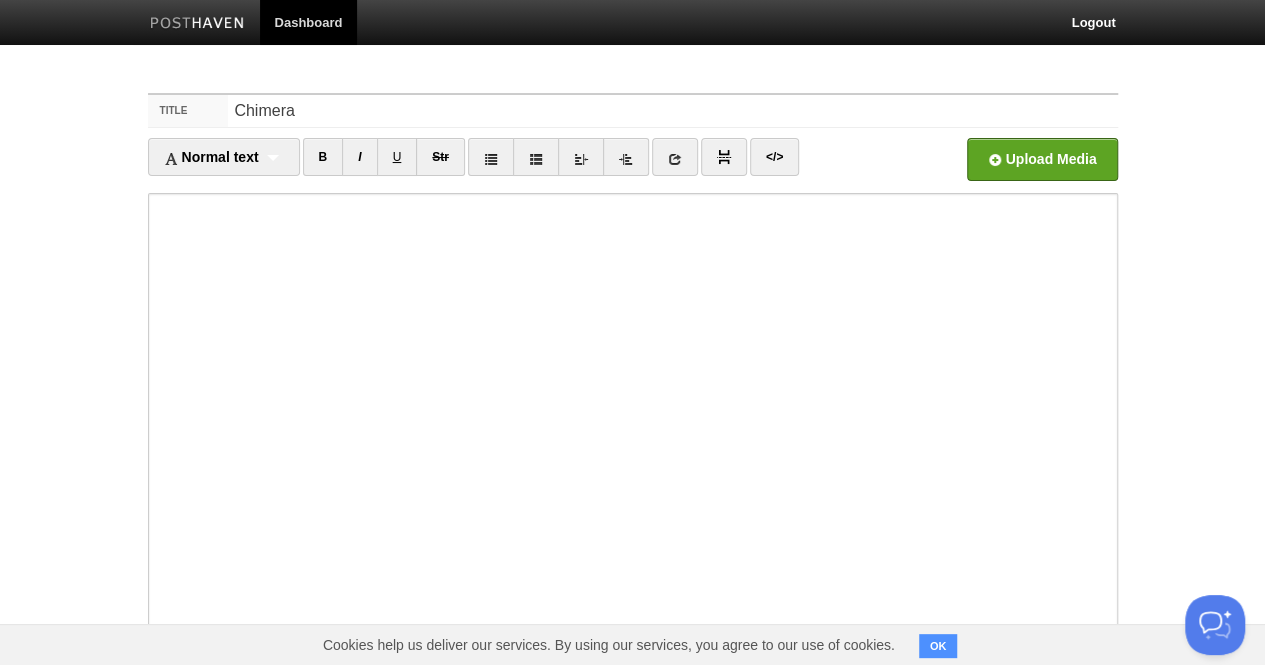click on "Dashboard
Logout
Your Sites Anupam Test
Create a new site
Edit your user profile
Edit your account
Suggest a feature
FAQ and Support
Title
Chimera
Normal text
Normal text
Heading 1
Heading 2
Heading 3
B
I
U
Str ×" at bounding box center [632, 423] 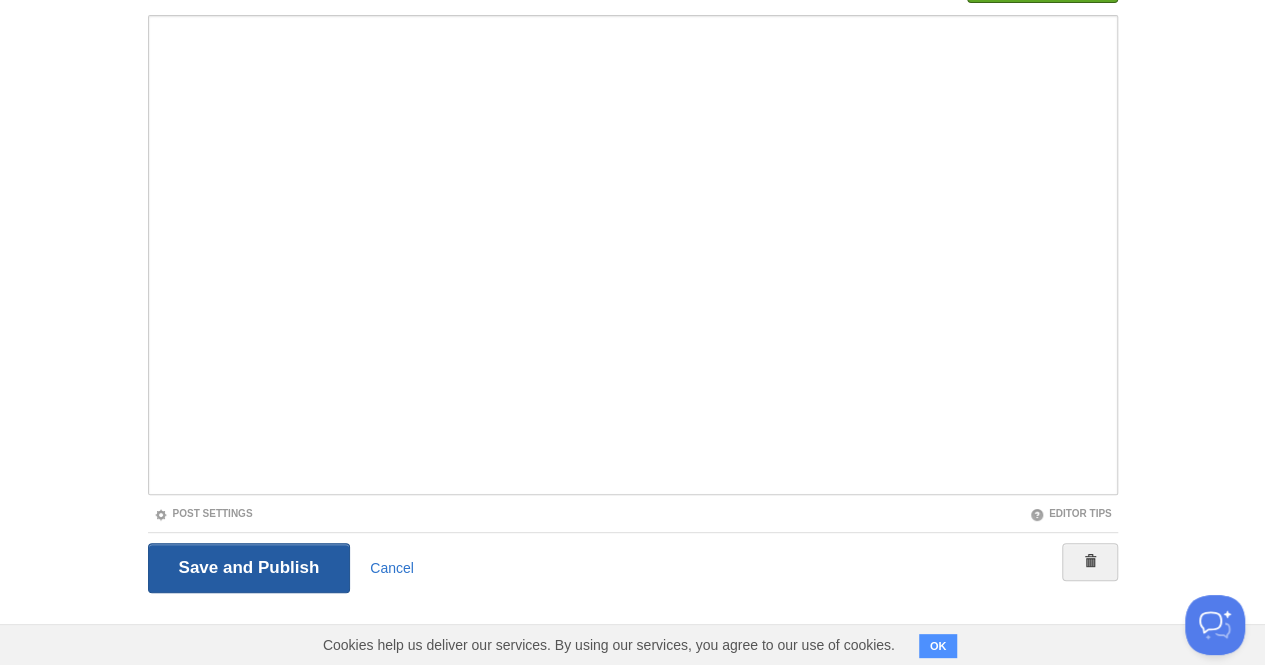 click on "Save and Publish" at bounding box center [249, 568] 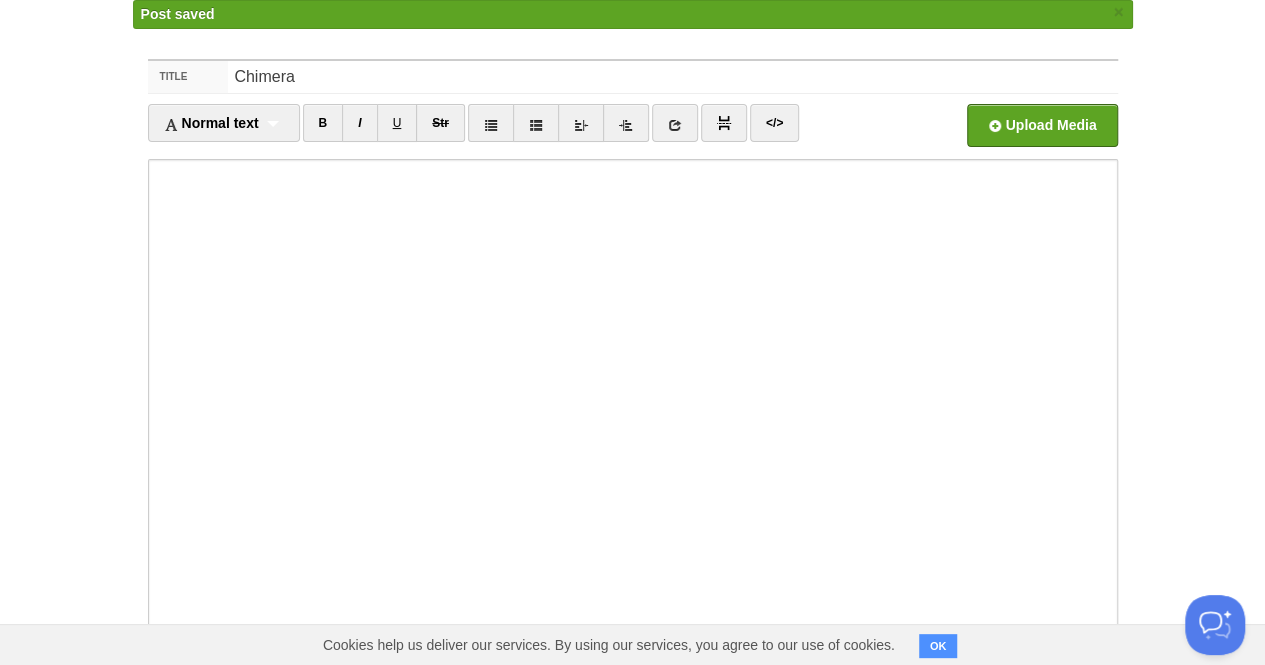 scroll, scrollTop: 0, scrollLeft: 0, axis: both 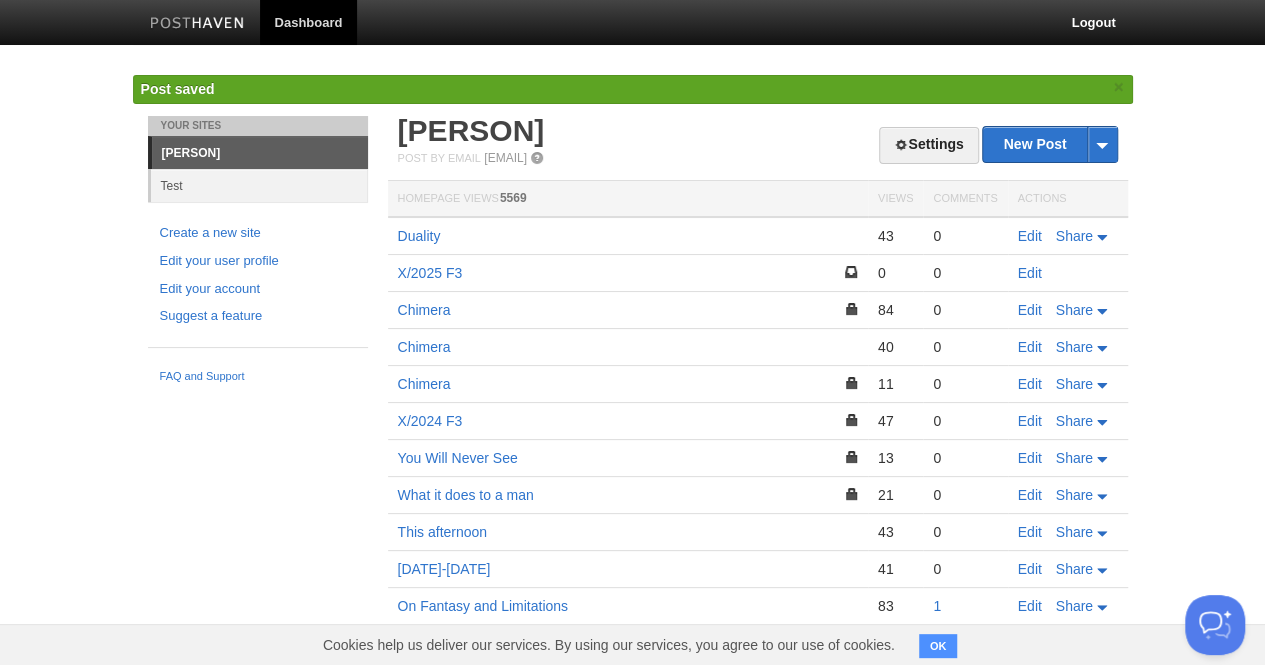 click on "Chimera" at bounding box center [628, 347] 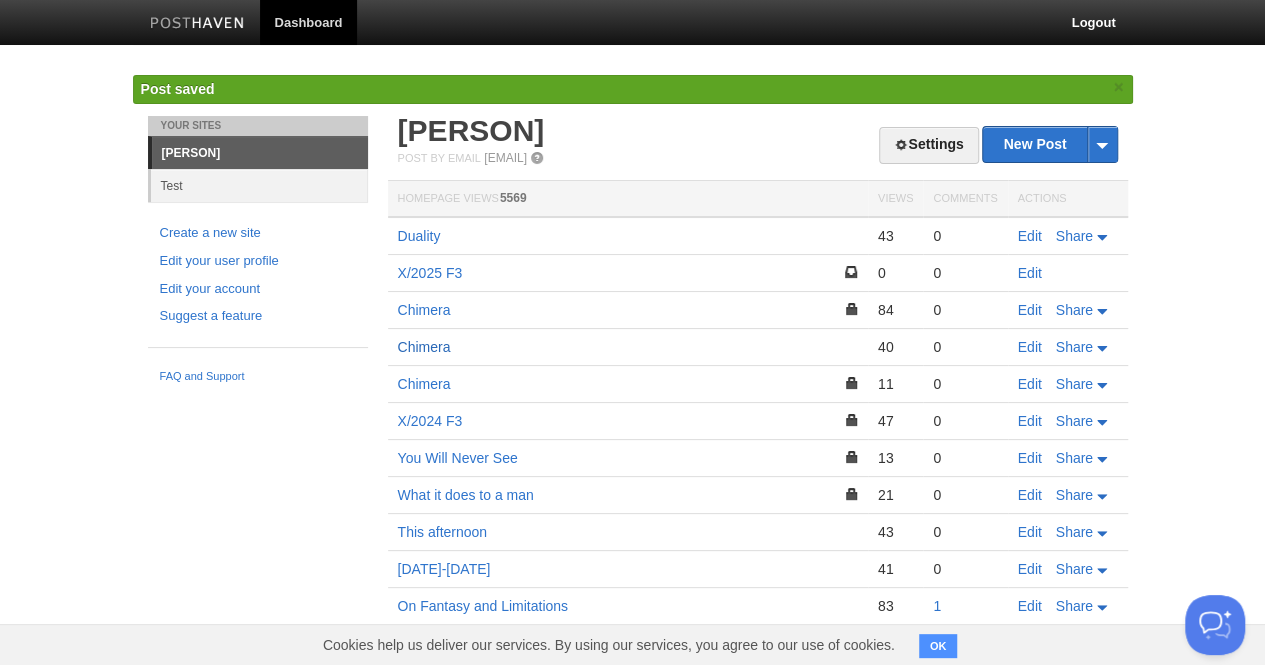 click on "Chimera" at bounding box center (424, 347) 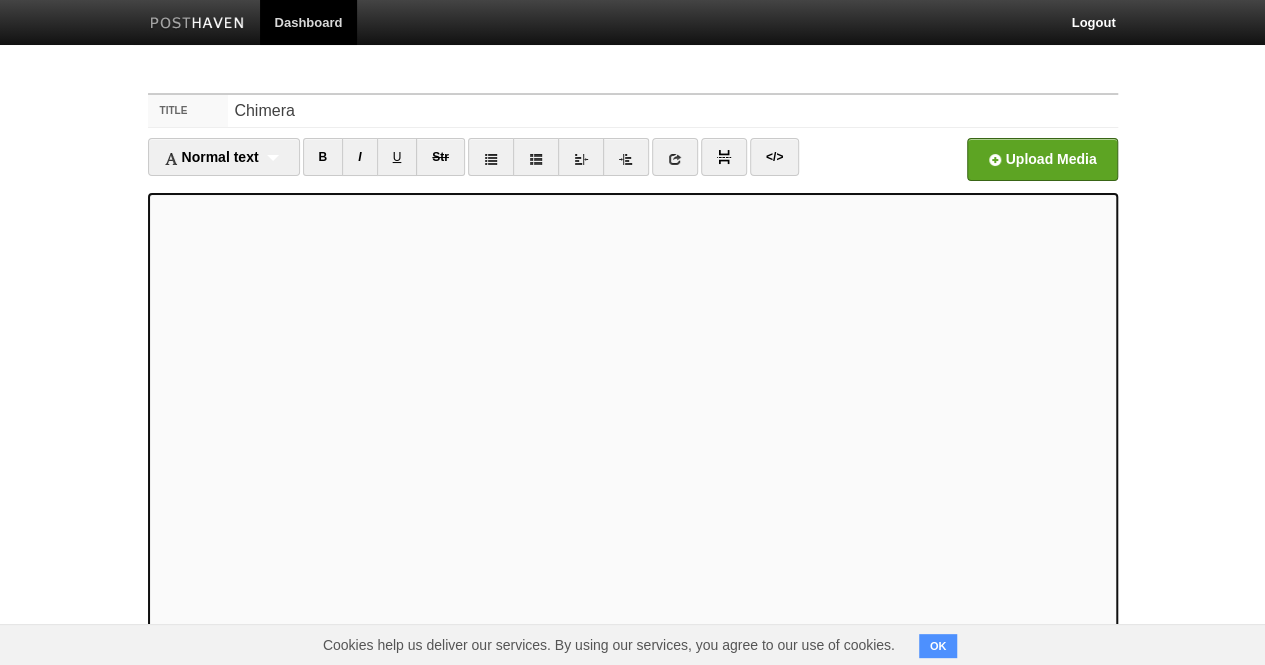 scroll, scrollTop: 0, scrollLeft: 0, axis: both 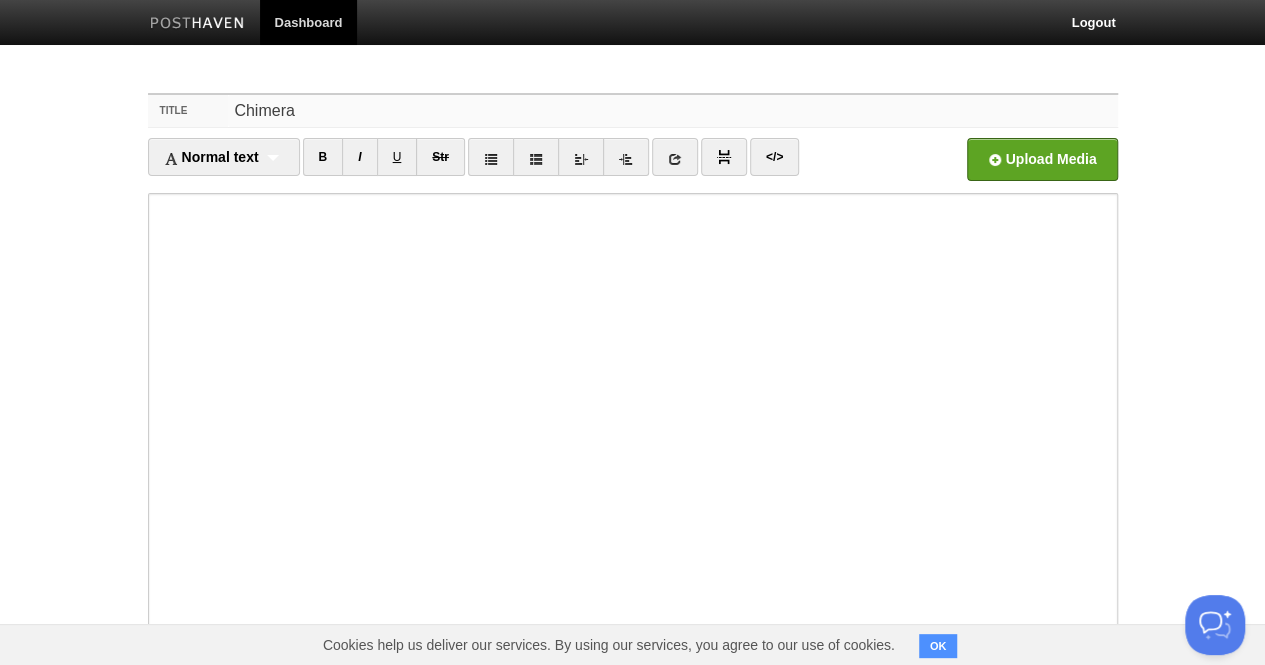 click on "Chimera" at bounding box center (672, 111) 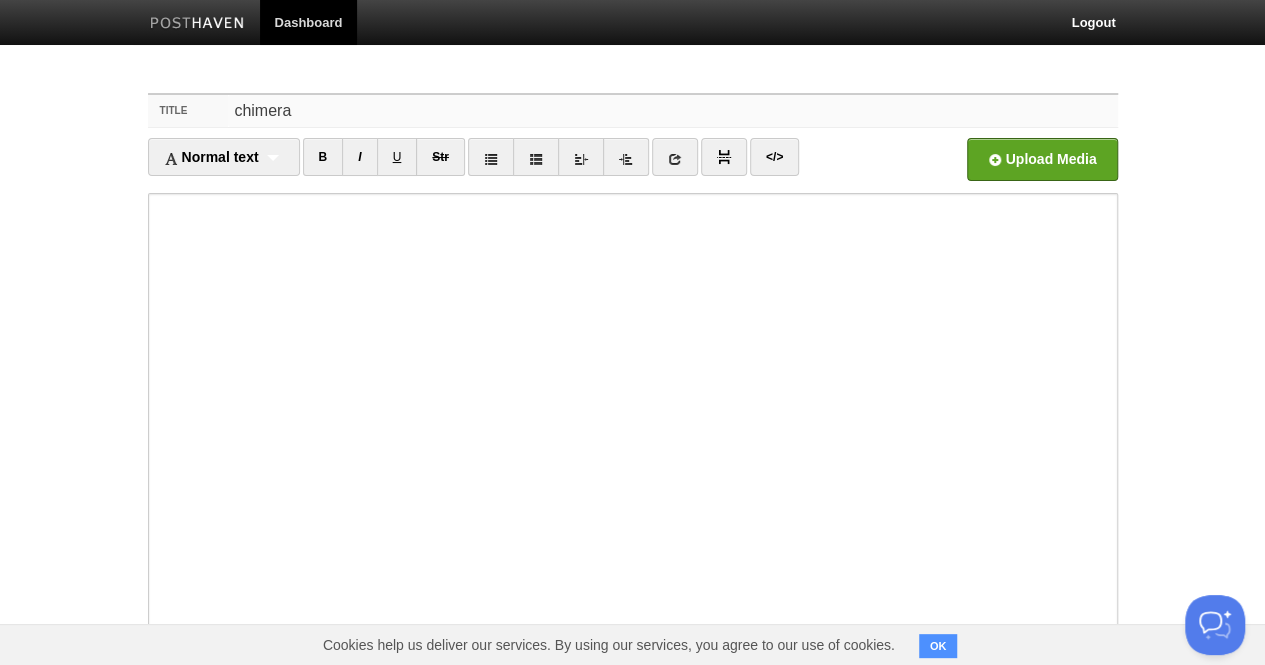 type on "chimera" 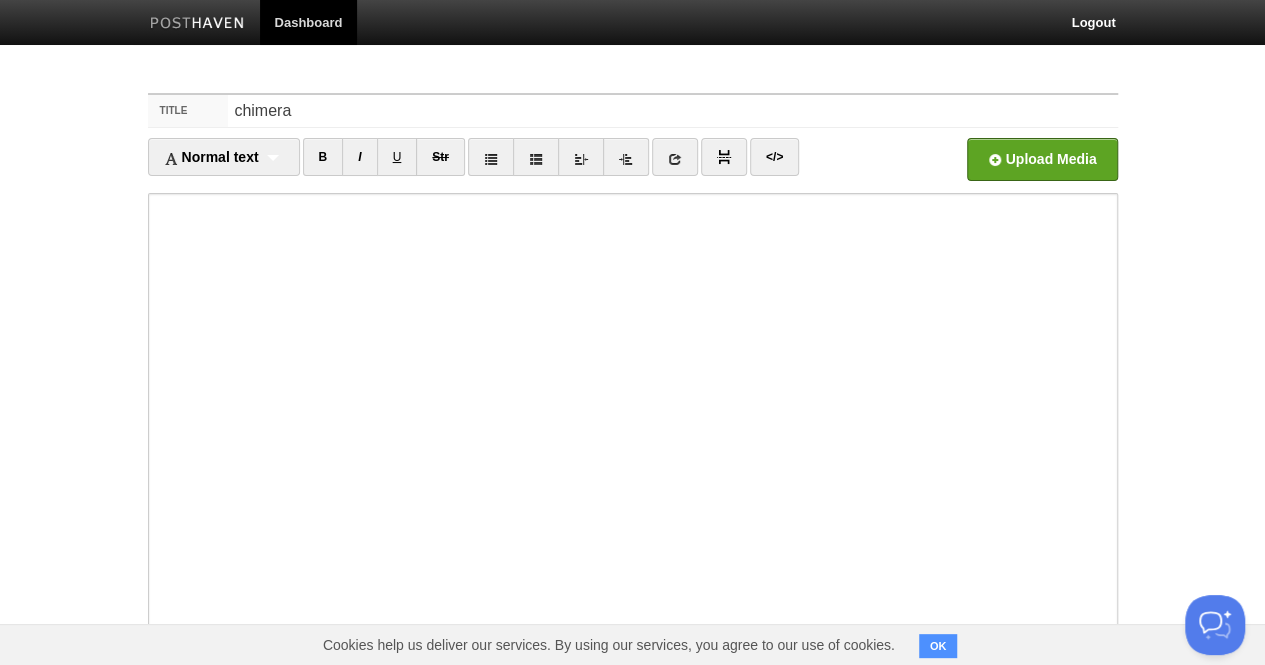 click on "Dashboard
Logout
Your Sites [NAME]
Create a new site
Edit your user profile
Edit your account
Suggest a feature
FAQ and Support
Title
chimera
Normal text
Normal text
Heading 1
Heading 2
Heading 3
B
I
U
Str ×" at bounding box center [632, 423] 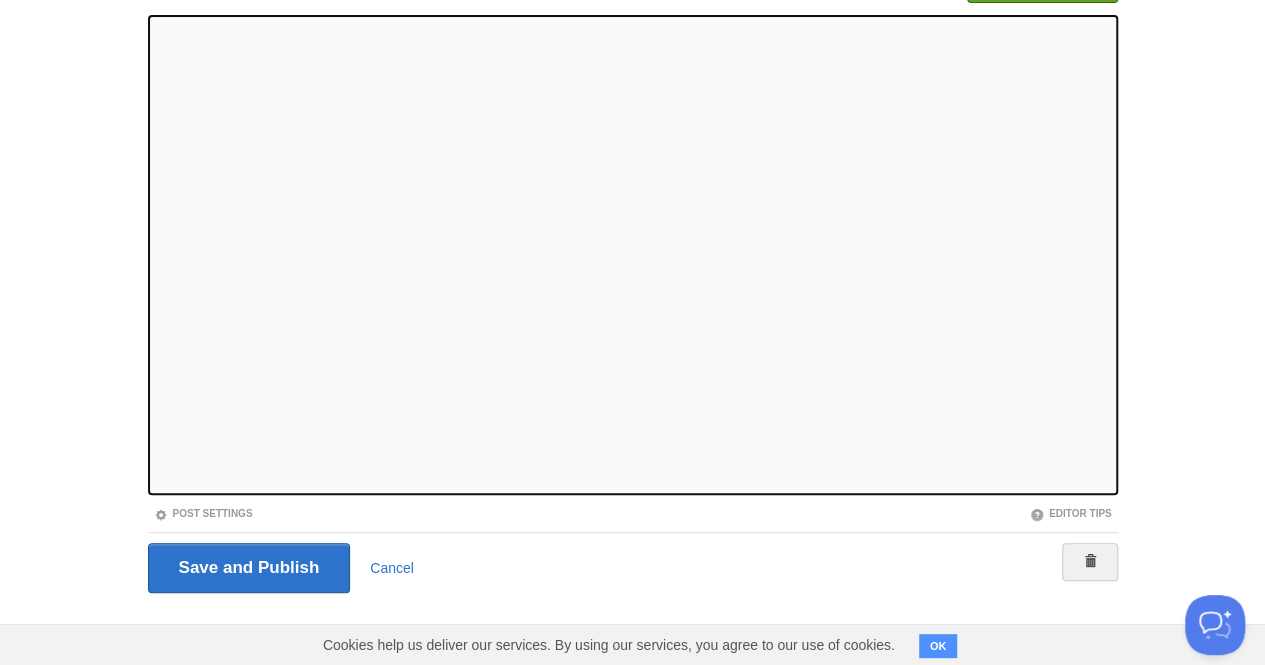 scroll, scrollTop: 0, scrollLeft: 0, axis: both 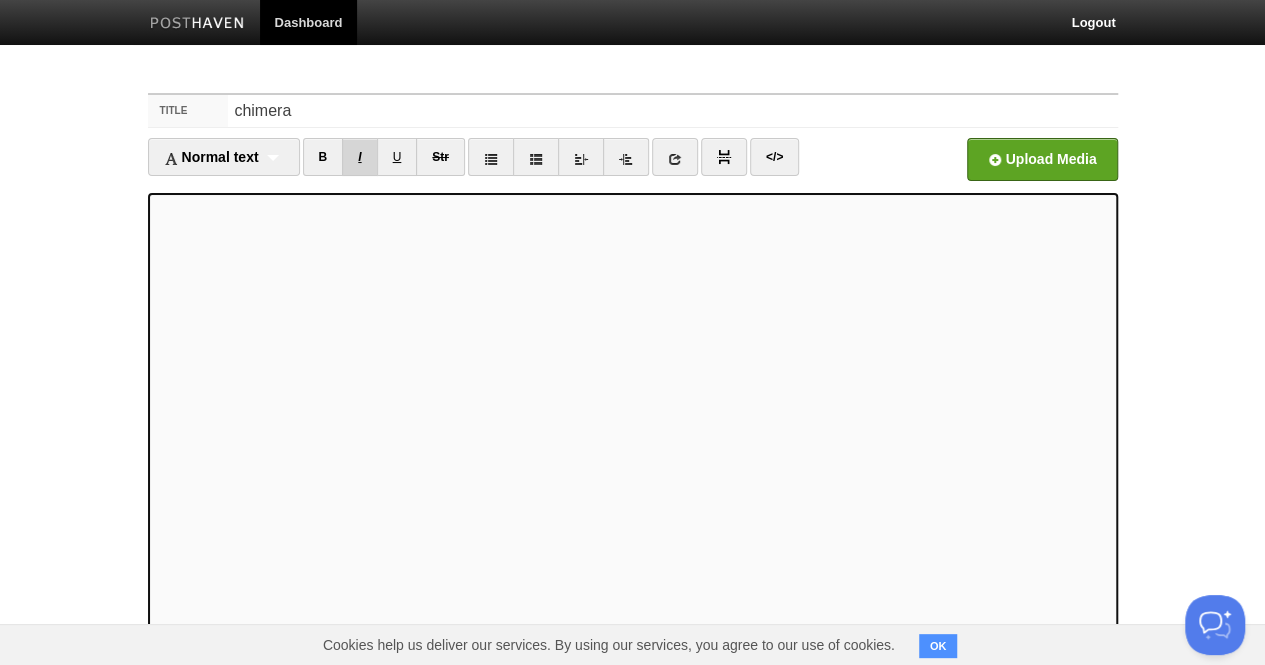 click on "I" at bounding box center [359, 157] 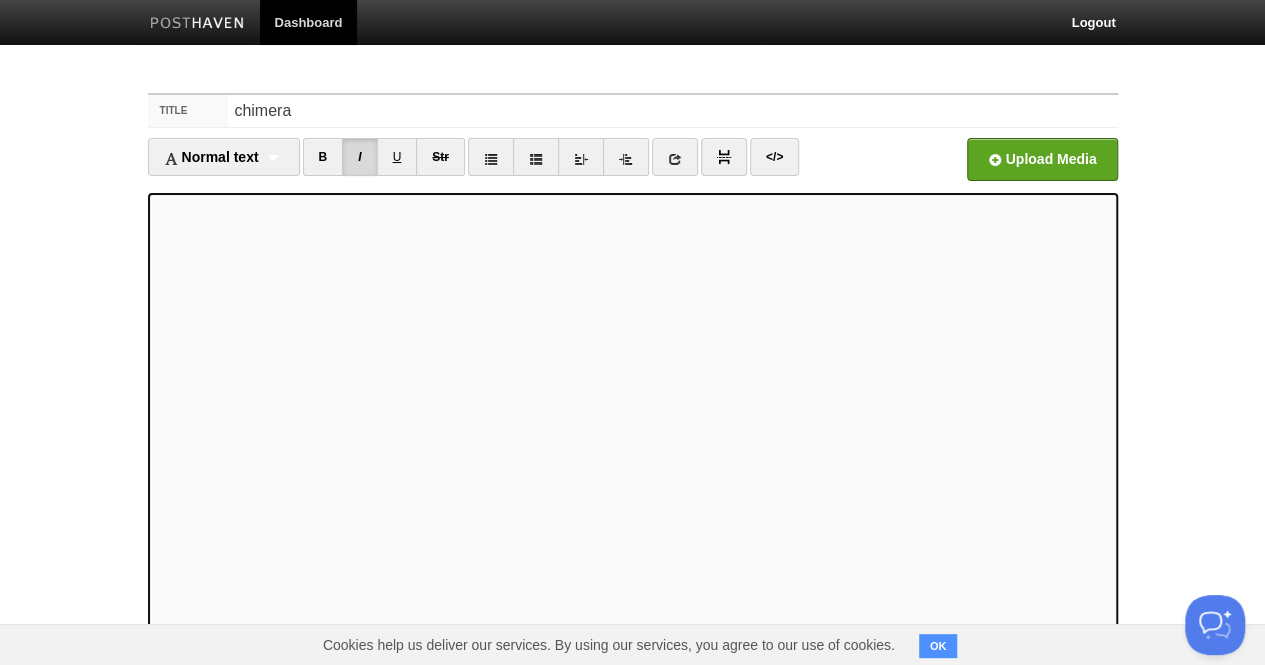 scroll, scrollTop: 178, scrollLeft: 0, axis: vertical 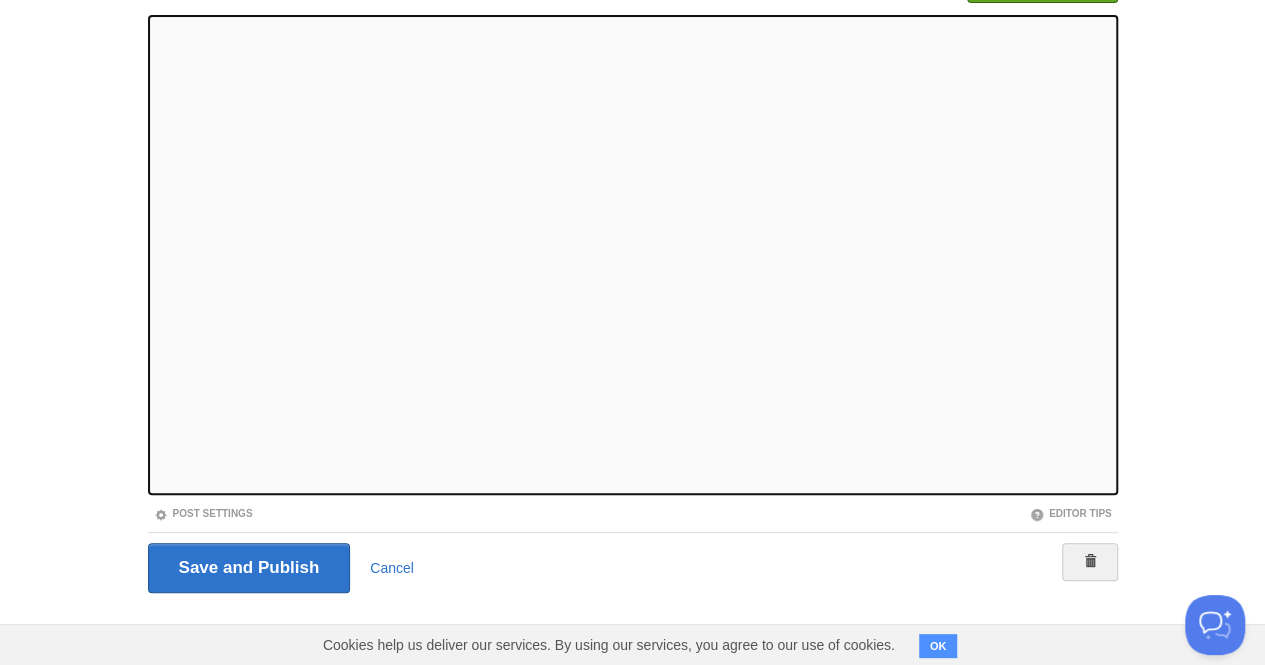 click at bounding box center [633, 255] 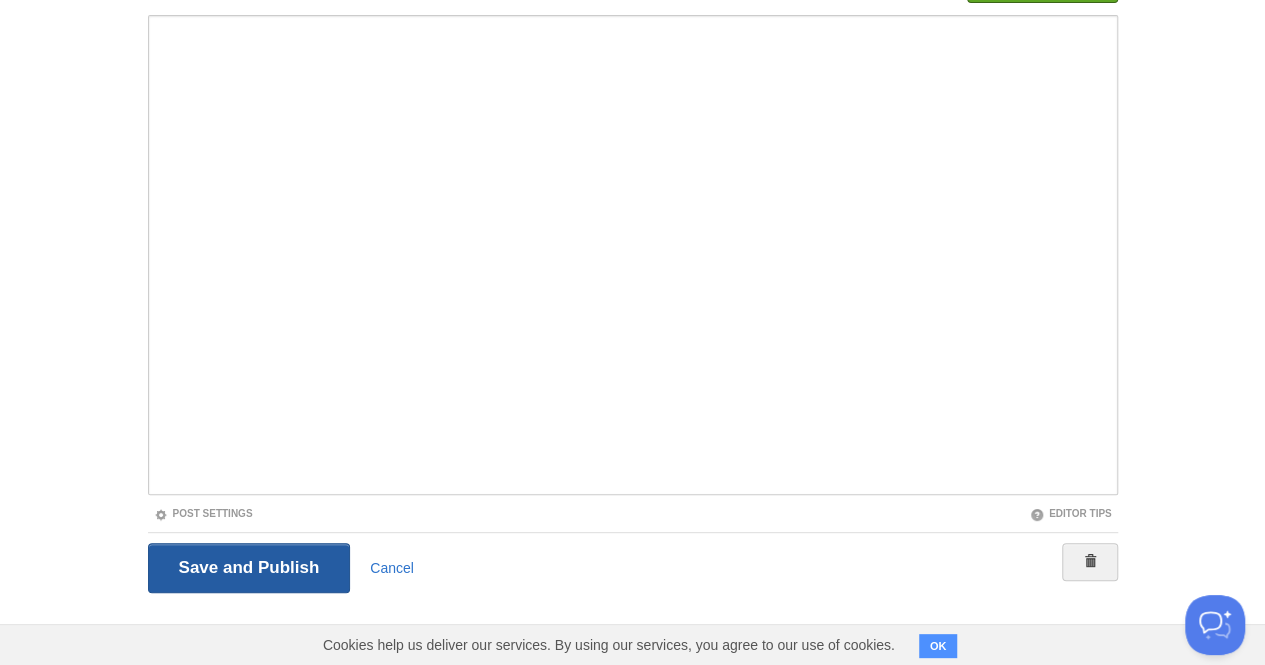 click on "Save and Publish" at bounding box center [249, 568] 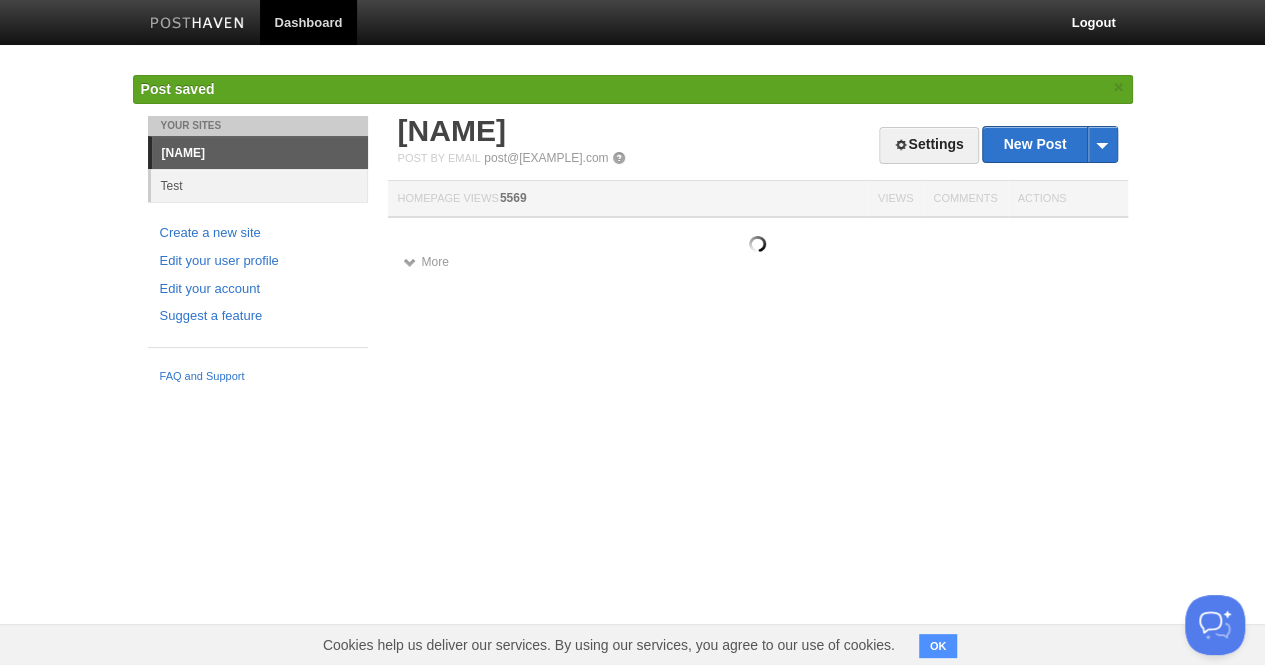scroll, scrollTop: 0, scrollLeft: 0, axis: both 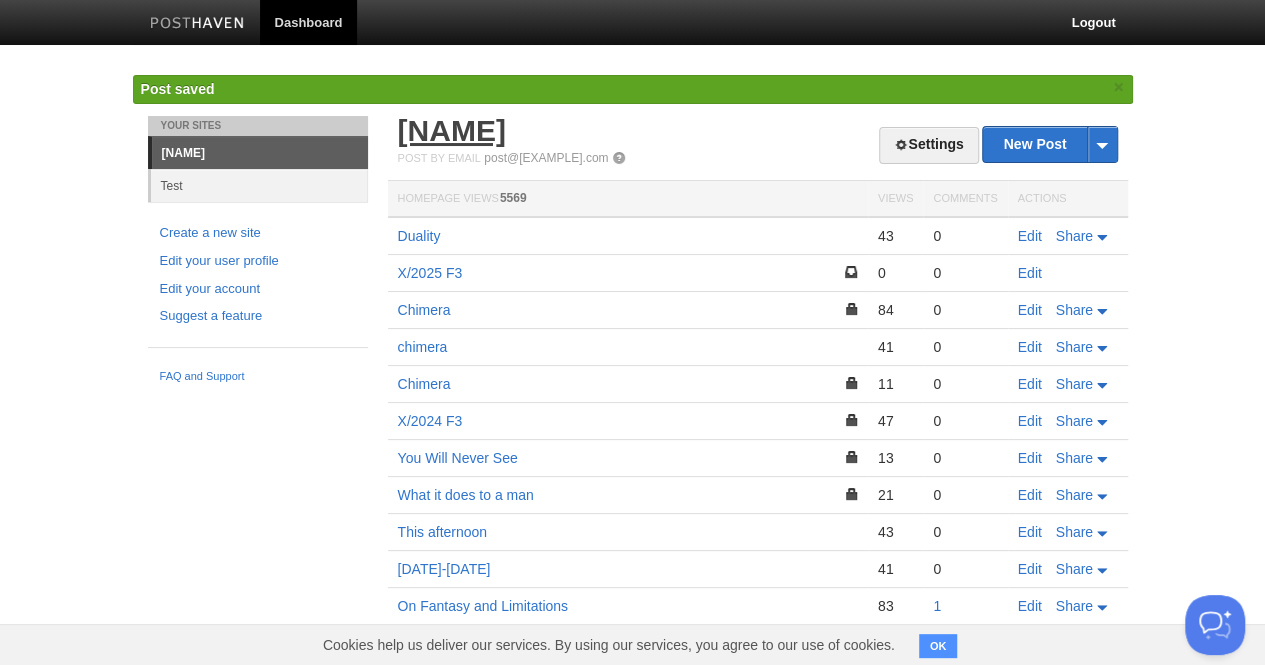 click on "[FIRST]" at bounding box center (452, 130) 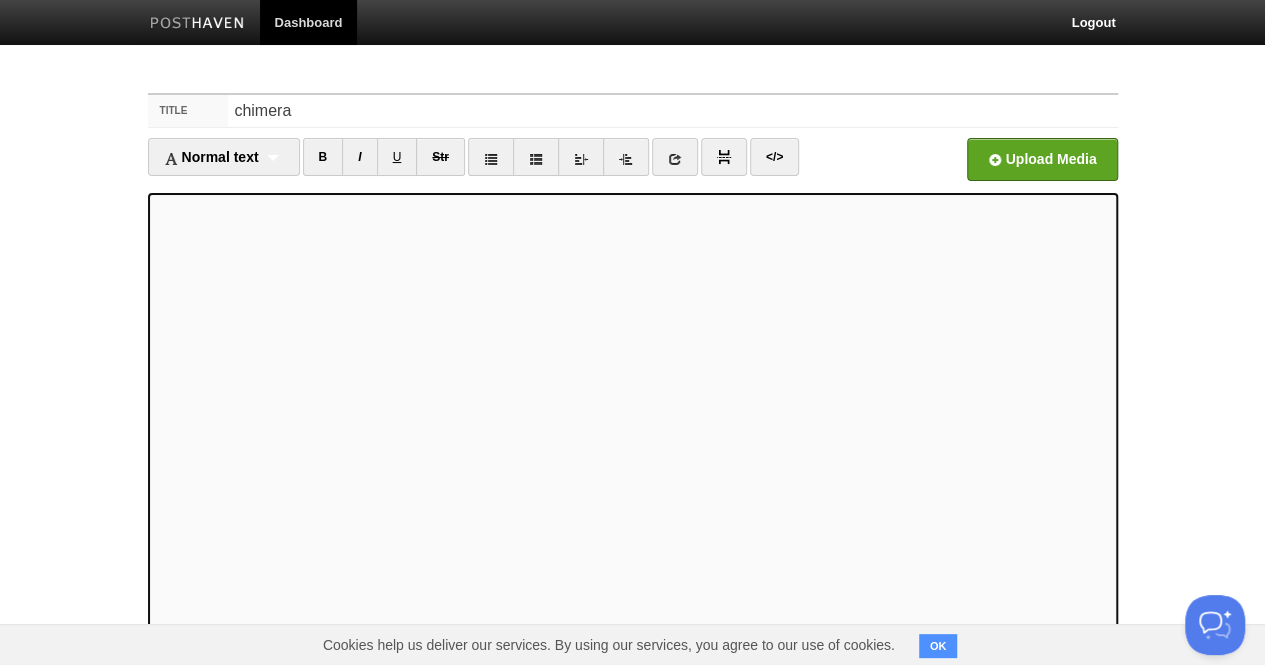 scroll, scrollTop: 178, scrollLeft: 0, axis: vertical 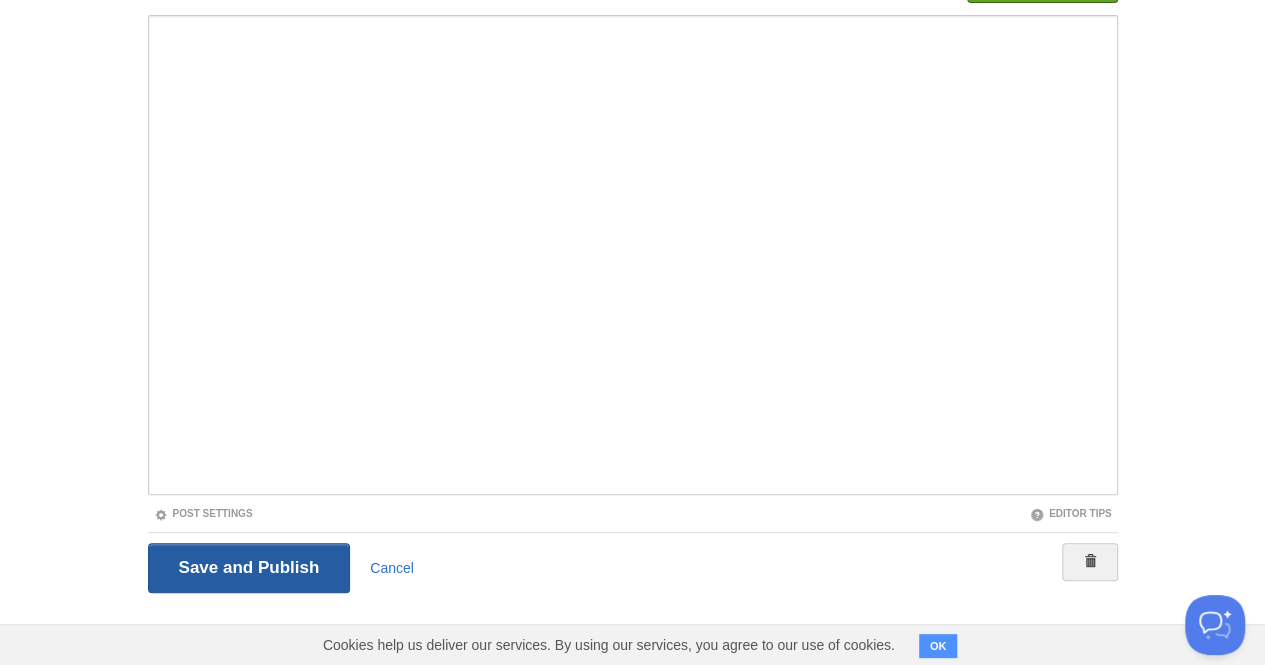 click on "Save and Publish" at bounding box center (249, 568) 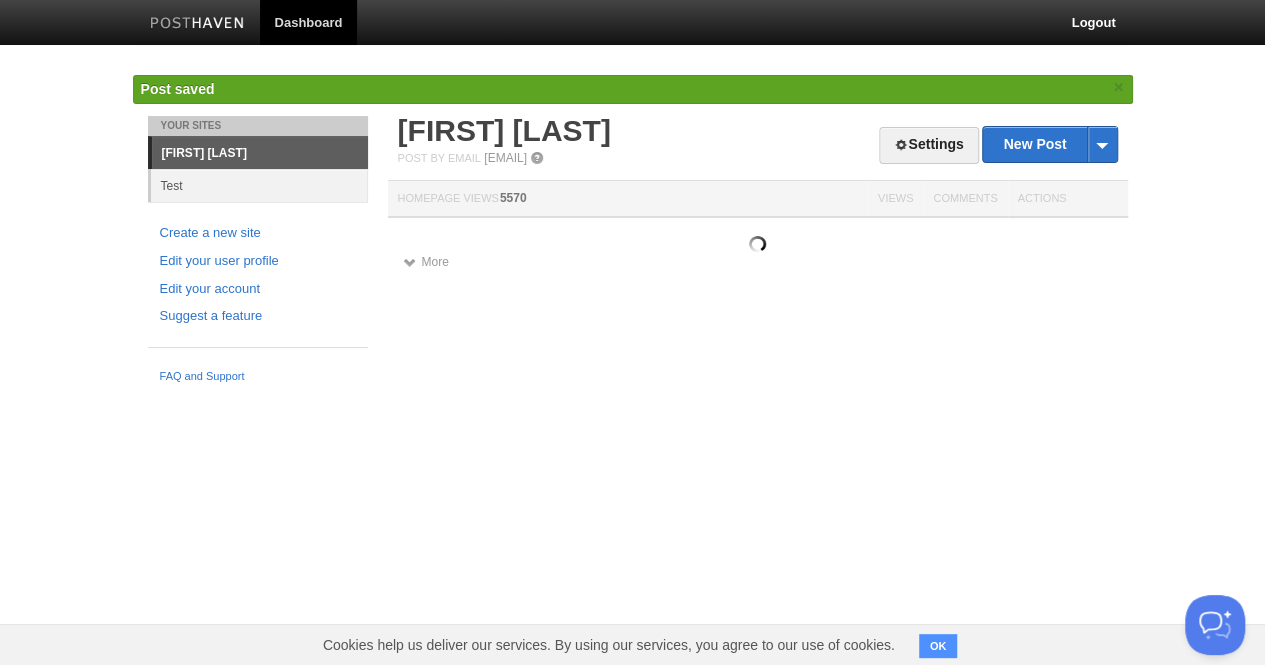 scroll, scrollTop: 0, scrollLeft: 0, axis: both 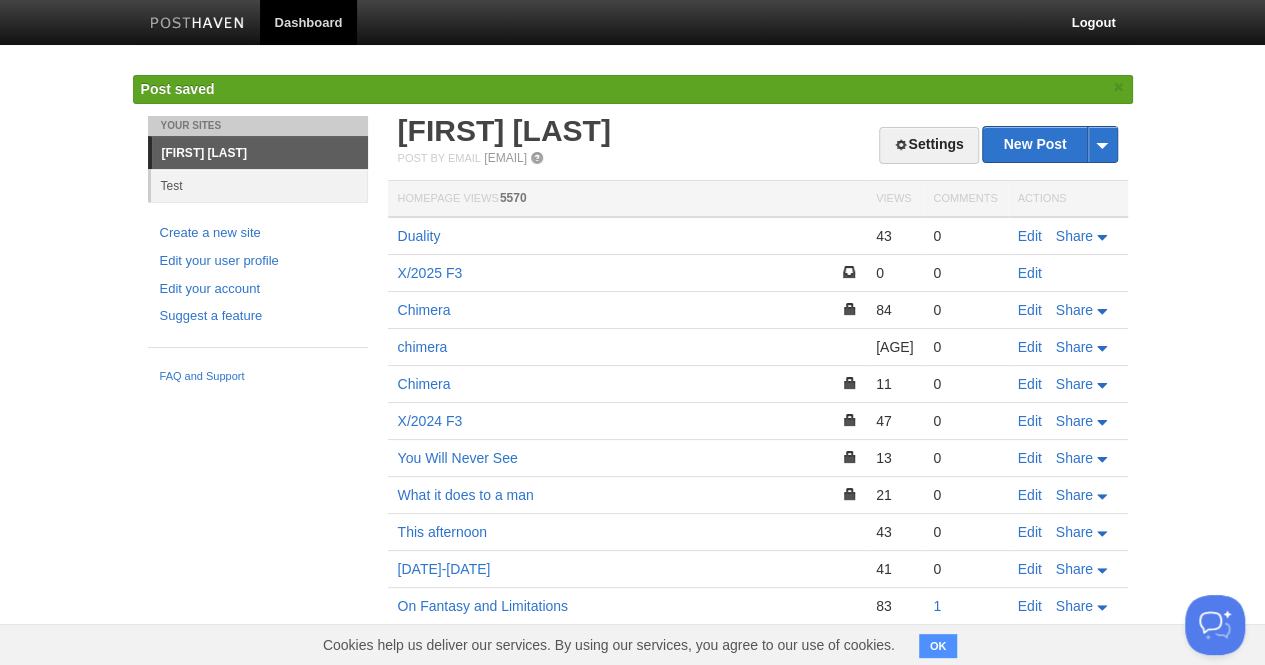 click on "Settings
New Post
by Web
by Email
Anupam
Post by Email
post@anupam.posthaven.com" at bounding box center [758, 140] 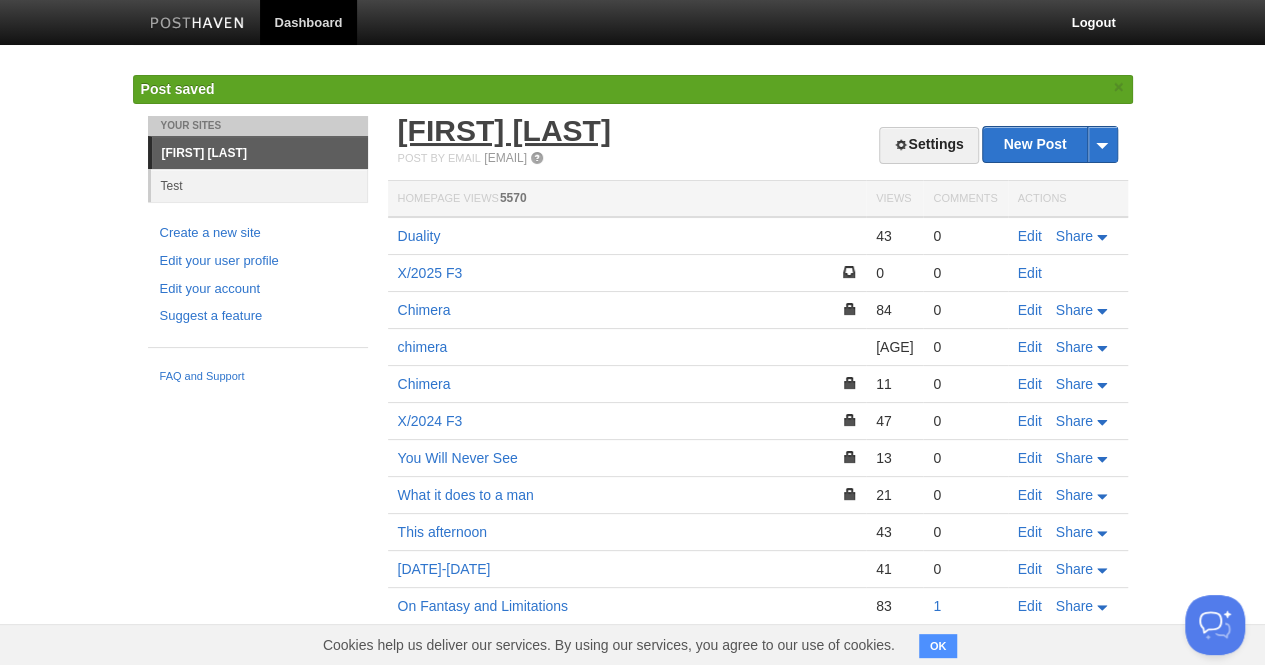 click on "[FIRST]" at bounding box center [504, 130] 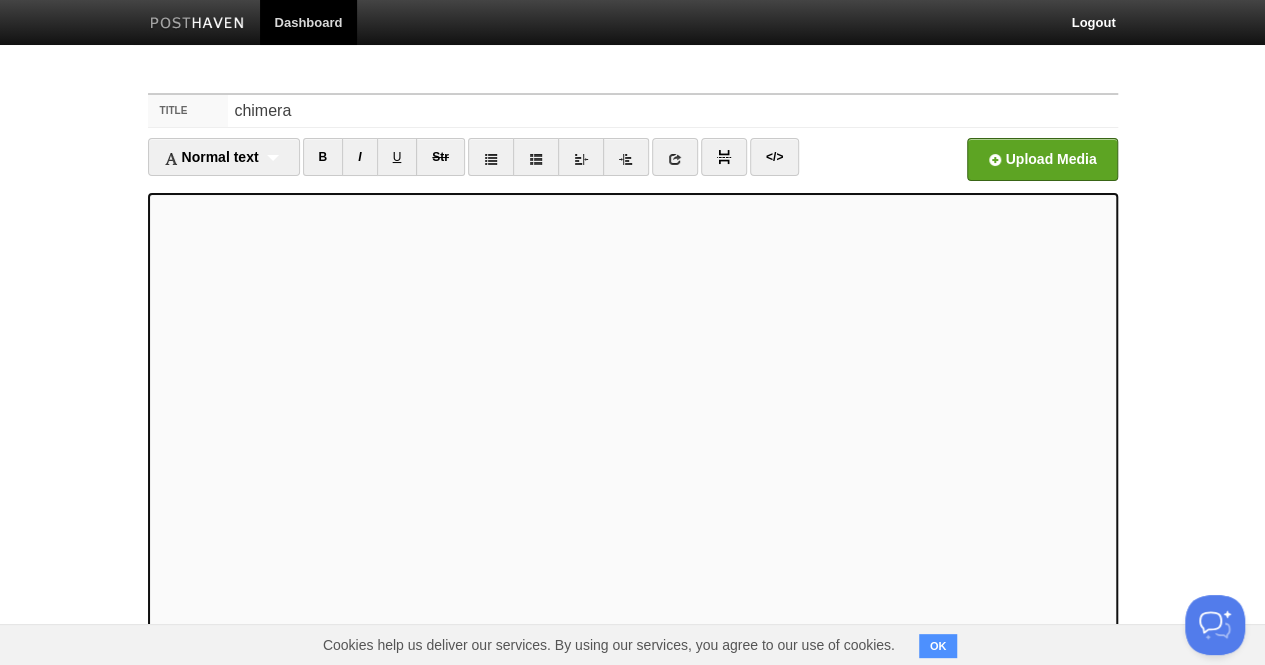scroll, scrollTop: 0, scrollLeft: 0, axis: both 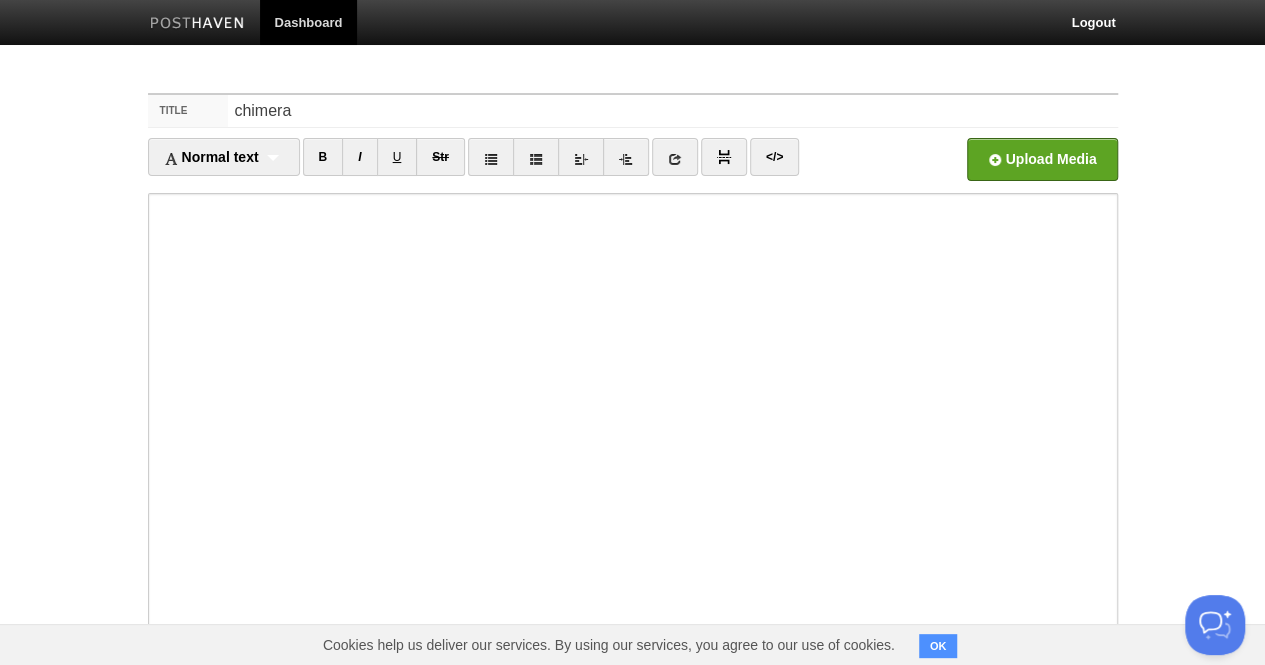 click on "Dashboard
Logout
Your Sites [FIRST] Test
Create a new site
Edit your user profile
Edit your account
Suggest a feature
FAQ and Support
Title
chimera
Normal text
Normal text
Heading 1
Heading 2
Heading 3
B
I
U
Str ×" at bounding box center (632, 423) 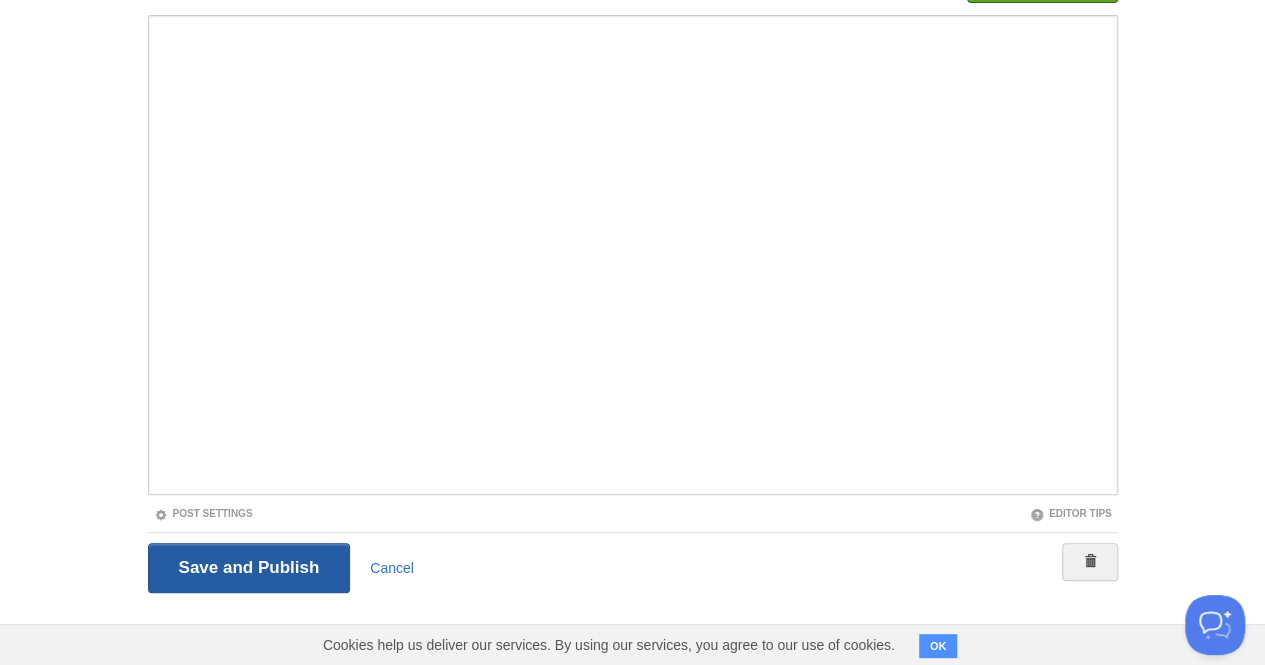 click on "Save and Publish" at bounding box center [249, 568] 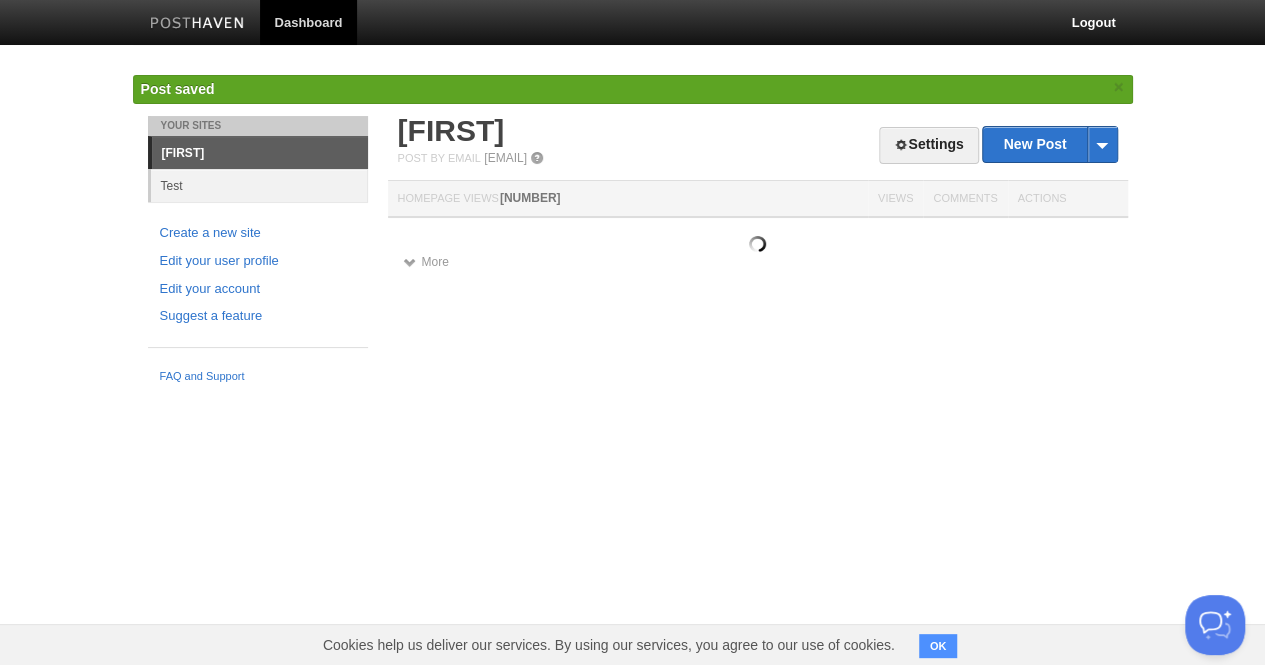 scroll, scrollTop: 0, scrollLeft: 0, axis: both 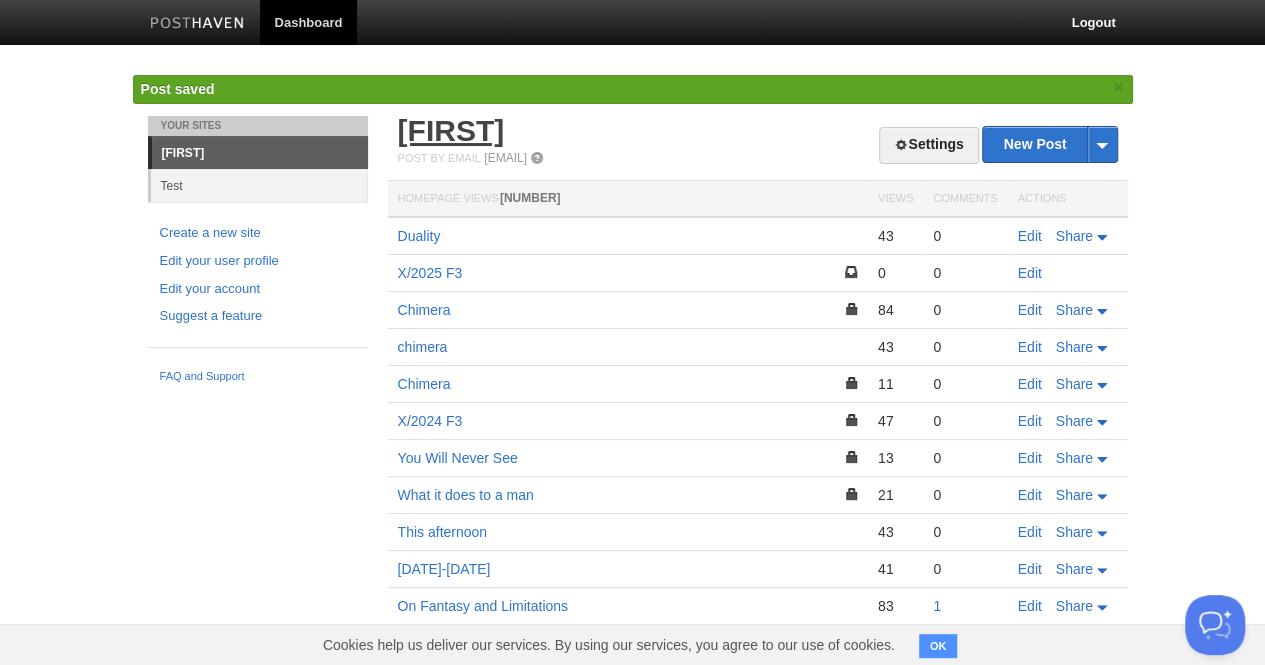 click on "[FIRST]" at bounding box center [451, 130] 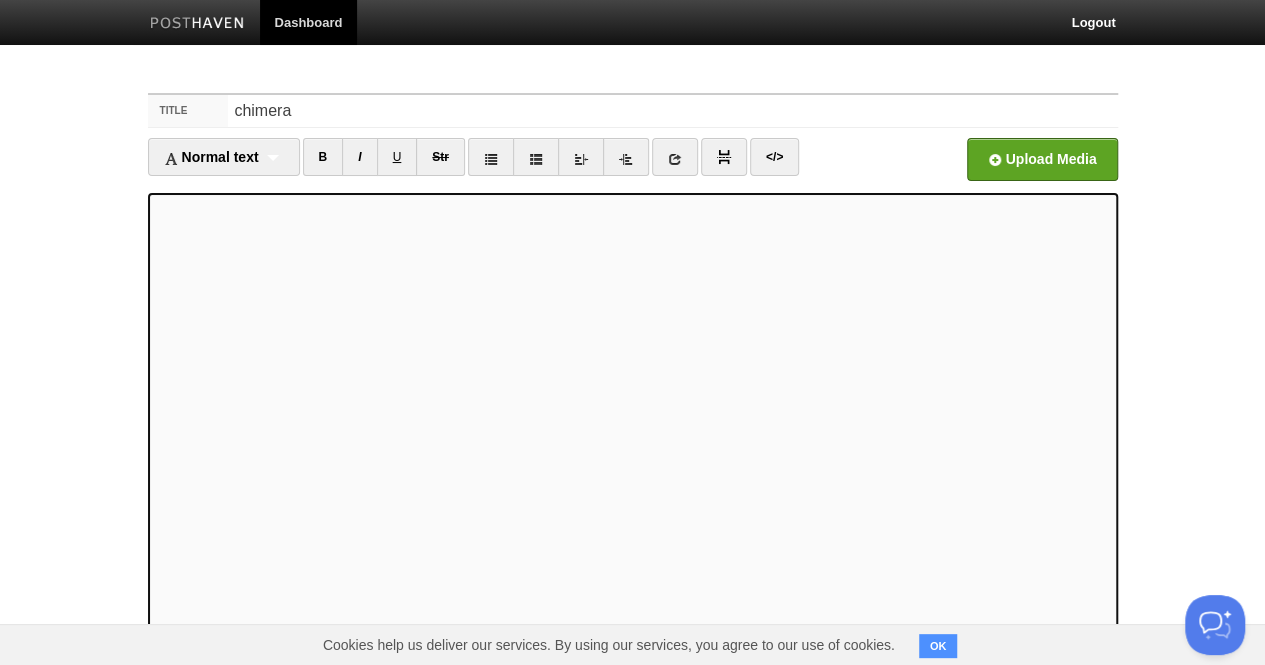 scroll, scrollTop: 178, scrollLeft: 0, axis: vertical 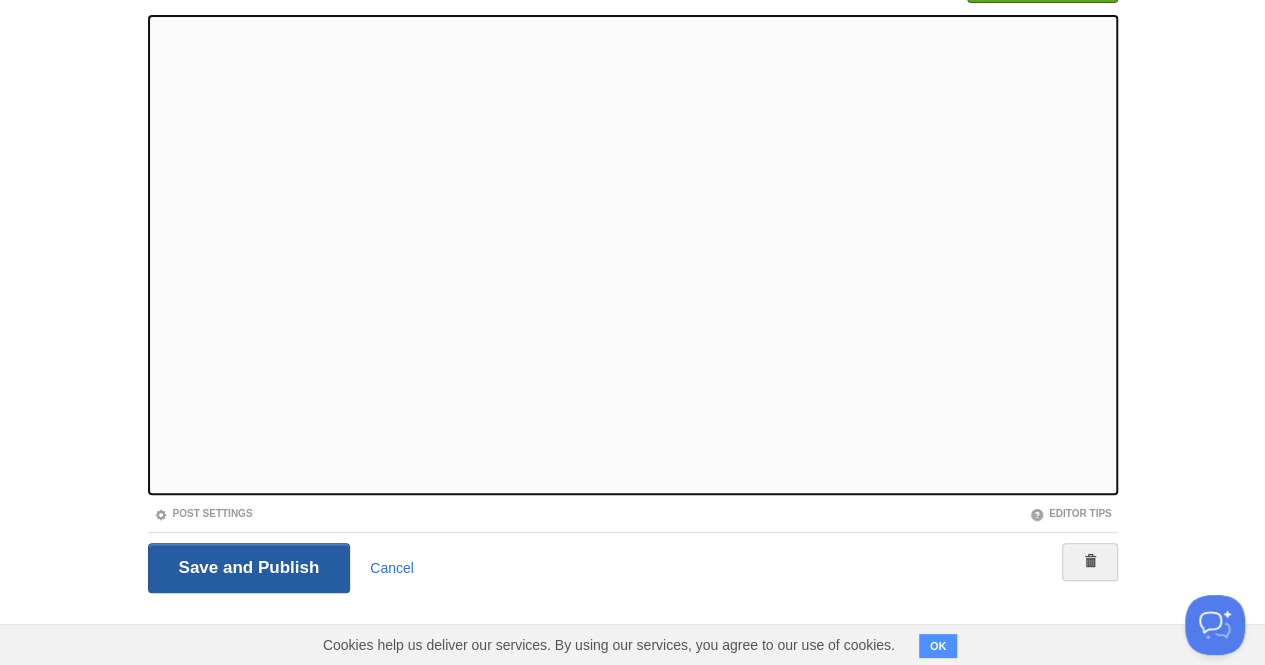 click on "Save and Publish" at bounding box center (249, 568) 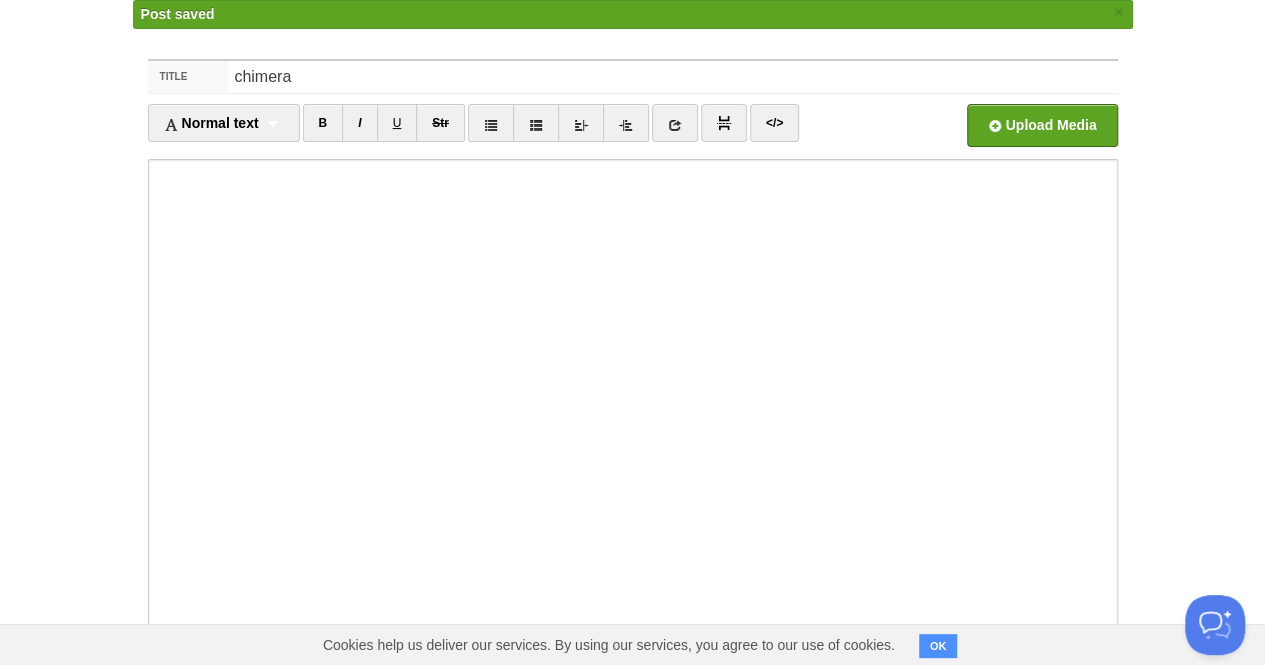 scroll, scrollTop: 0, scrollLeft: 0, axis: both 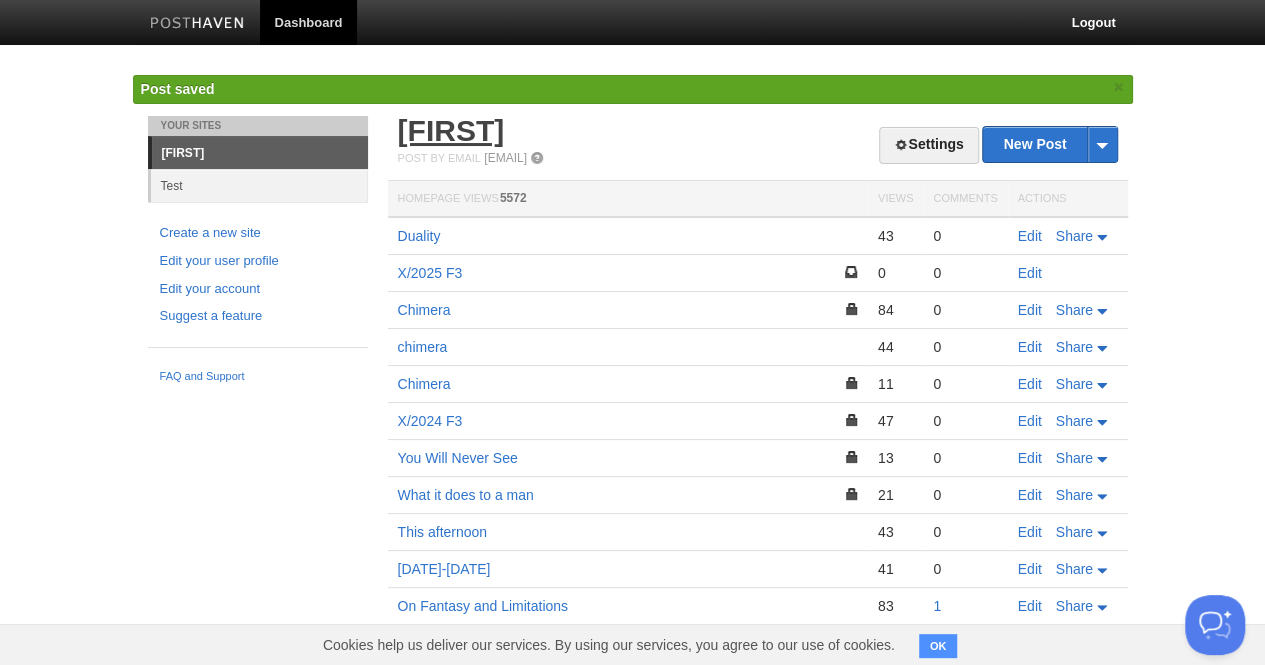 click on "[FIRST]" at bounding box center (451, 130) 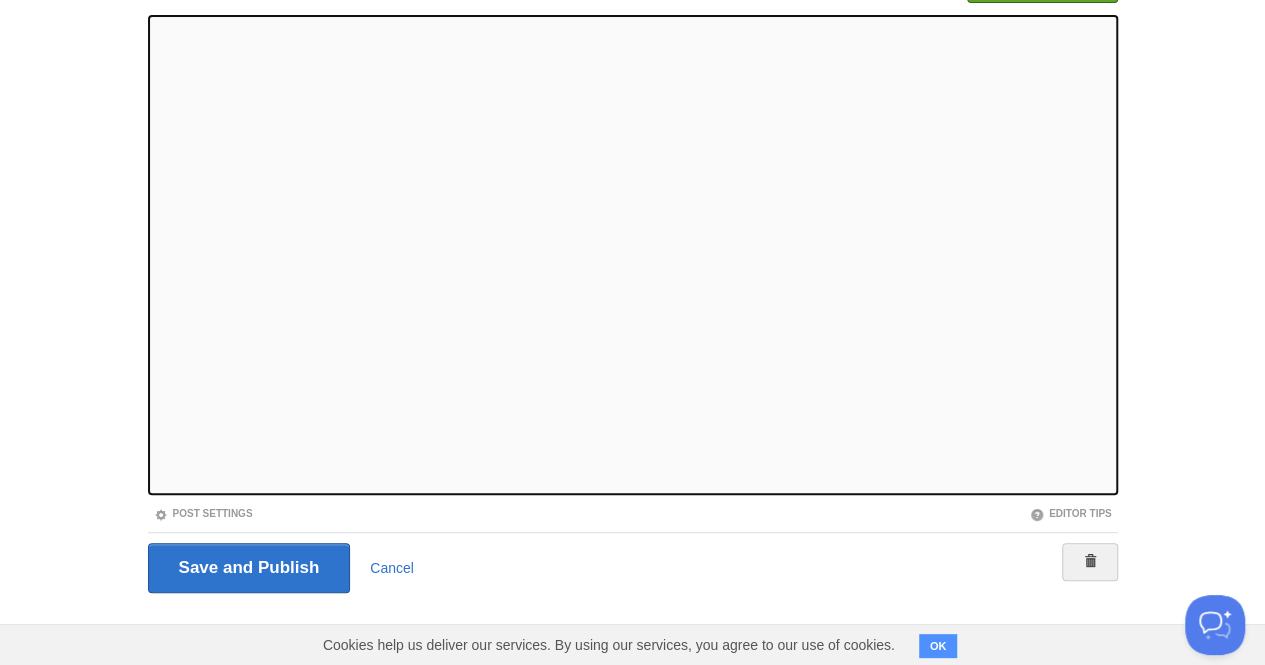 scroll, scrollTop: 0, scrollLeft: 0, axis: both 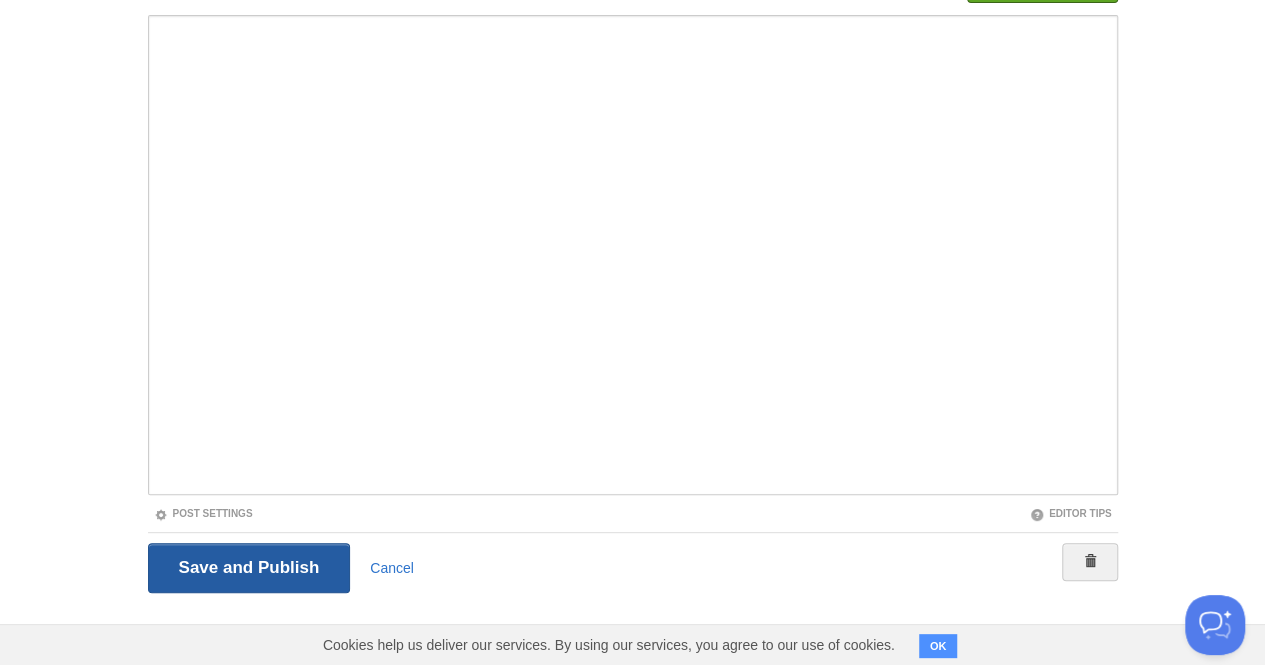 click on "Save and Publish" at bounding box center (249, 568) 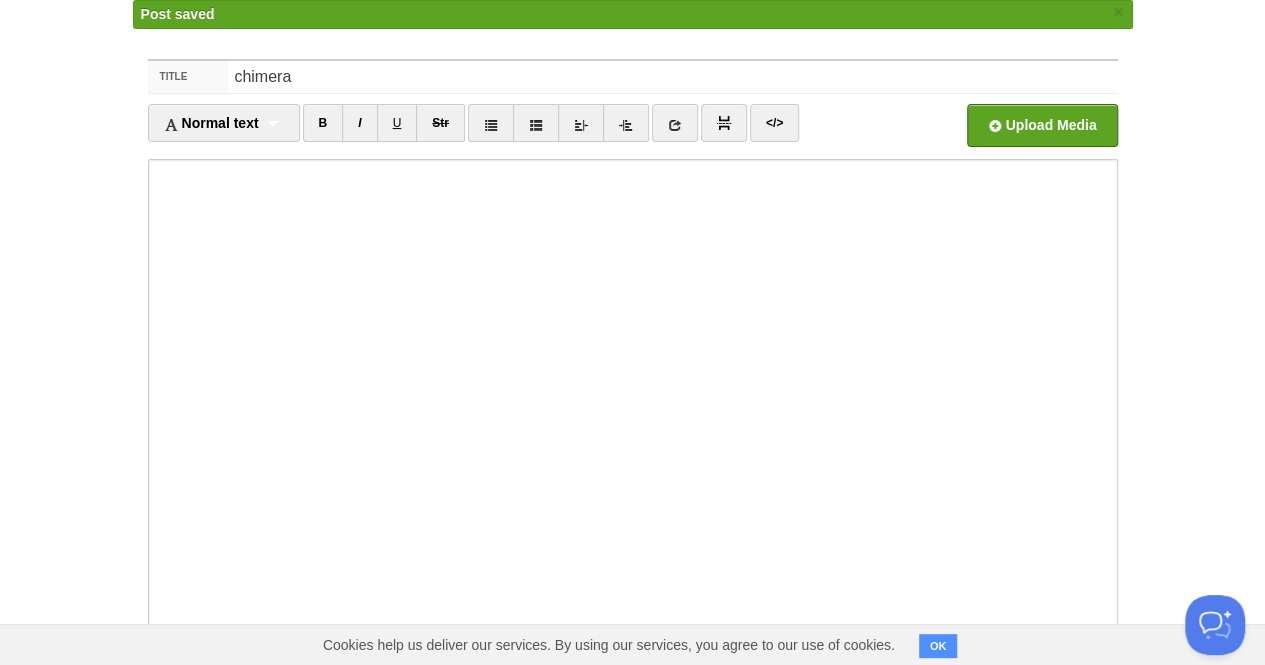 scroll, scrollTop: 0, scrollLeft: 0, axis: both 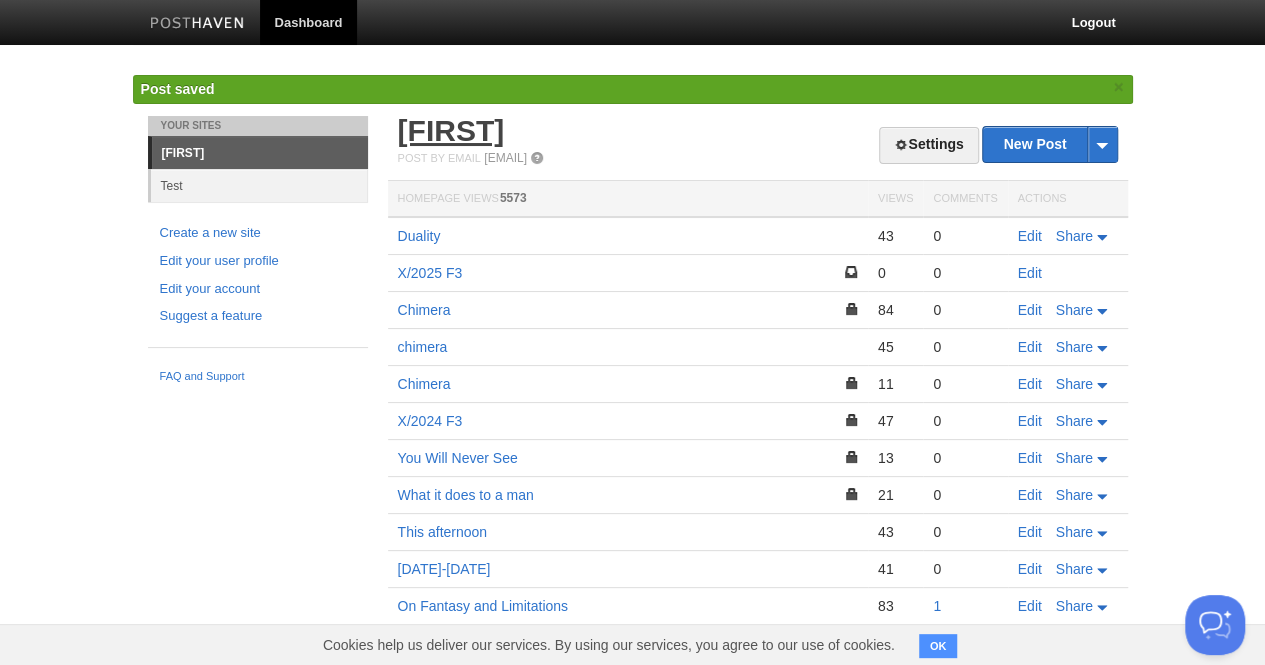 click on "[FIRST]" at bounding box center (451, 130) 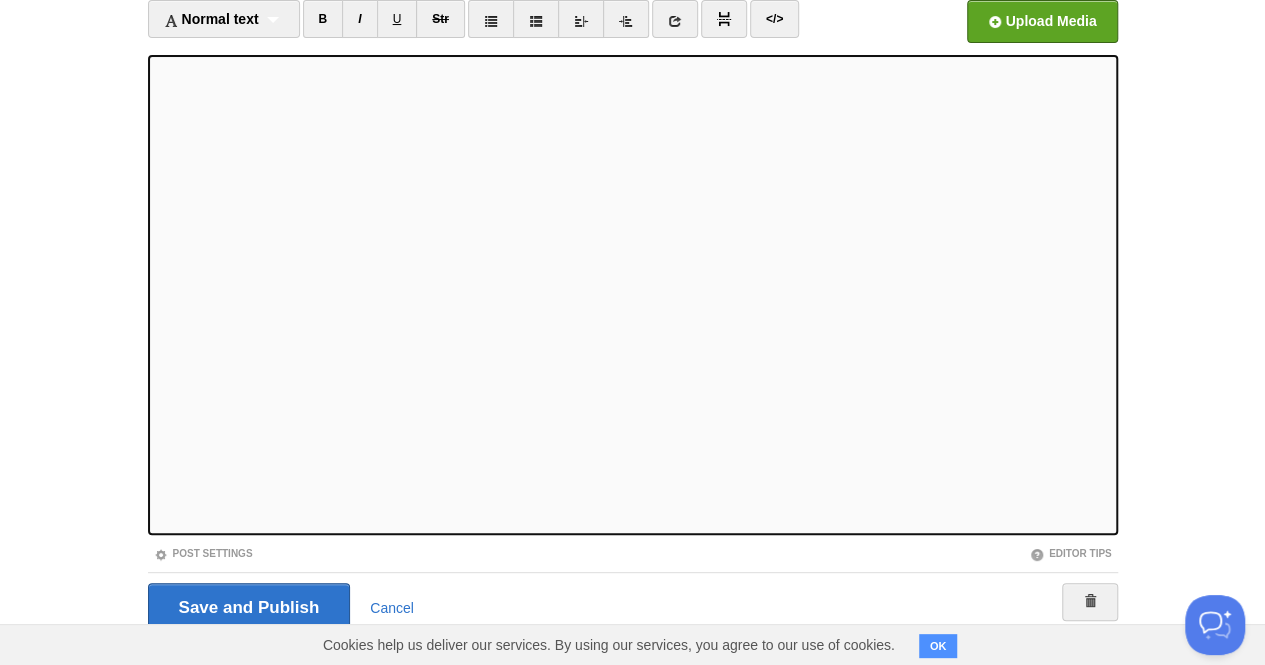 scroll, scrollTop: 136, scrollLeft: 0, axis: vertical 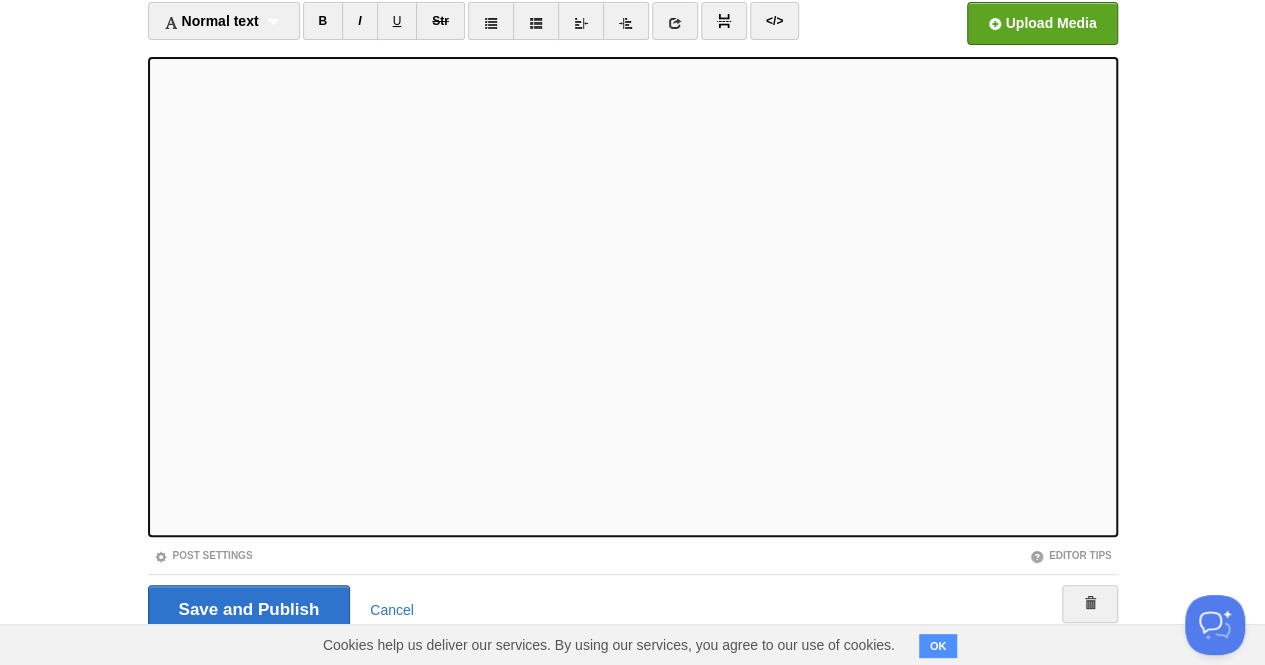 click on "Dashboard
Logout
Your Sites [NAME]
Create a new site
Edit your user profile
Edit your account
Suggest a feature
FAQ and Support
Title
chimera
Normal text
Normal text
Heading 1
Heading 2
Heading 3
B
I
U
Str ×" at bounding box center (632, 287) 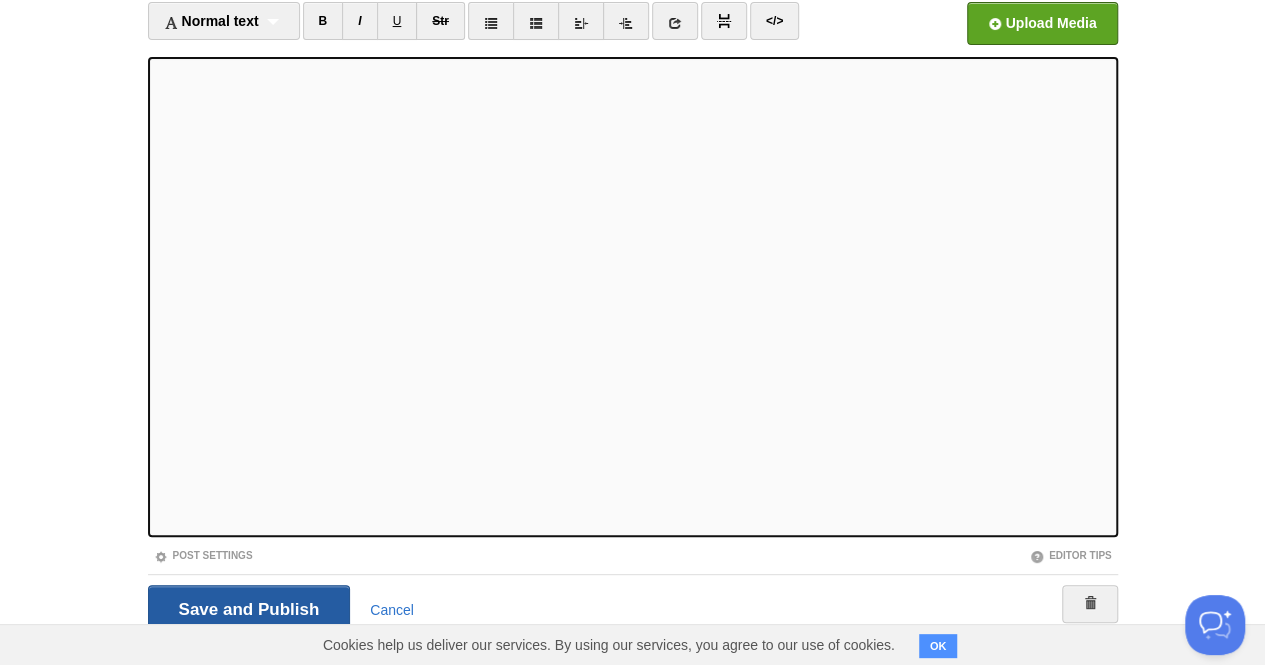 click on "Save and Publish" at bounding box center [249, 610] 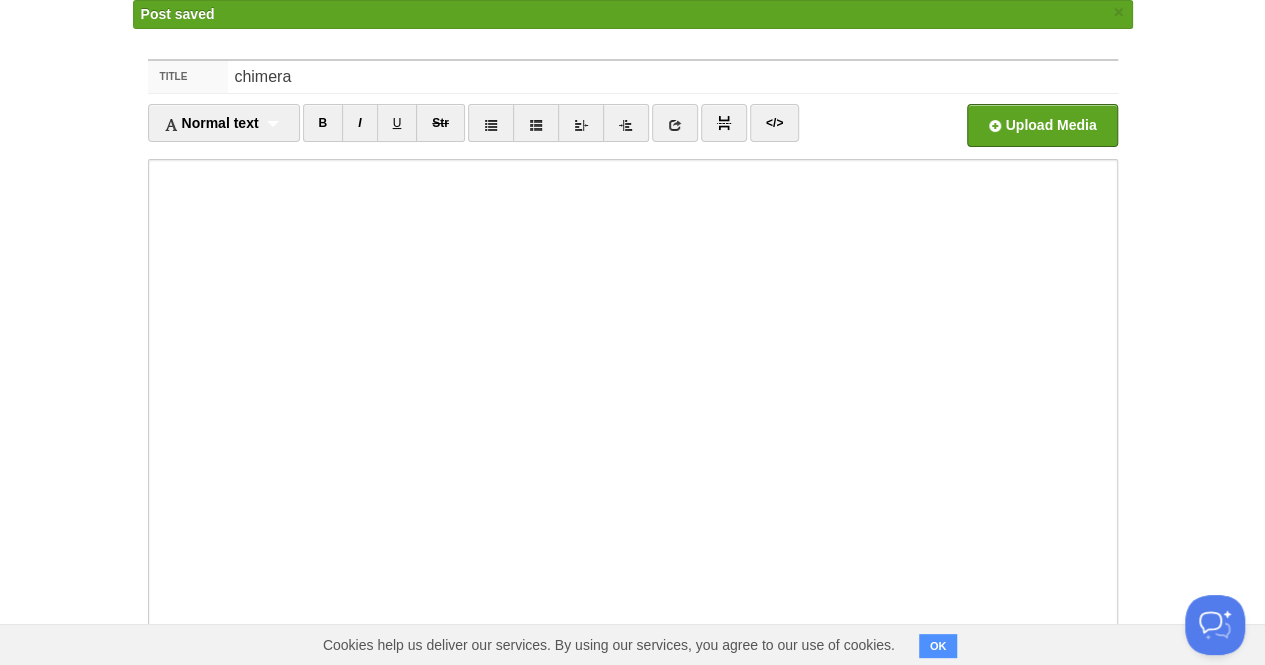 scroll, scrollTop: 0, scrollLeft: 0, axis: both 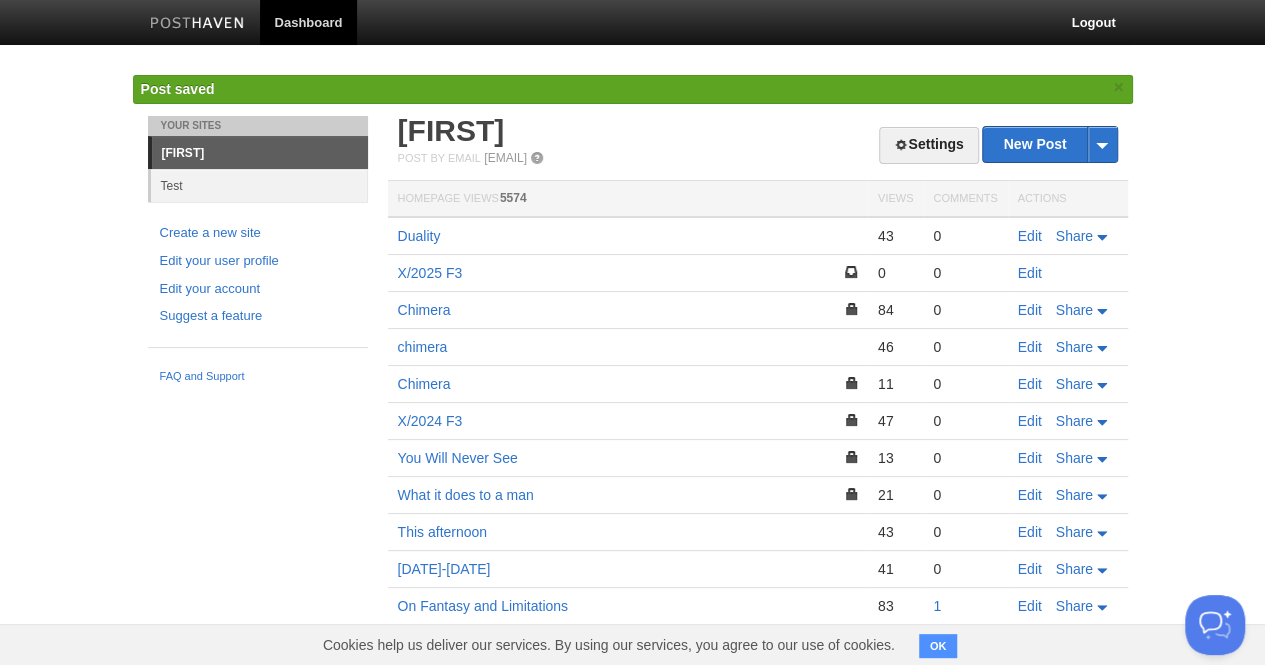click on "Post saved
×" at bounding box center [633, 95] 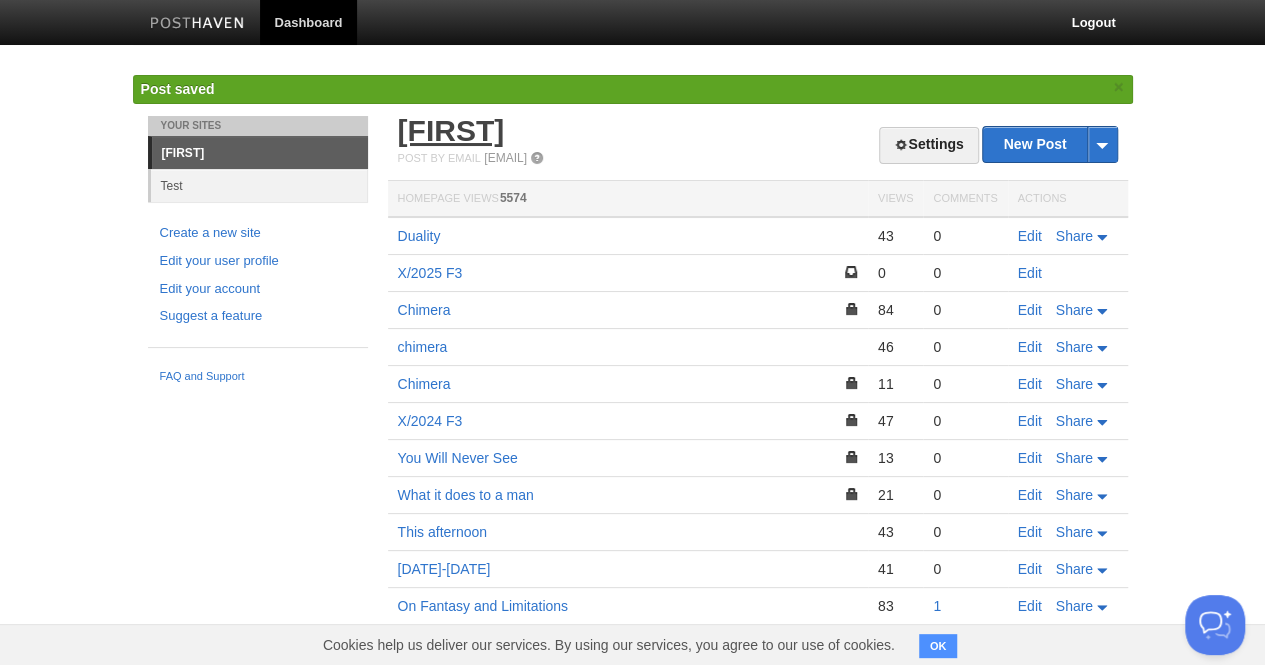 click on "[FIRST]" at bounding box center [451, 130] 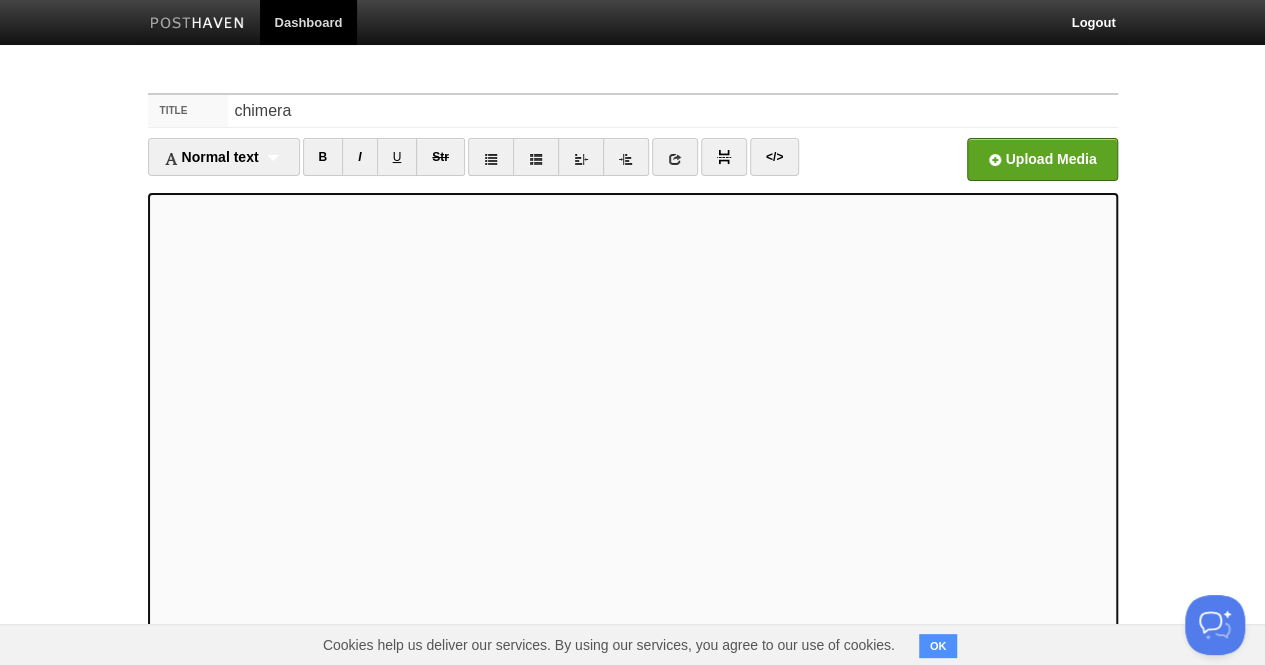 scroll, scrollTop: 178, scrollLeft: 0, axis: vertical 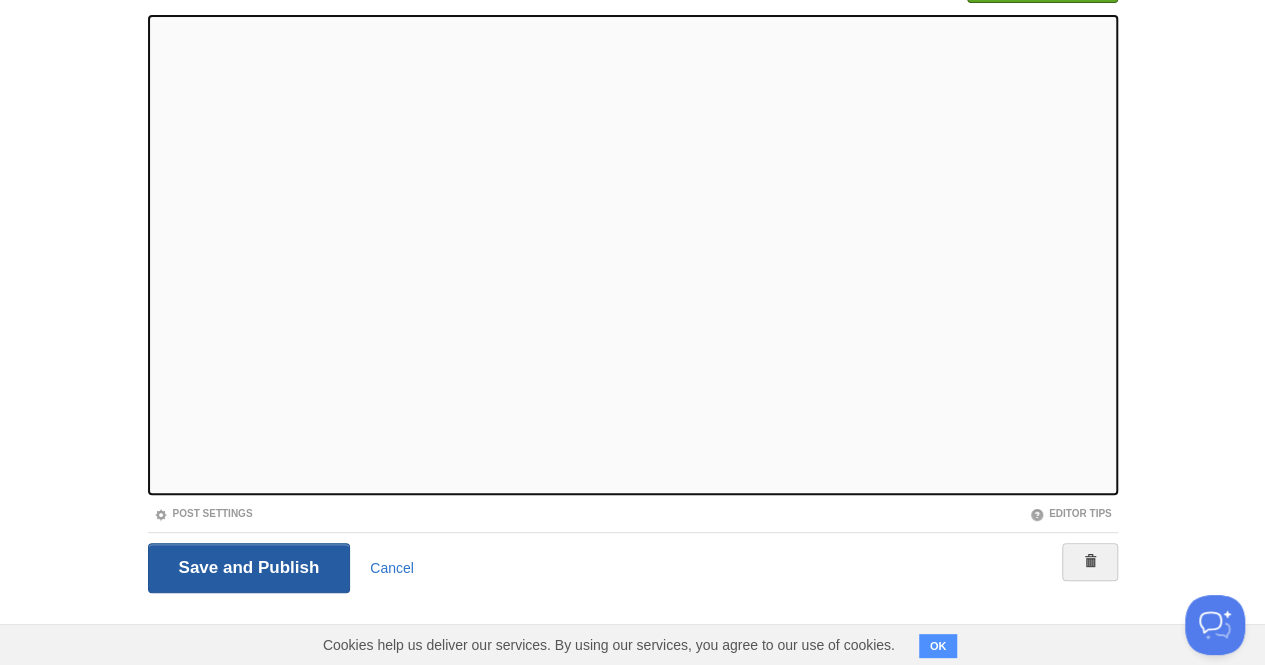 click on "Save and Publish" at bounding box center [249, 568] 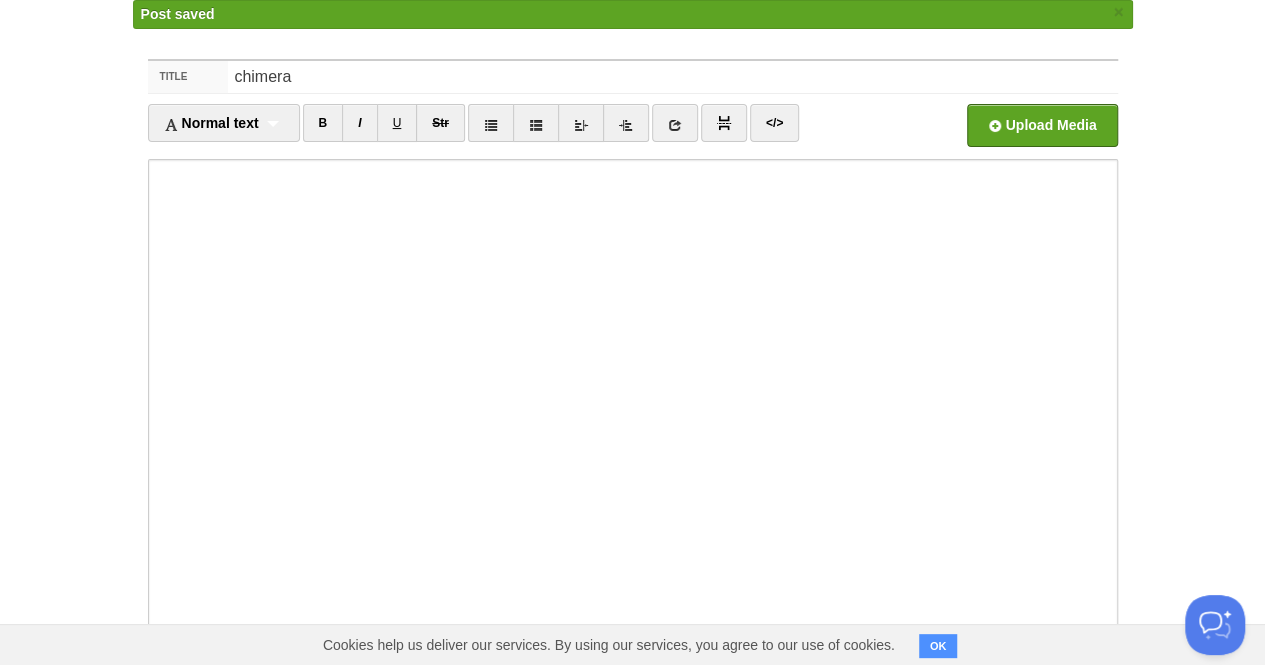 scroll, scrollTop: 0, scrollLeft: 0, axis: both 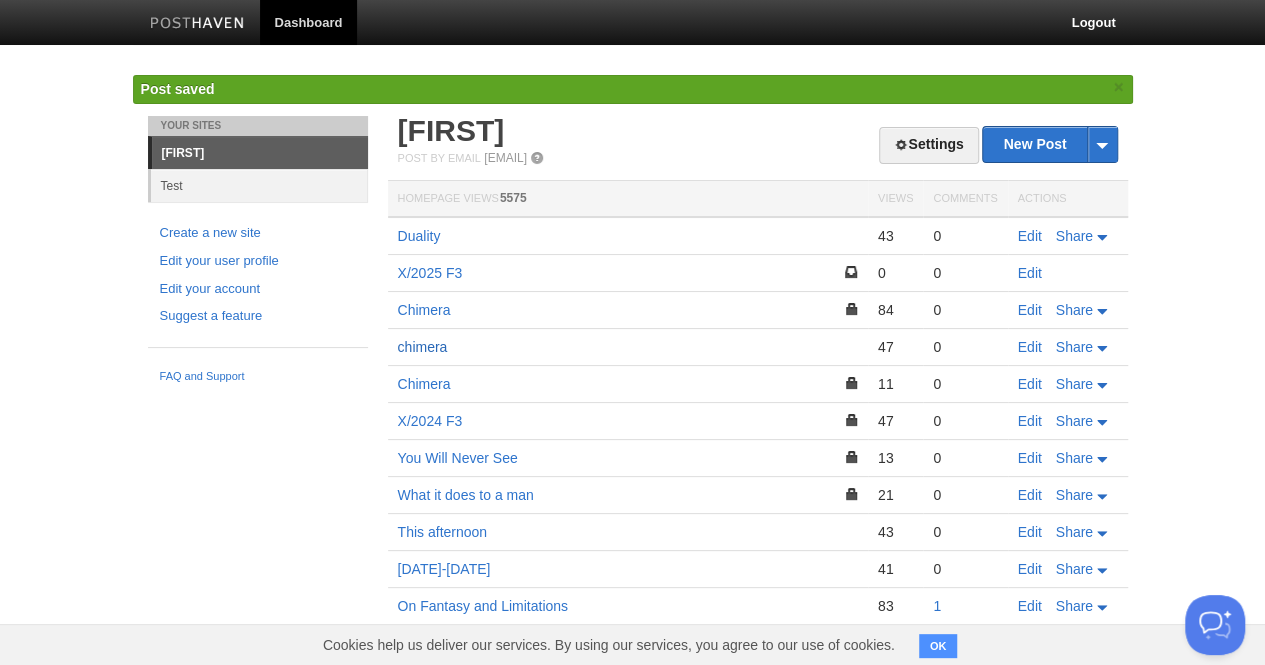 click on "chimera" at bounding box center [423, 347] 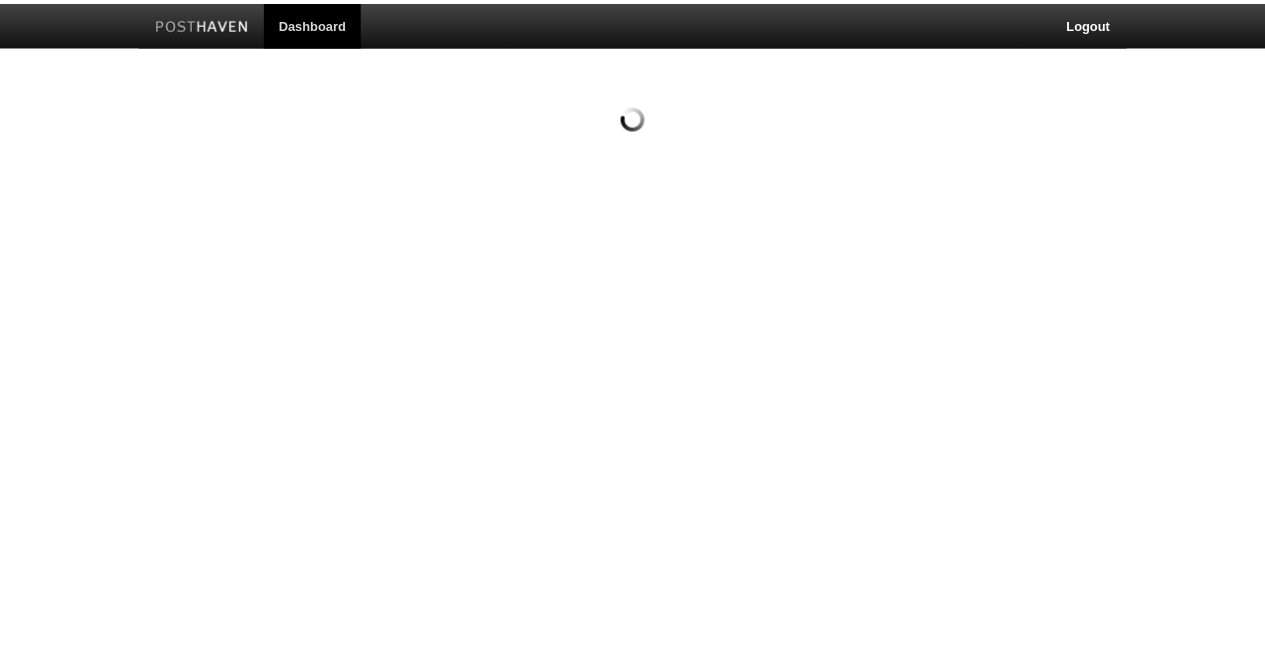 scroll, scrollTop: 0, scrollLeft: 0, axis: both 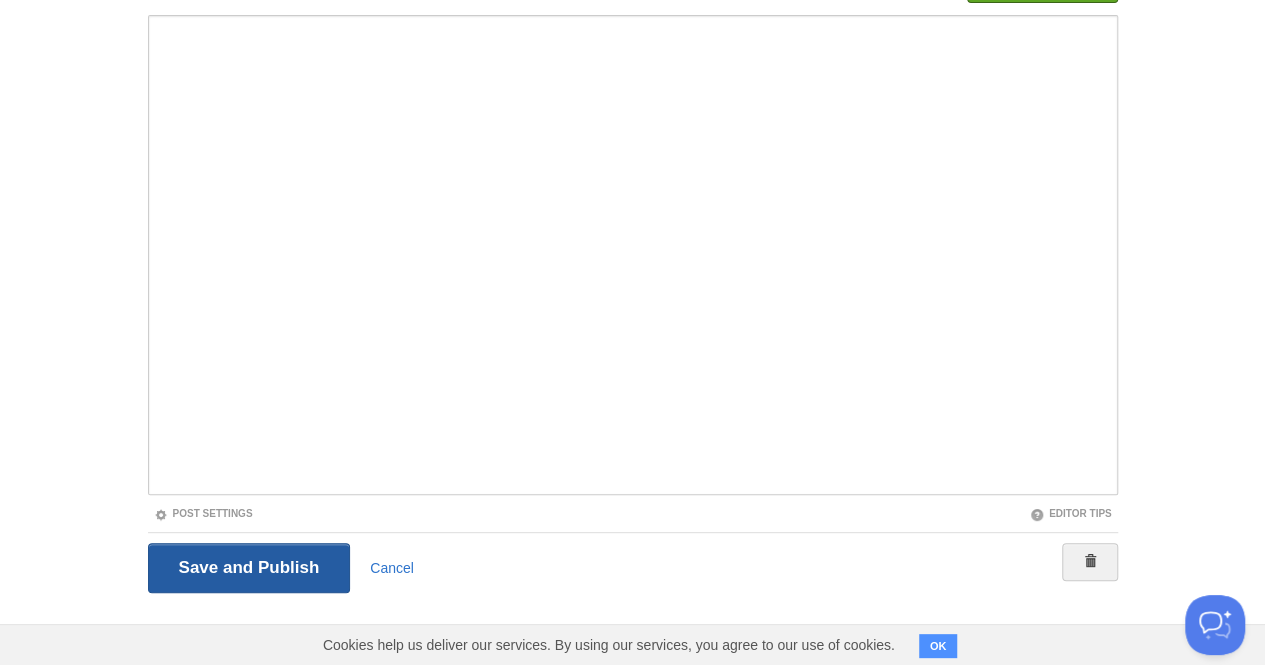 click on "Save and Publish" at bounding box center [249, 568] 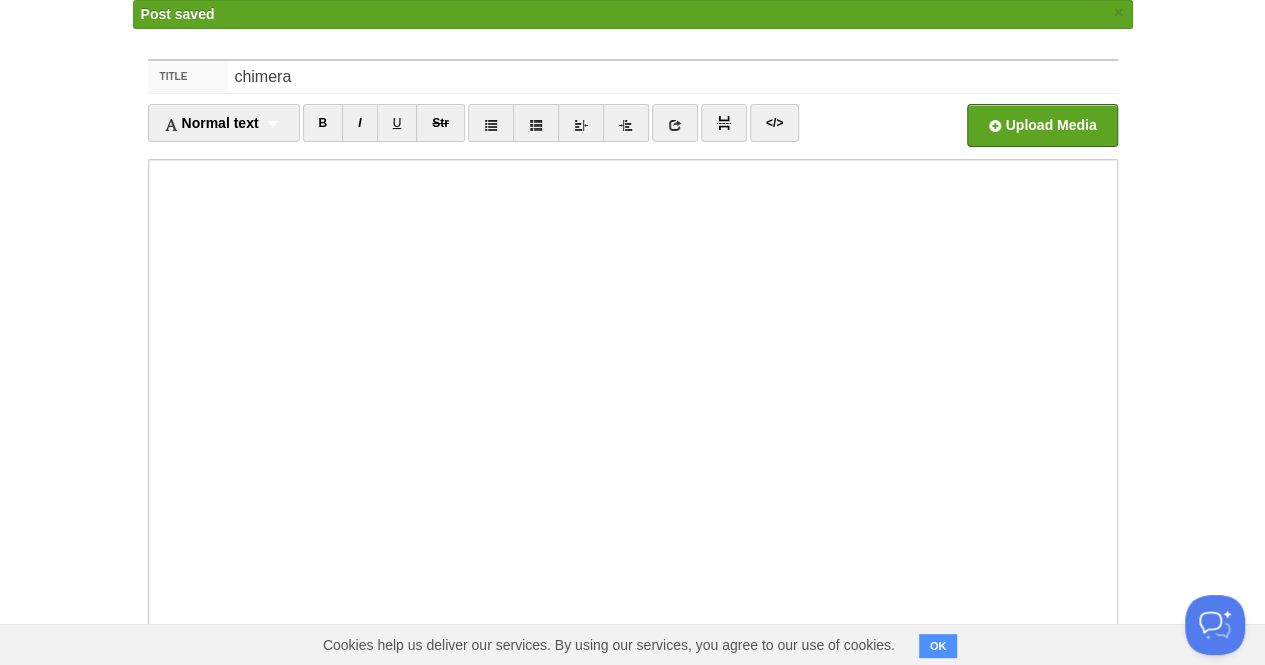 scroll, scrollTop: 0, scrollLeft: 0, axis: both 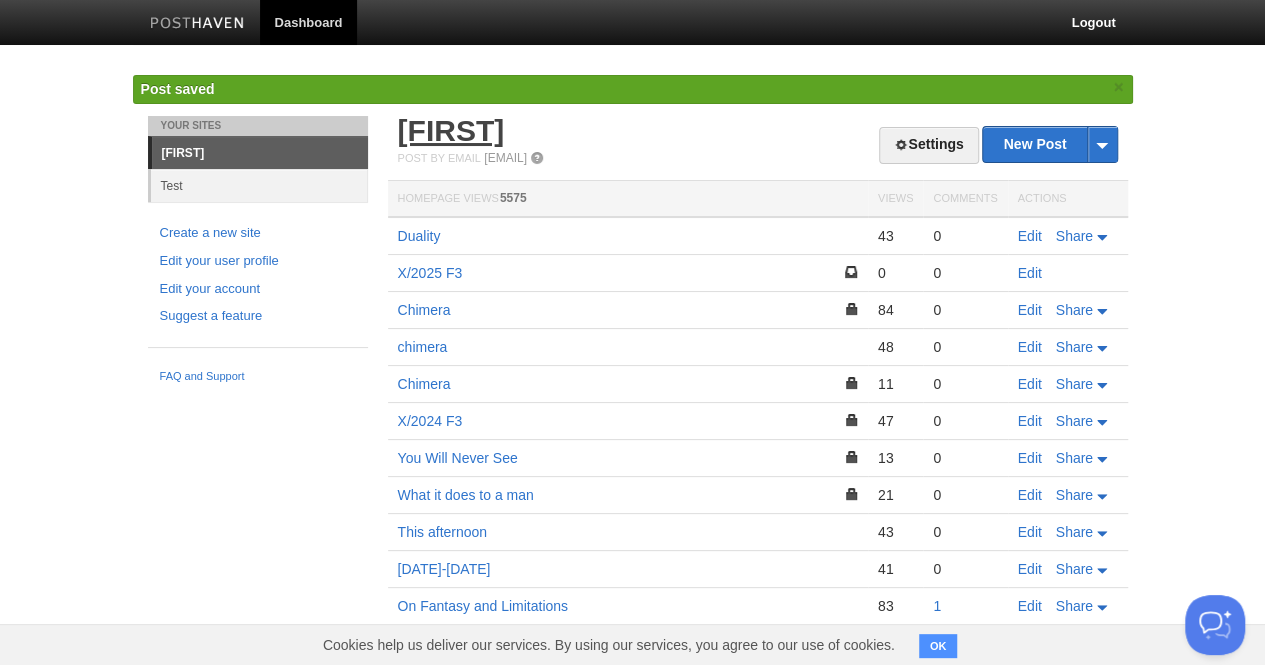 click on "[FIRST]" at bounding box center [451, 130] 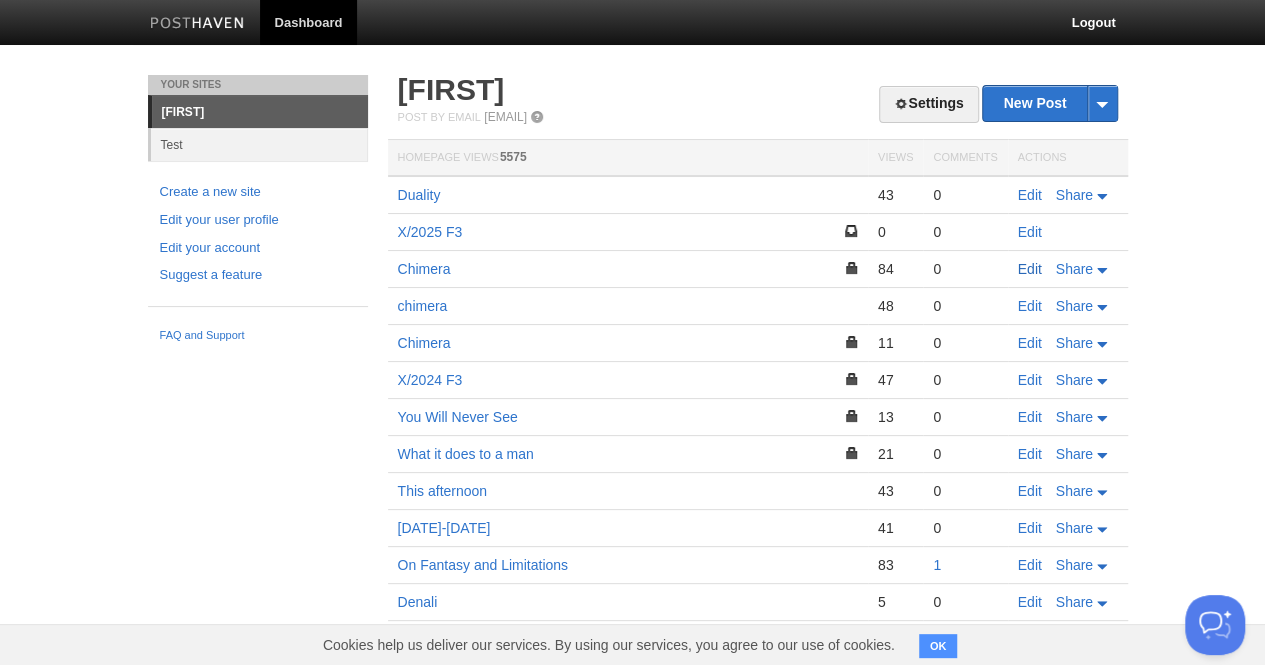 click on "Edit" at bounding box center (1030, 269) 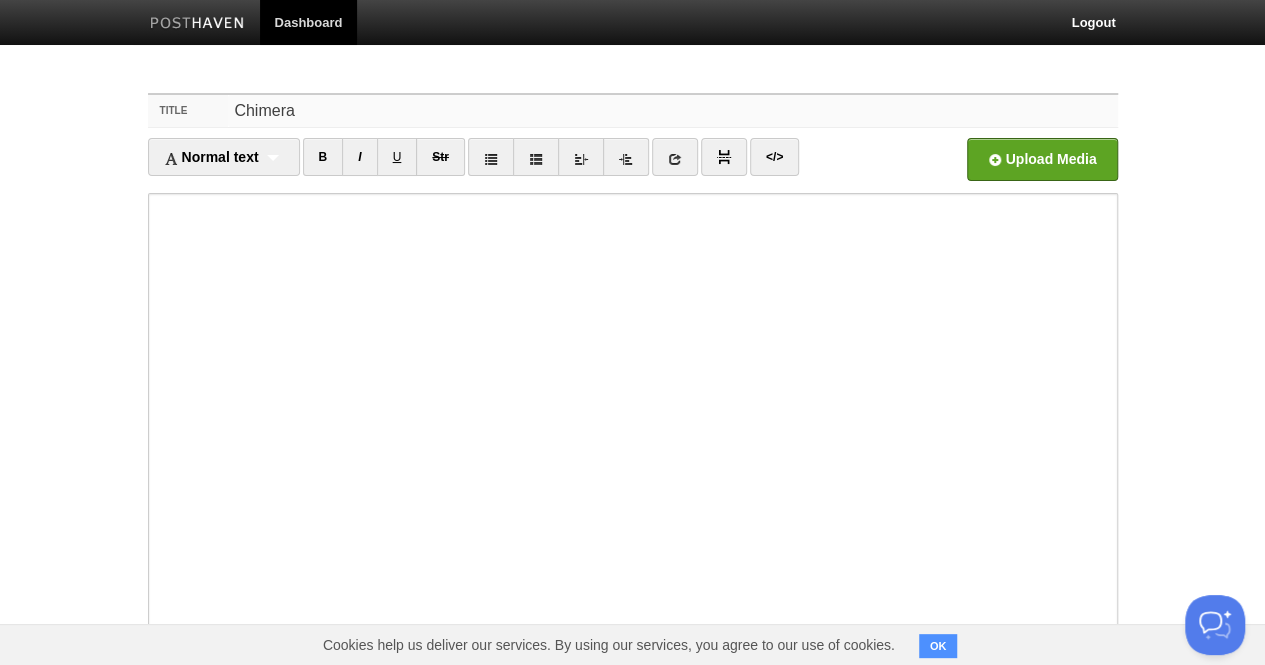 click on "Chimera" at bounding box center (672, 111) 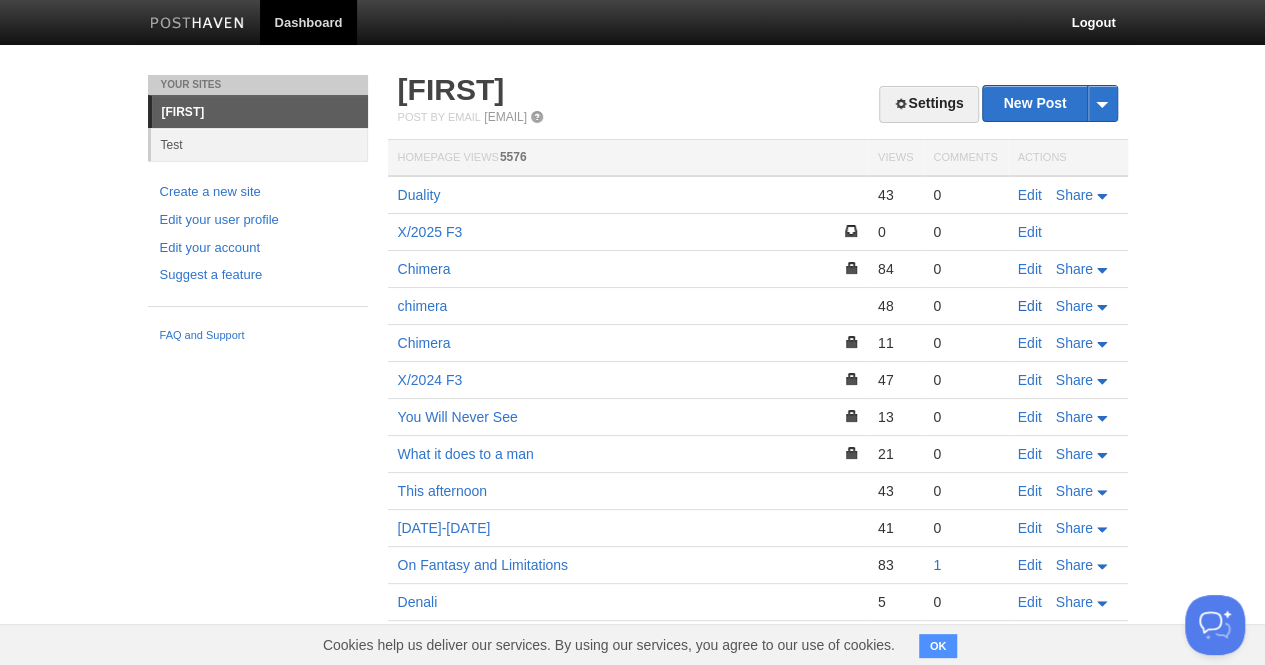 click on "Edit" at bounding box center (1030, 306) 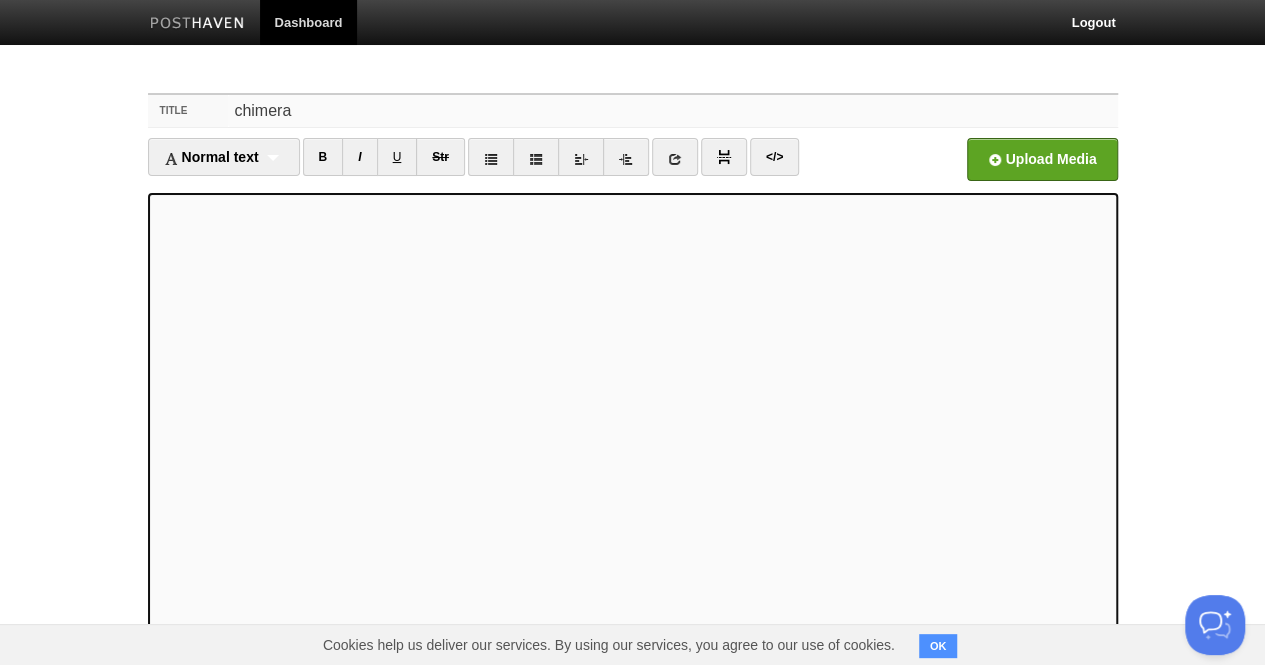 click on "chimera" at bounding box center [672, 111] 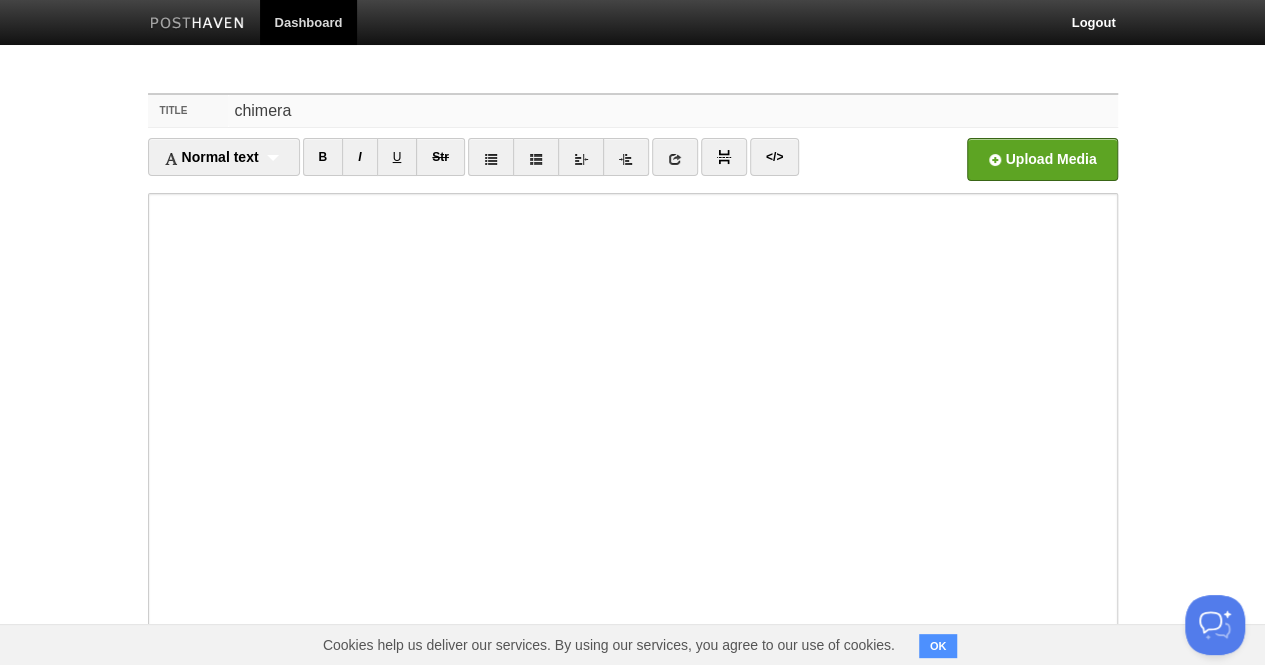 click on "chimera" at bounding box center (672, 111) 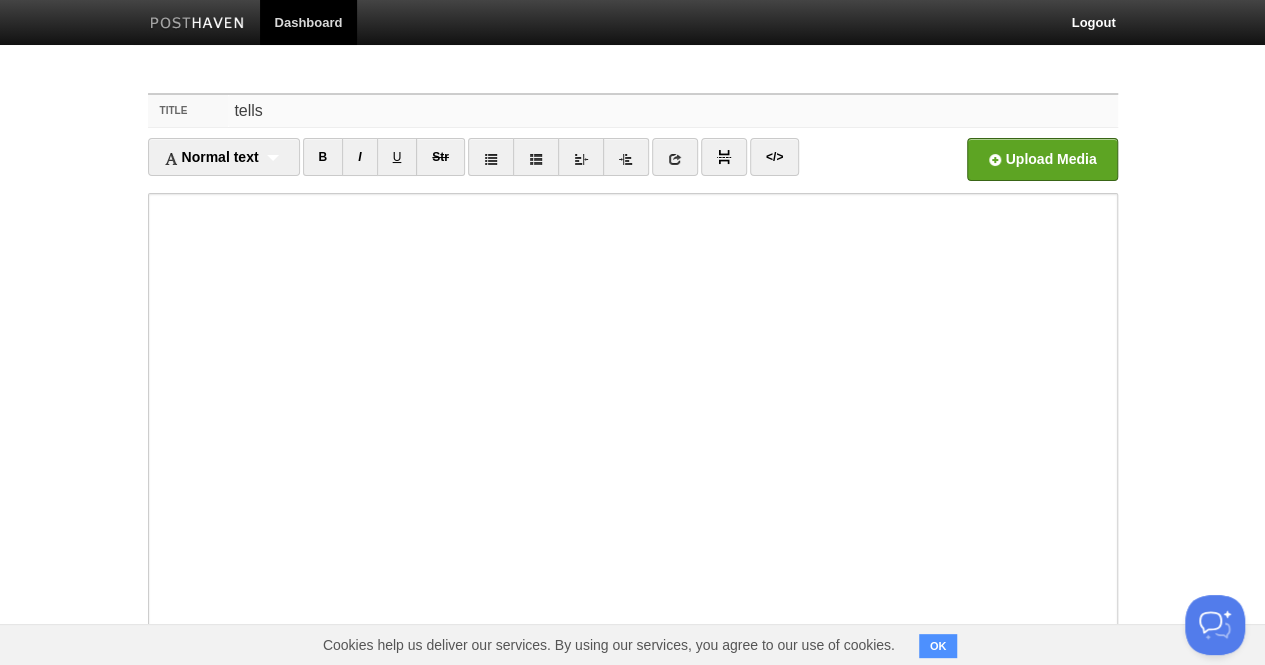 type on "tells" 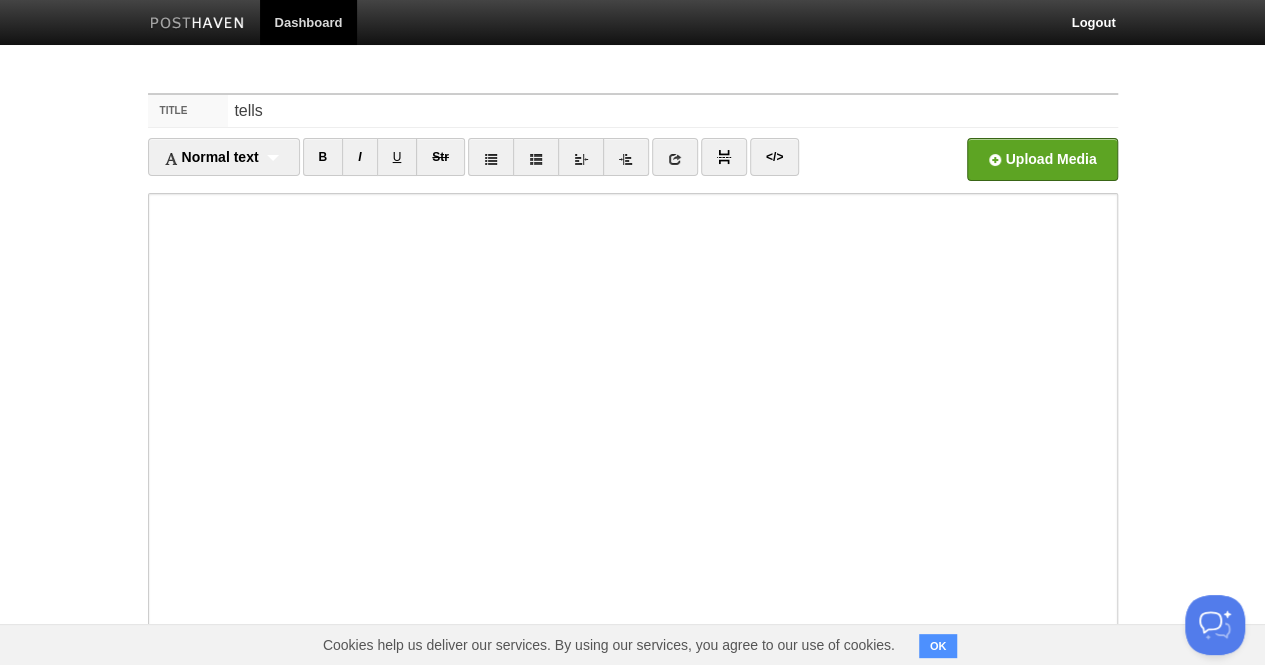 click on "Dashboard
Logout
Post saved
×
Your Sites Anupam Test
Create a new site
Edit your user profile
Edit your account
Suggest a feature
FAQ and Support
Title
tells
Normal text
Normal text
Heading 1
Heading 2
Heading 3
B
I
U" at bounding box center (632, 423) 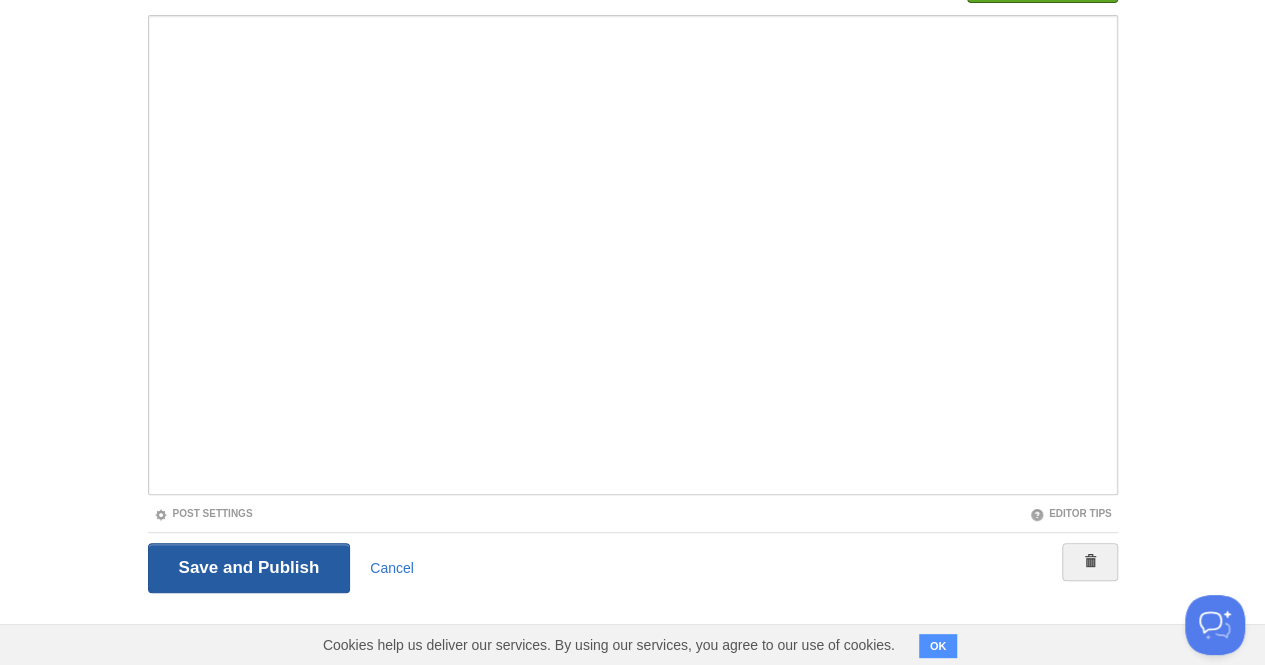 click on "Save and Publish" at bounding box center (249, 568) 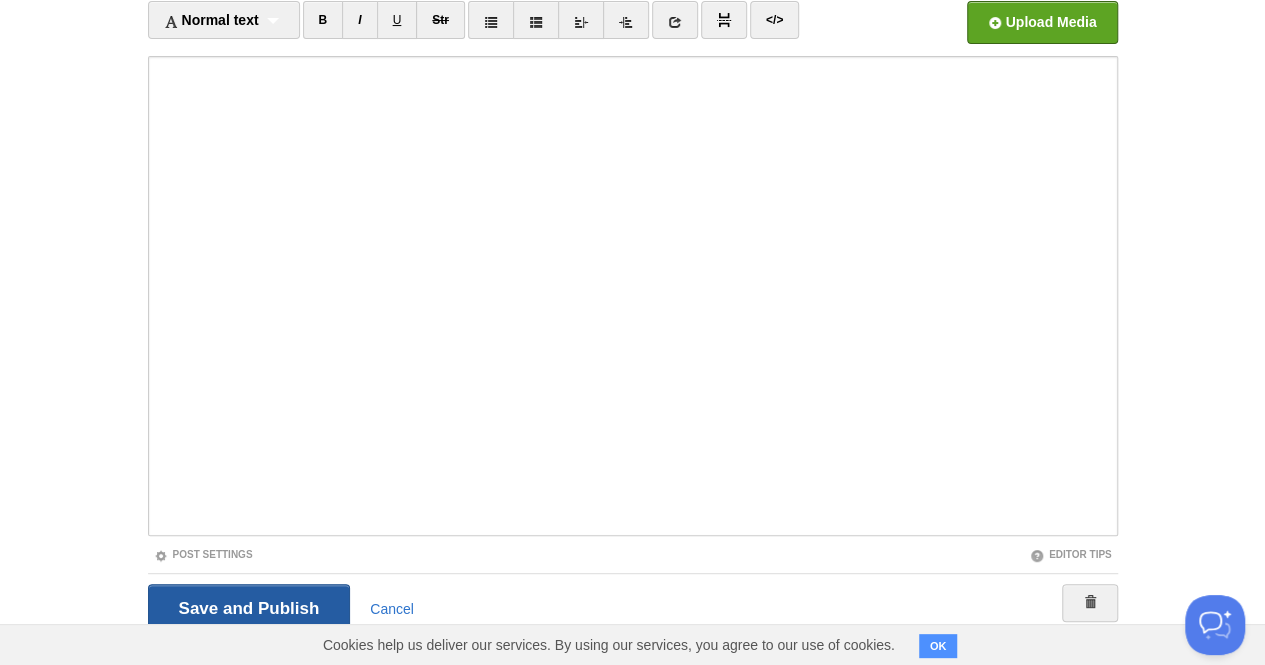 scroll, scrollTop: 75, scrollLeft: 0, axis: vertical 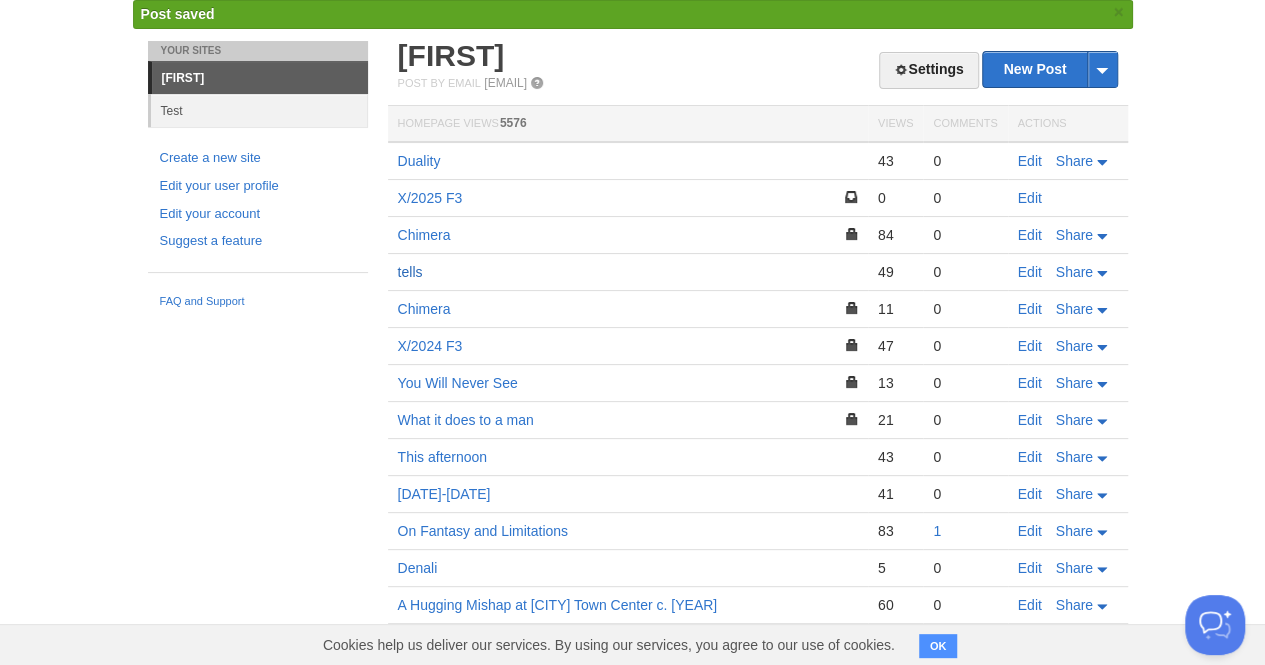 click on "tells" at bounding box center [410, 272] 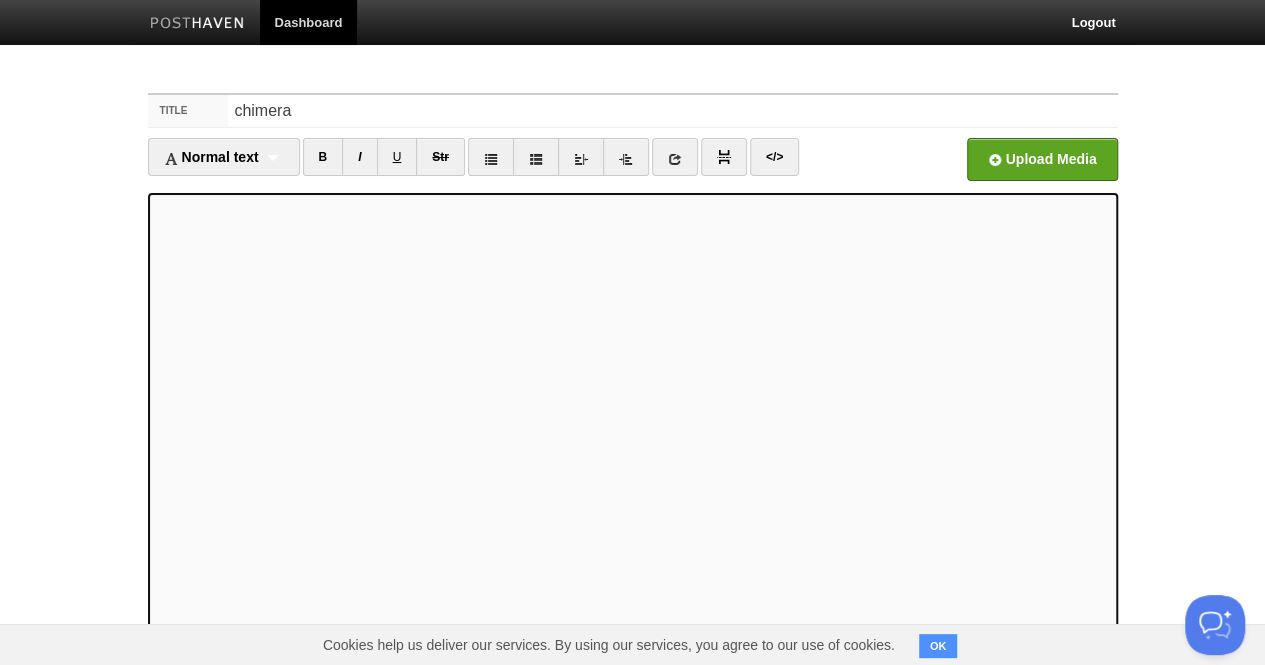 scroll, scrollTop: 178, scrollLeft: 0, axis: vertical 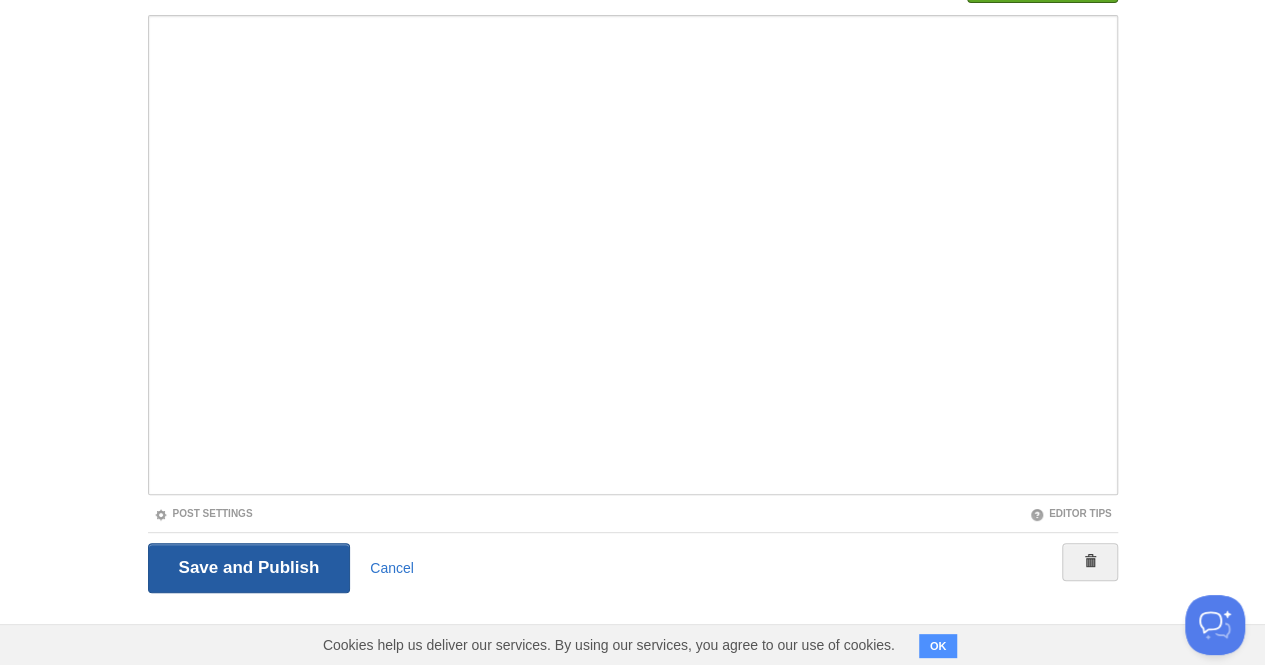 click on "Save and Publish" at bounding box center [249, 568] 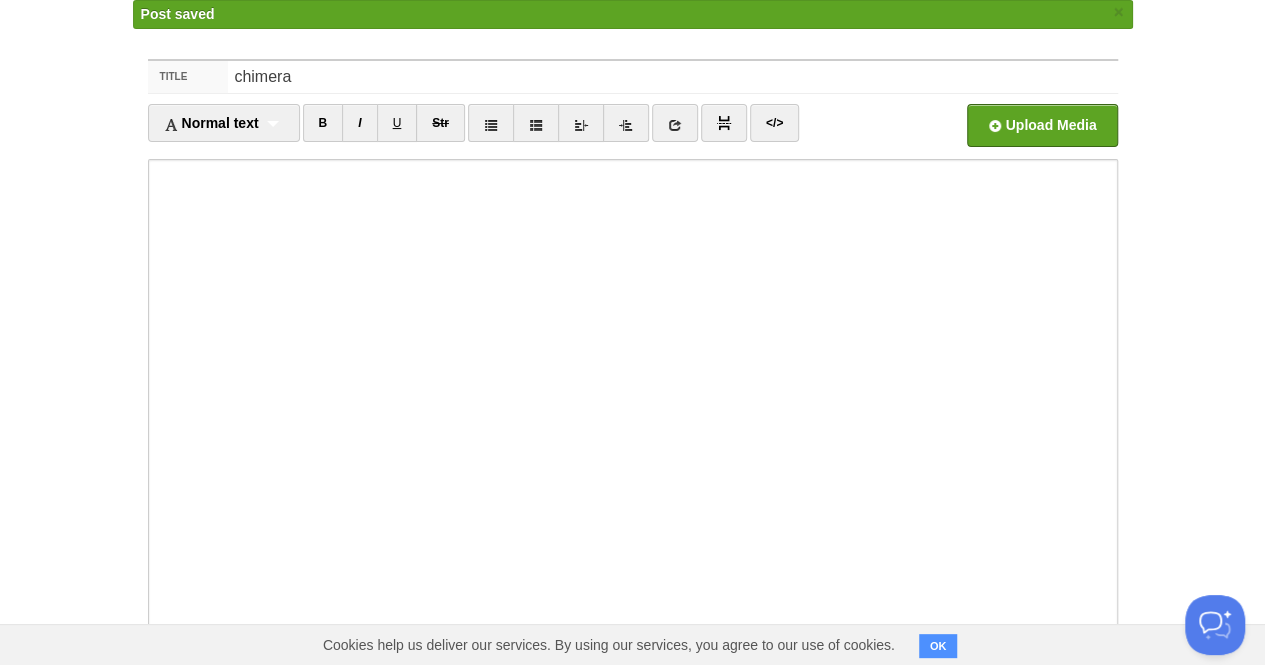 scroll, scrollTop: 0, scrollLeft: 0, axis: both 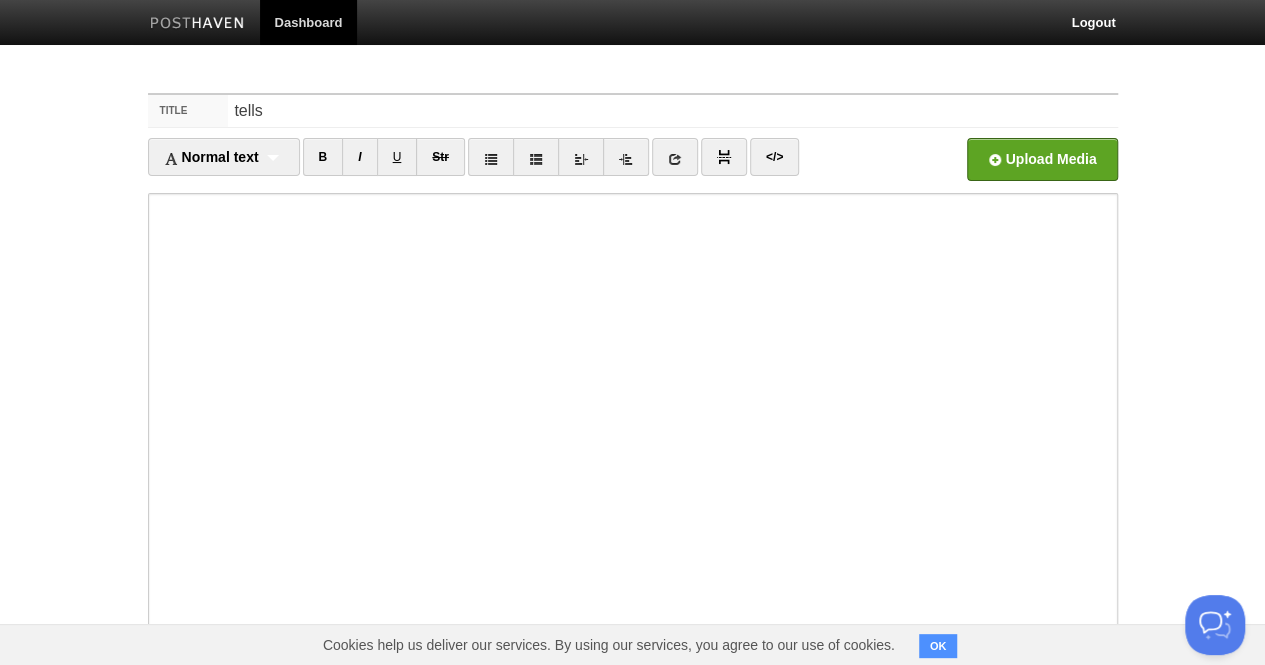 click on "Dashboard
Logout
Your Sites Anupam Test
Create a new site
Edit your user profile
Edit your account
Suggest a feature
FAQ and Support
Title
tells
Normal text
Normal text
Heading 1
Heading 2
Heading 3
B
I
U
Str ×" at bounding box center (632, 423) 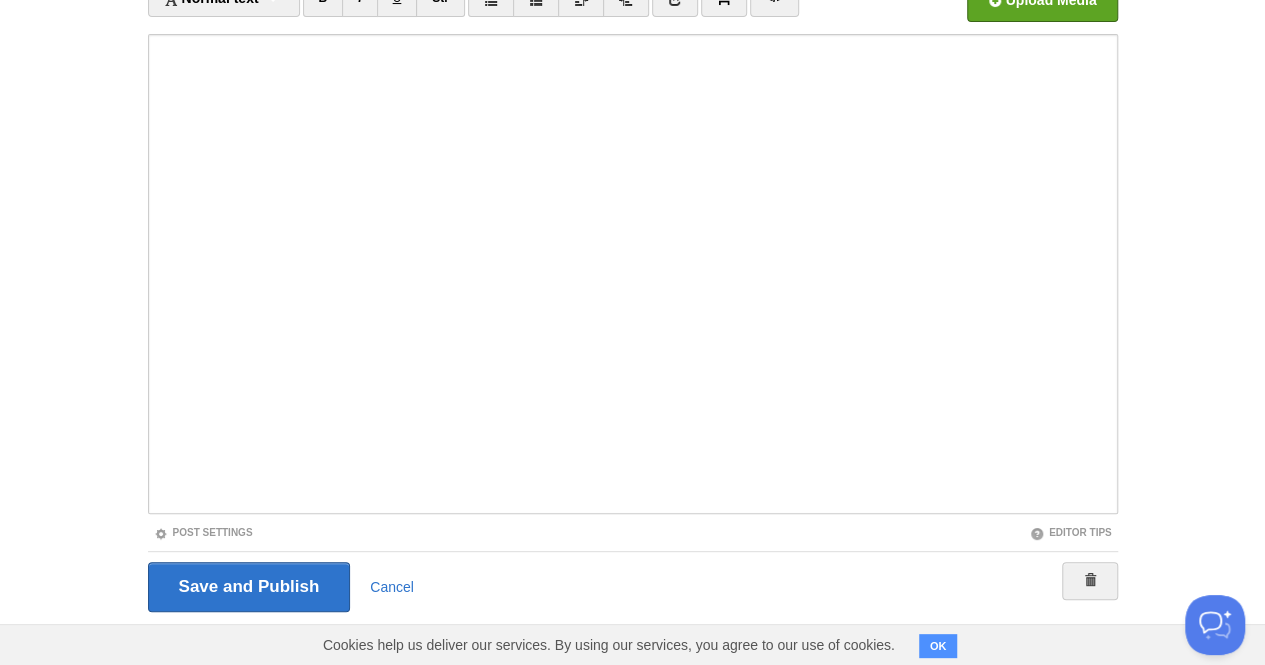 scroll, scrollTop: 178, scrollLeft: 0, axis: vertical 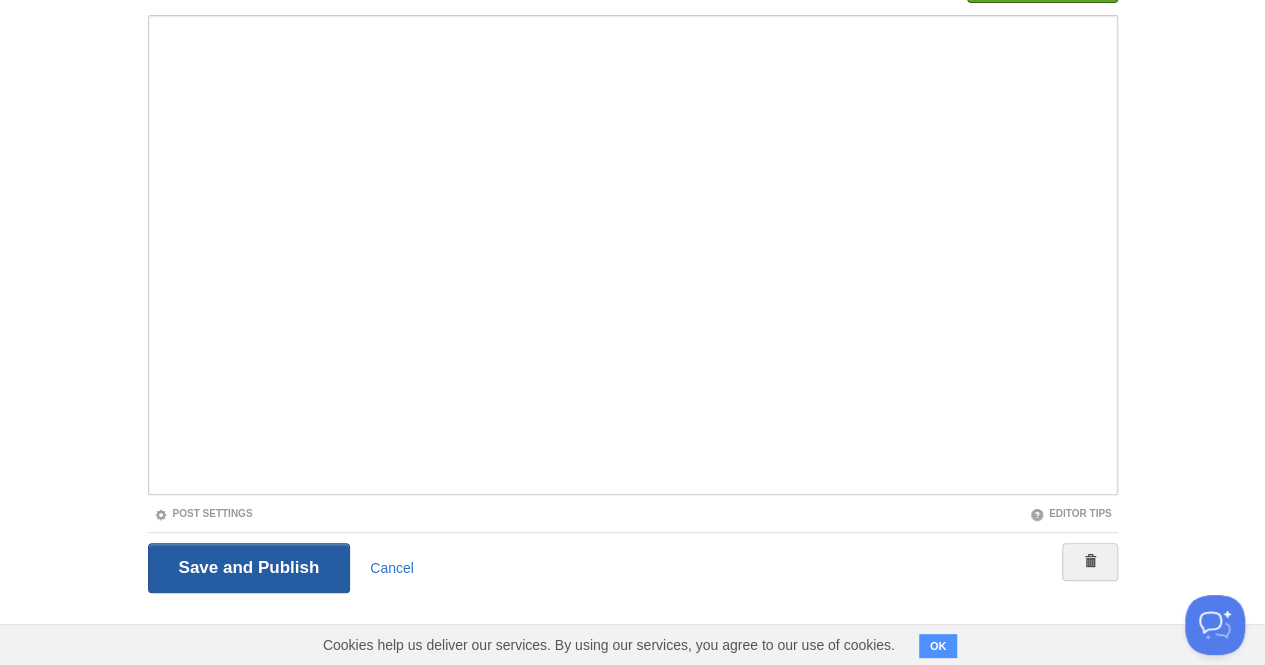 click on "Save and Publish" at bounding box center (249, 568) 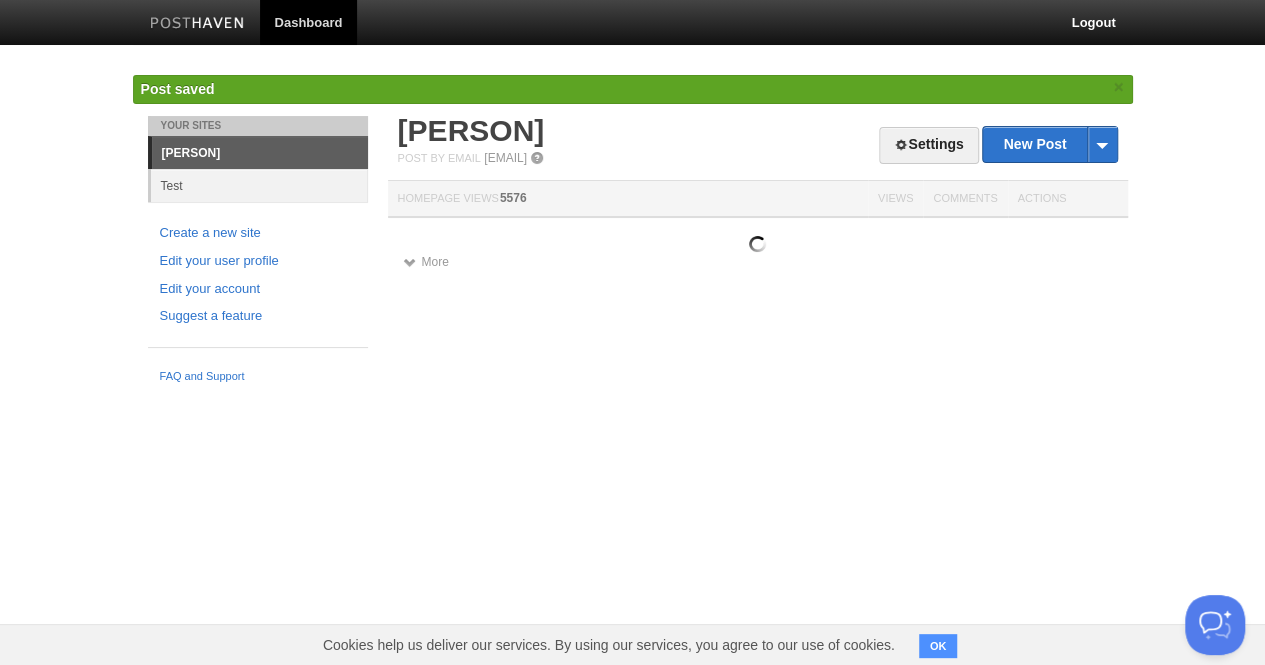 scroll, scrollTop: 0, scrollLeft: 0, axis: both 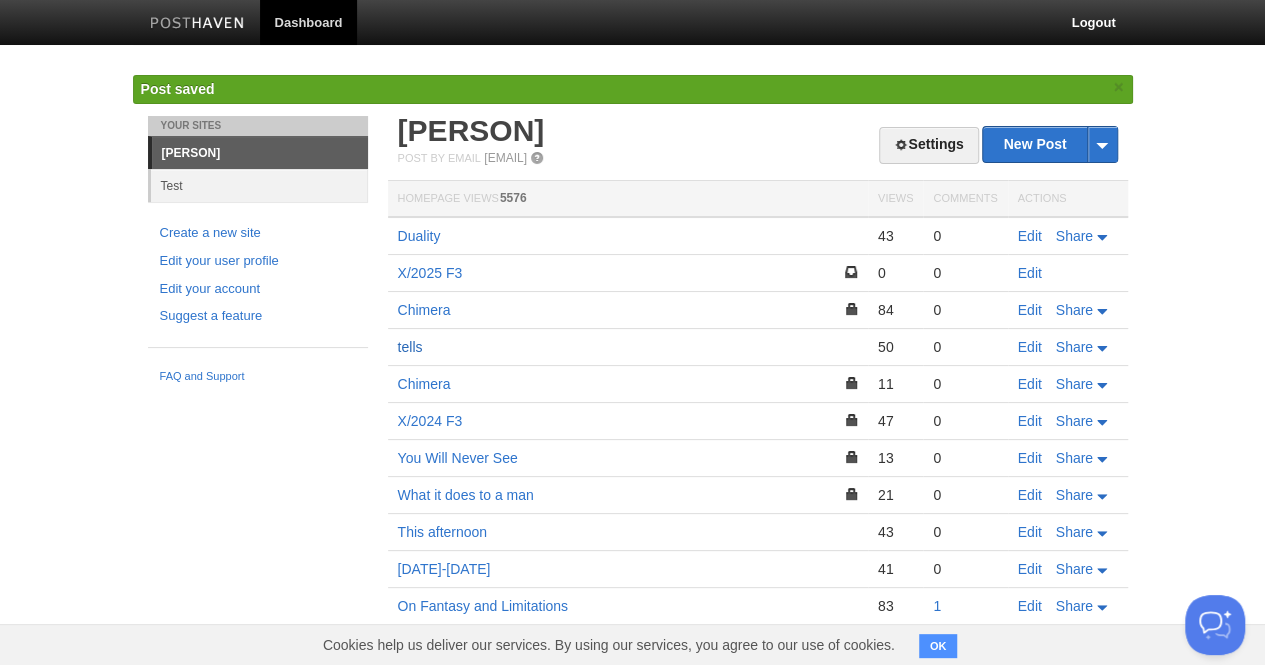 click on "tells" at bounding box center [410, 347] 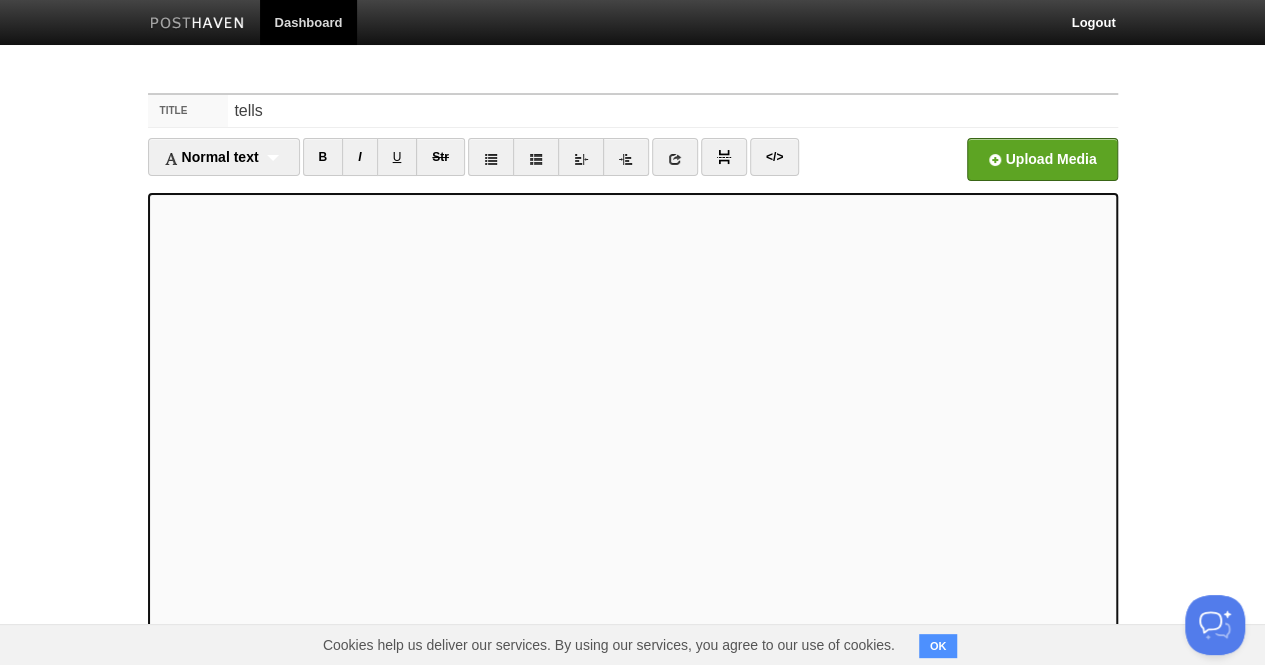 scroll, scrollTop: 0, scrollLeft: 0, axis: both 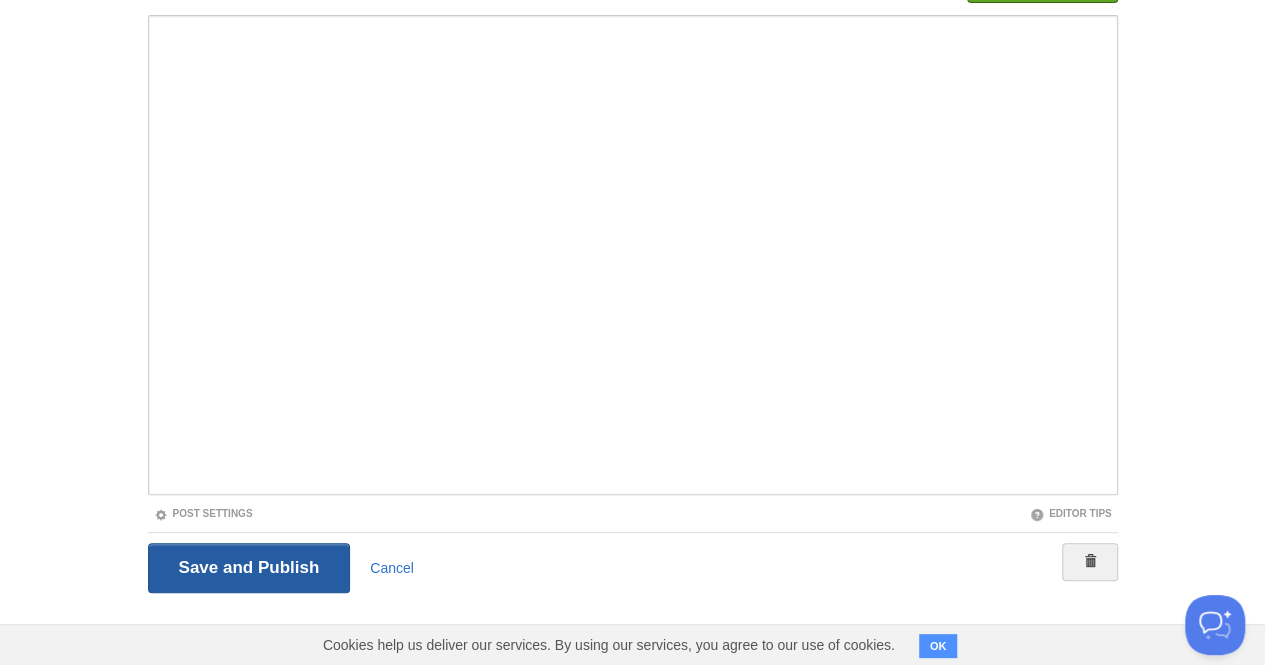 click on "Save and Publish" at bounding box center [249, 568] 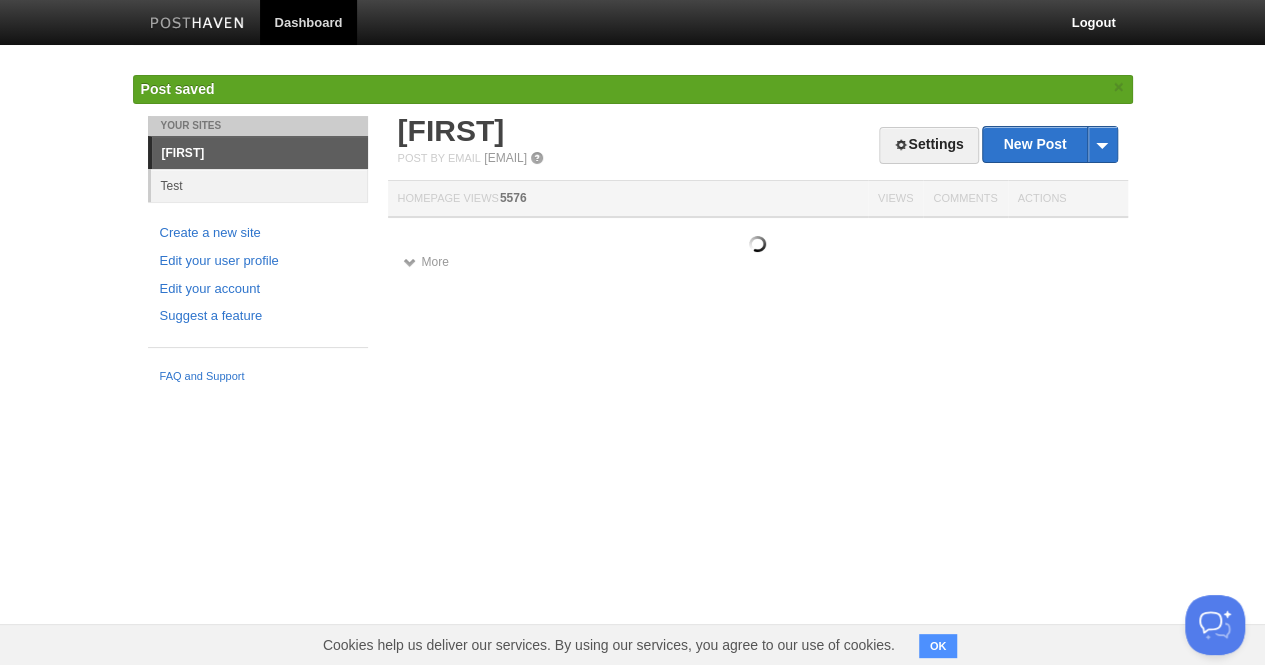 scroll, scrollTop: 0, scrollLeft: 0, axis: both 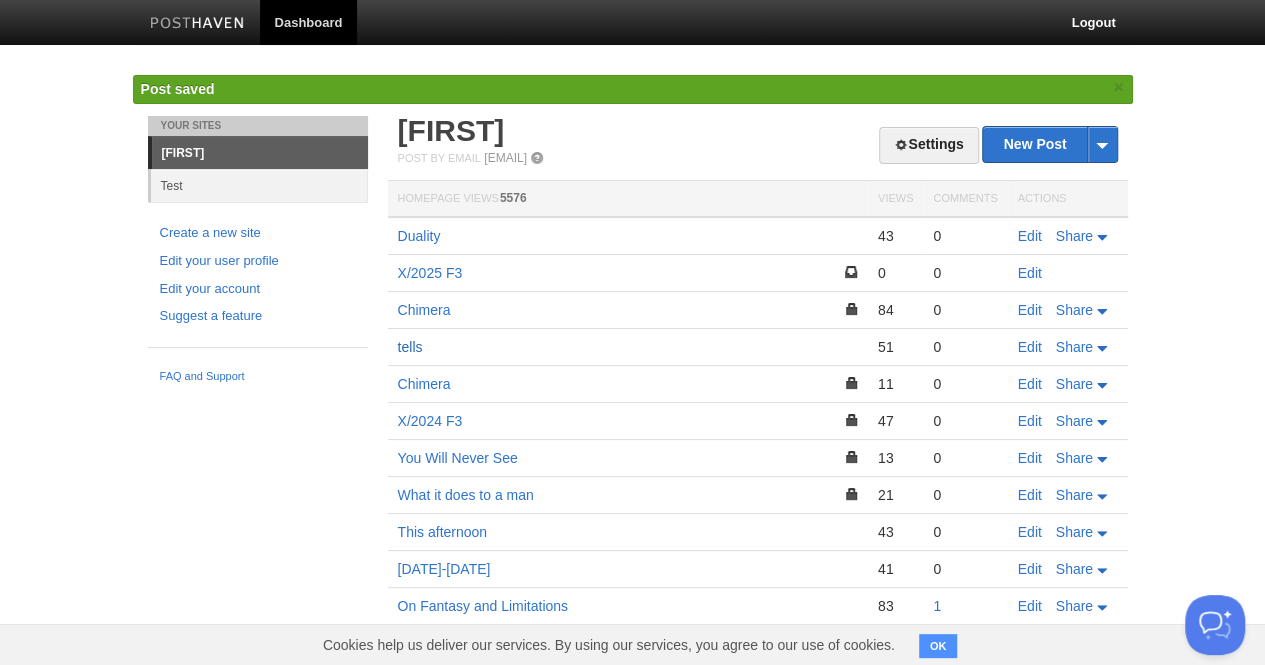 click on "tells" at bounding box center (410, 347) 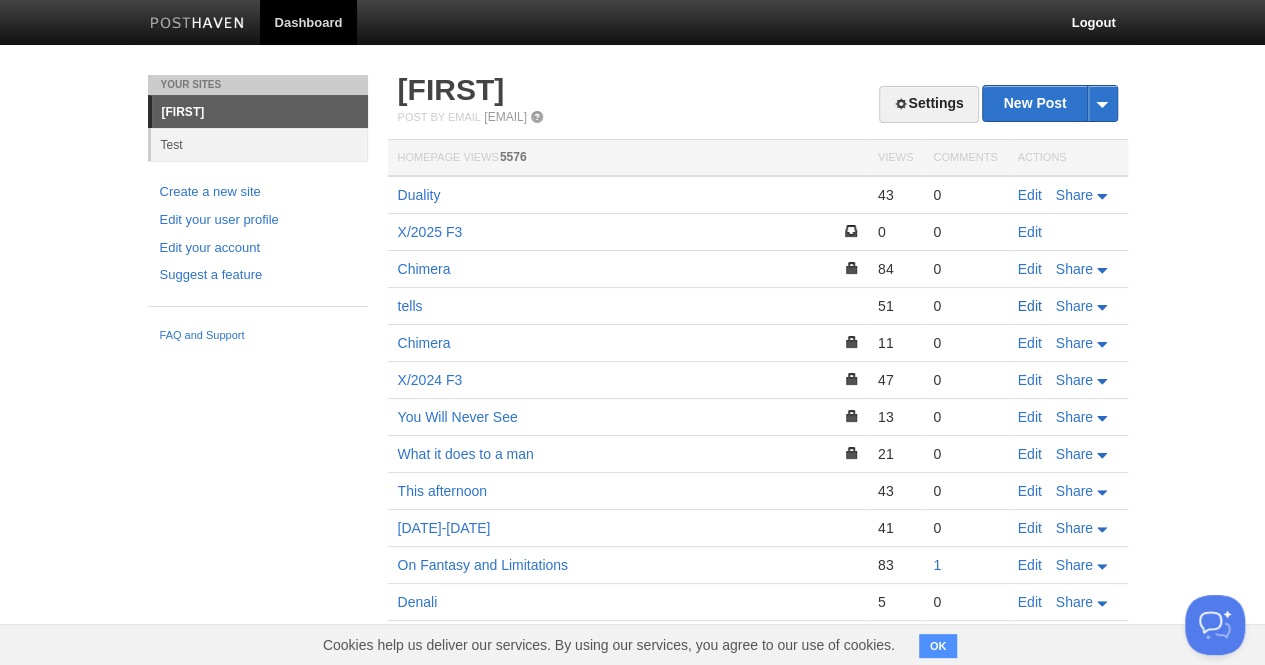 click on "Edit" at bounding box center (1030, 306) 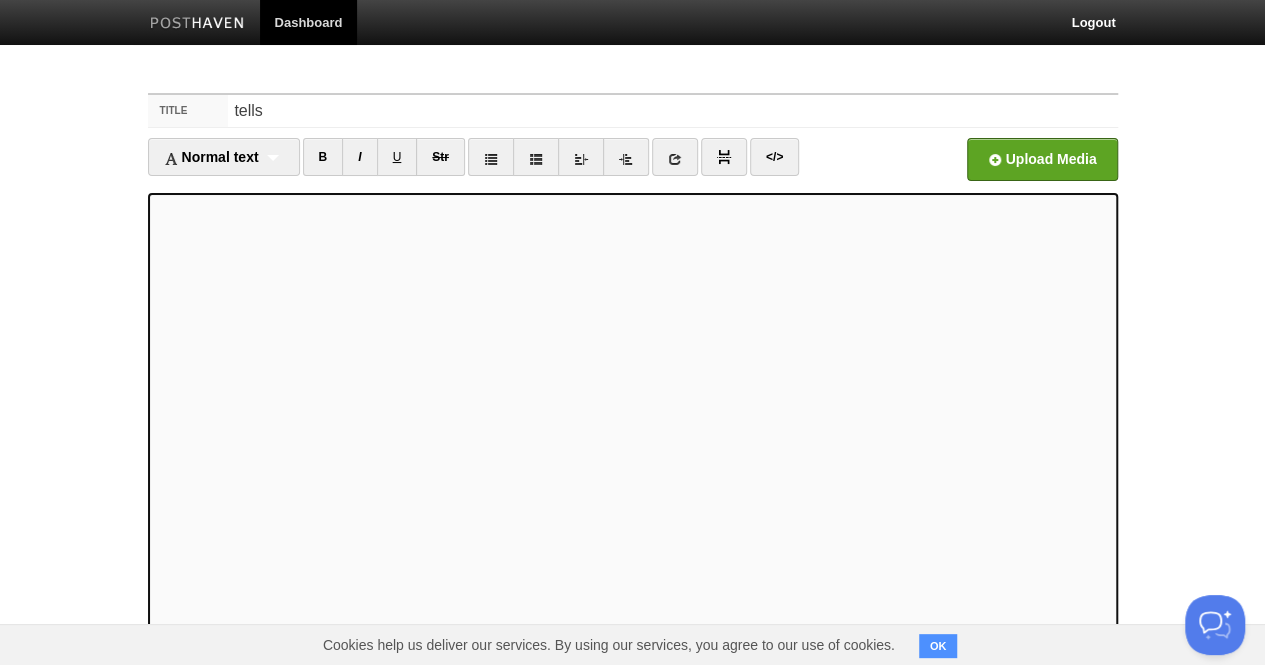 scroll, scrollTop: 178, scrollLeft: 0, axis: vertical 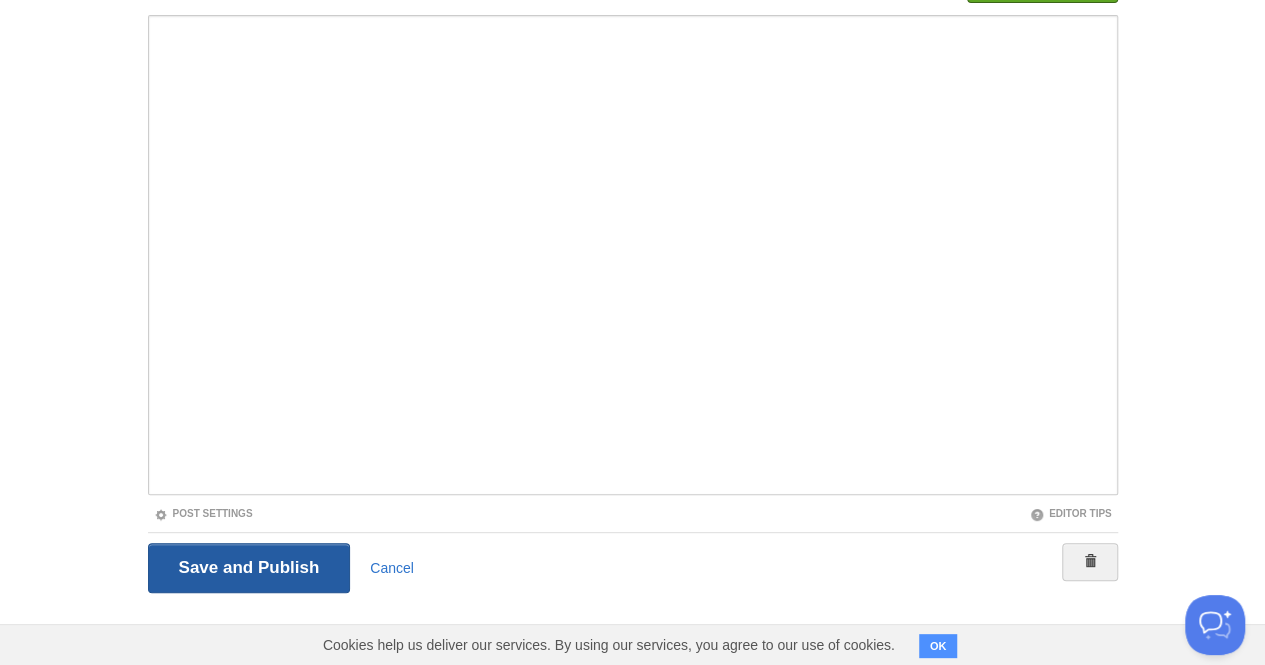 click on "Save and Publish" at bounding box center (249, 568) 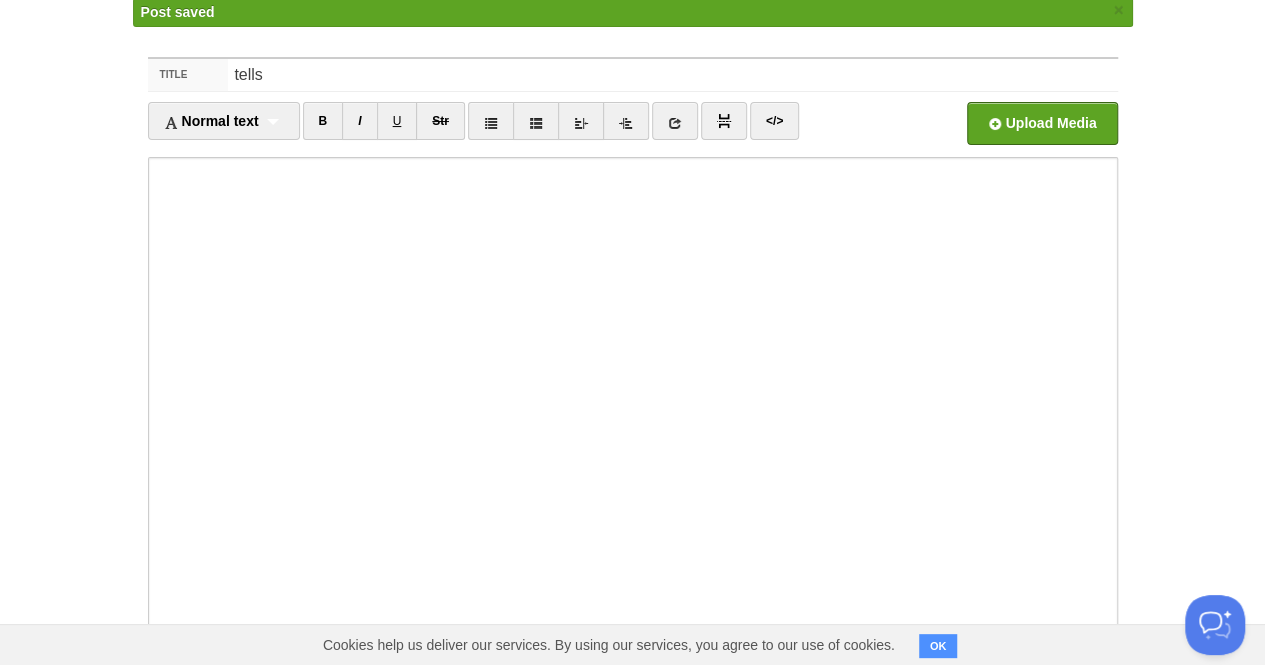 scroll, scrollTop: 75, scrollLeft: 0, axis: vertical 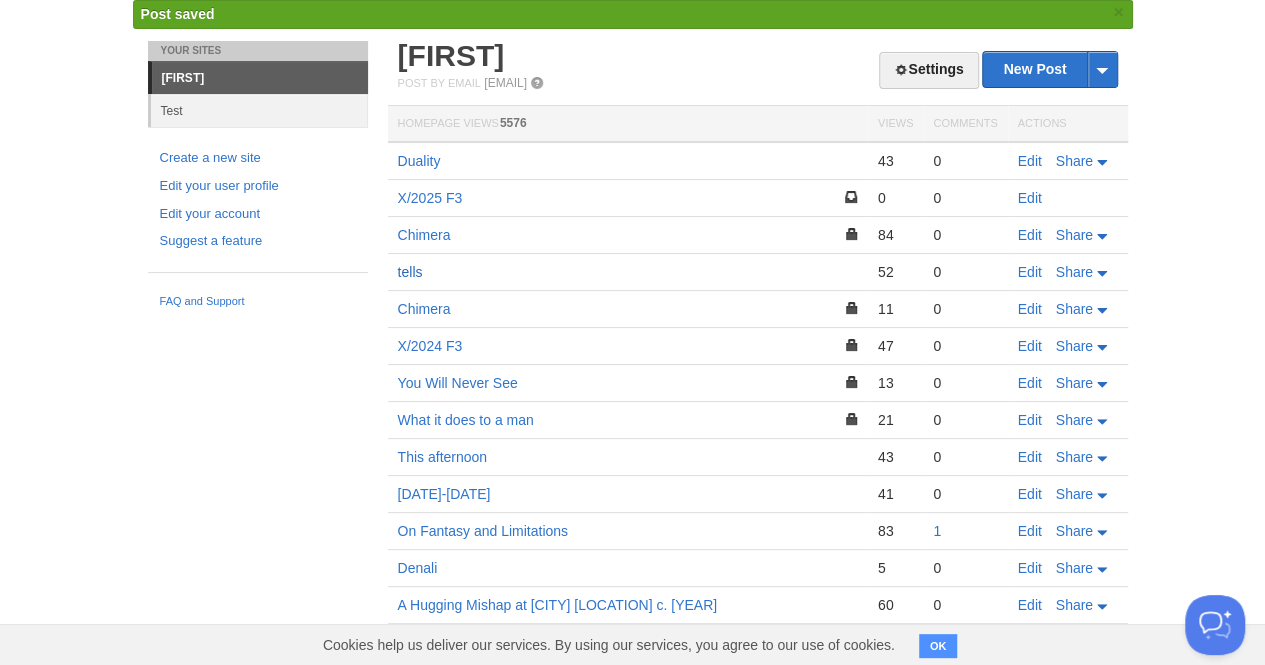 click on "tells" at bounding box center (410, 272) 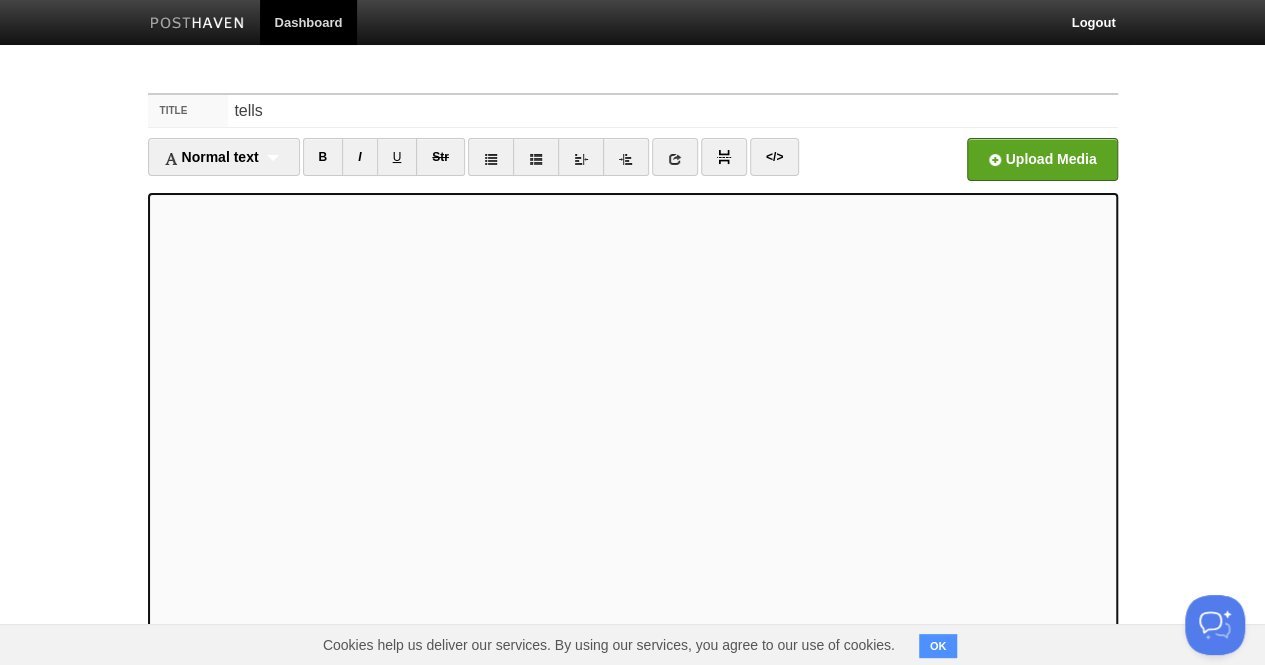 scroll, scrollTop: 0, scrollLeft: 0, axis: both 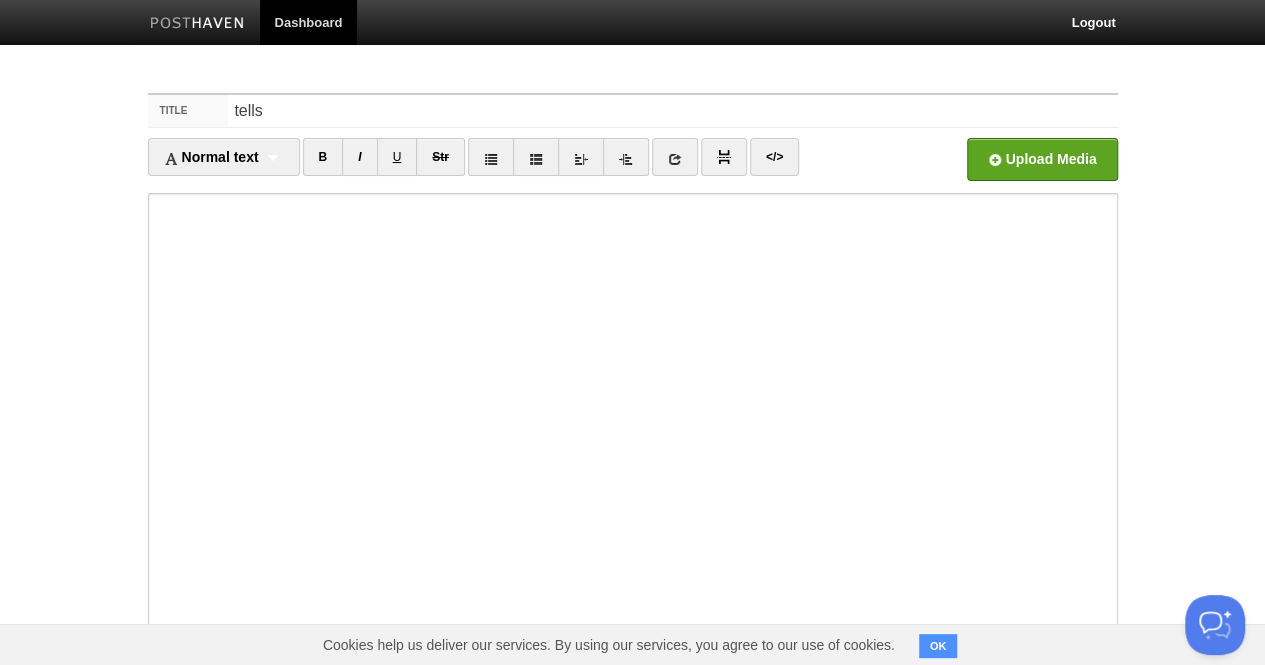 click at bounding box center (633, 433) 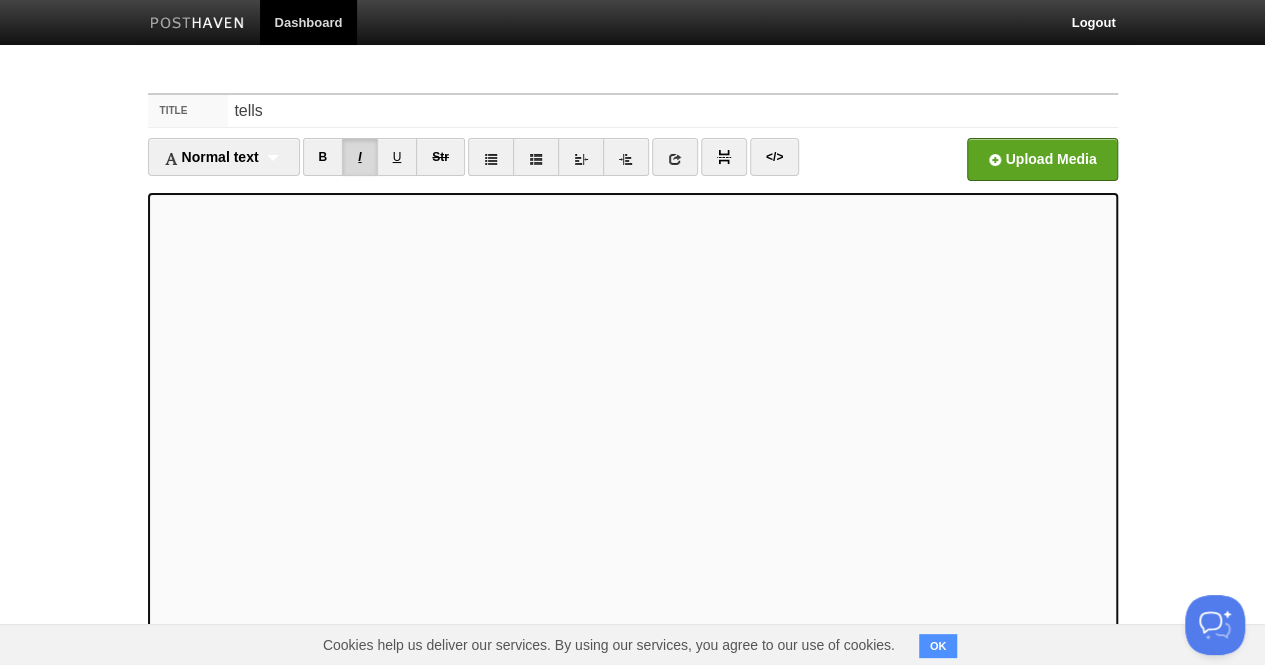 click on "I" at bounding box center (359, 157) 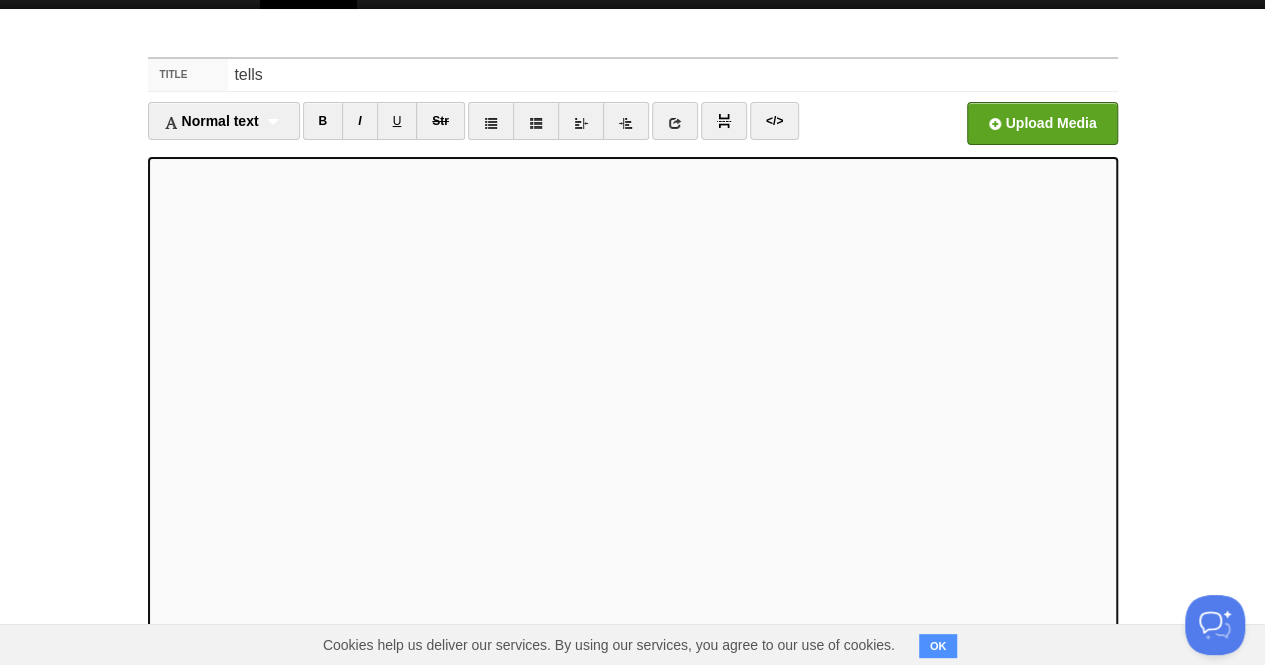 scroll, scrollTop: 178, scrollLeft: 0, axis: vertical 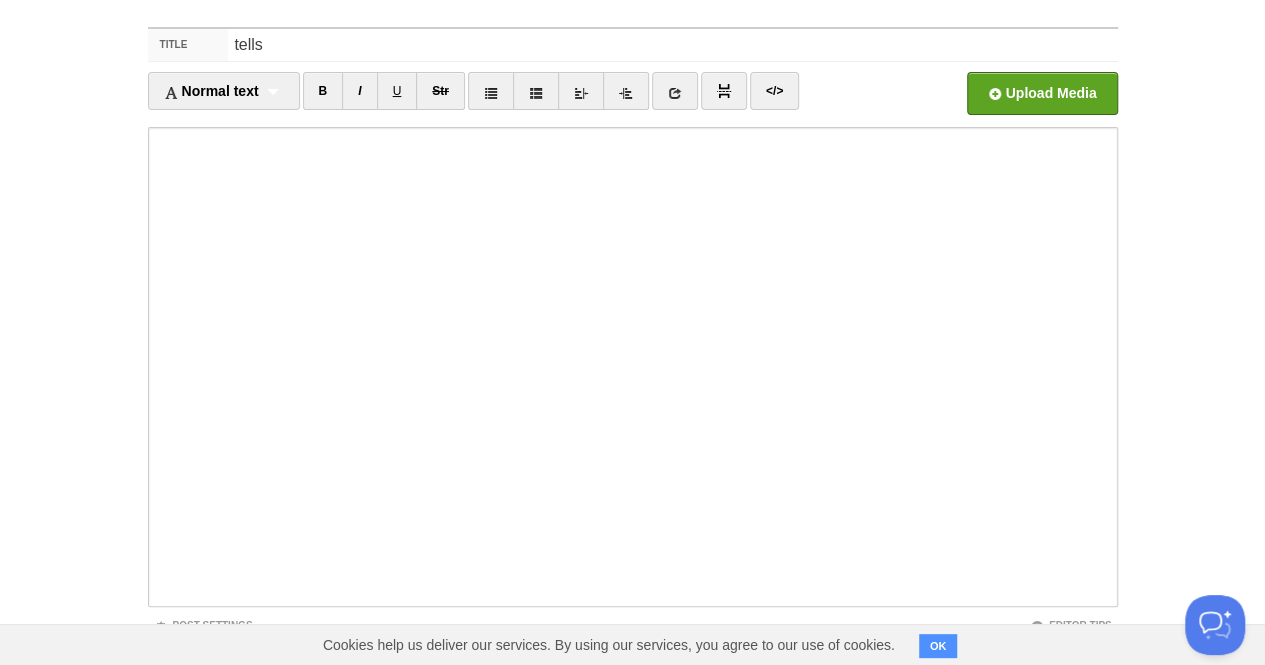 click on "Dashboard
Logout
Your Sites [NAME]
Create a new site
Edit your user profile
Edit your account
Suggest a feature
FAQ and Support
Title
tells
Normal text
Normal text
Heading 1
Heading 2
Heading 3
B
I
U
Str ×" at bounding box center [632, 357] 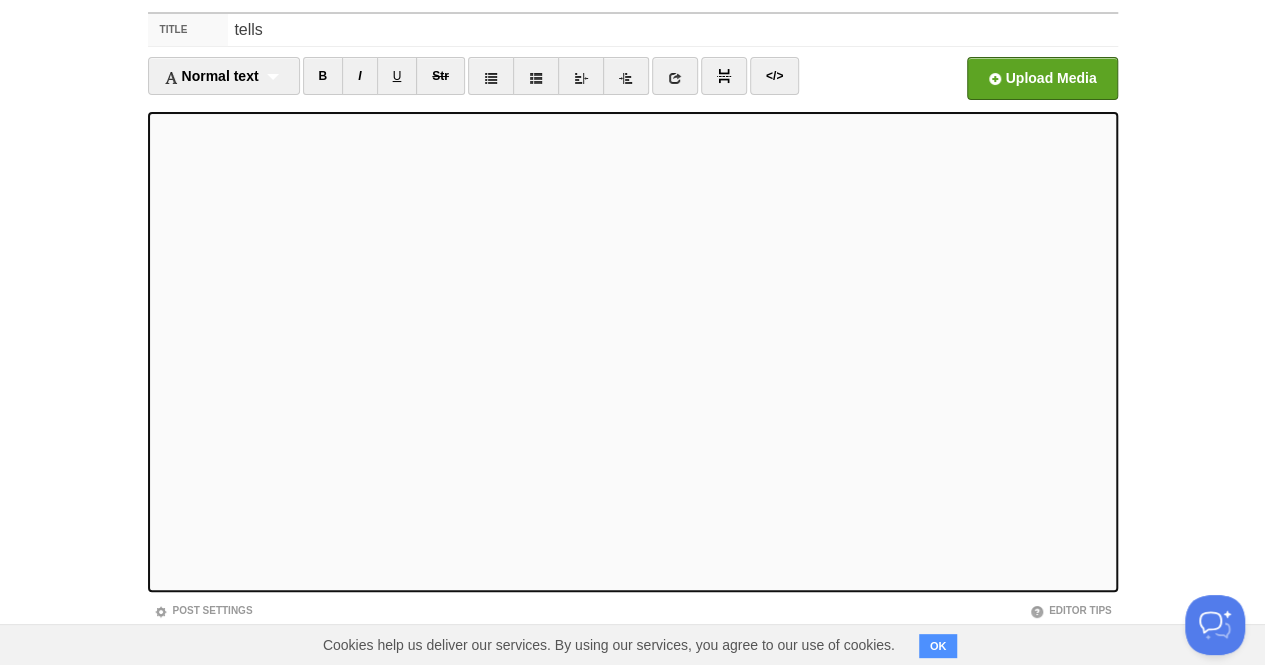 scroll, scrollTop: 74, scrollLeft: 0, axis: vertical 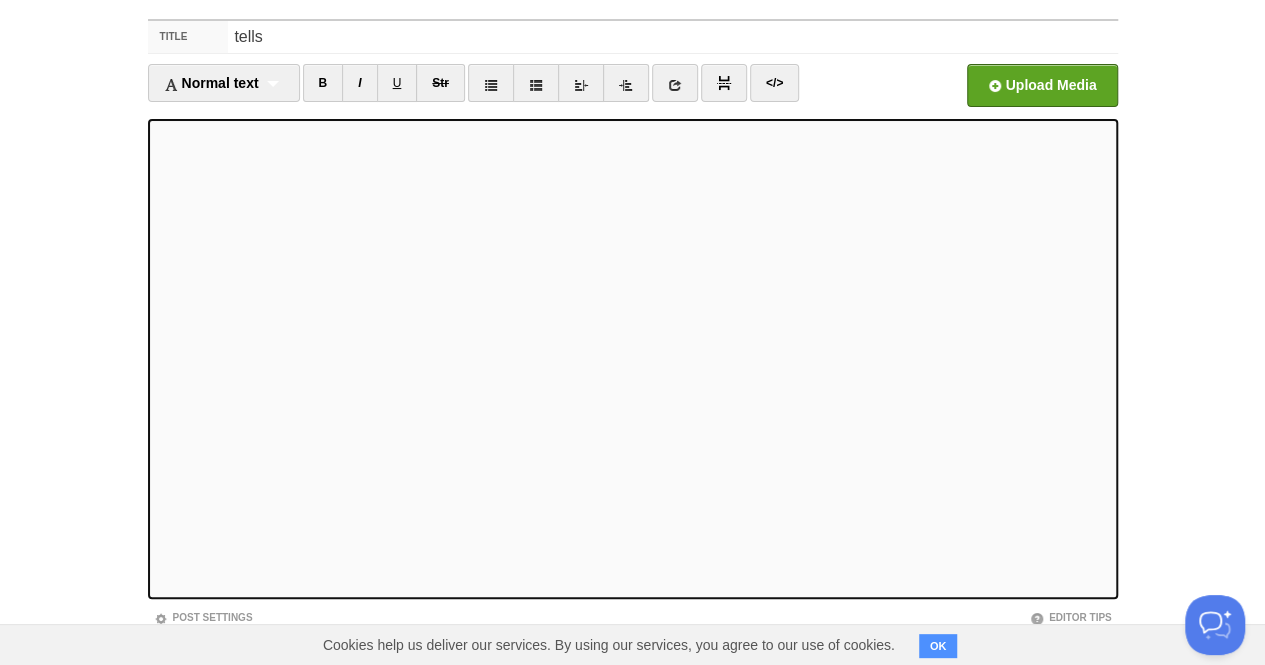 click on "Dashboard
Logout
Your Sites [NAME]
Create a new site
Edit your user profile
Edit your account
Suggest a feature
FAQ and Support
Title
tells
Normal text
Normal text
Heading 1
Heading 2
Heading 3
B
I
U
Str ×" at bounding box center (632, 349) 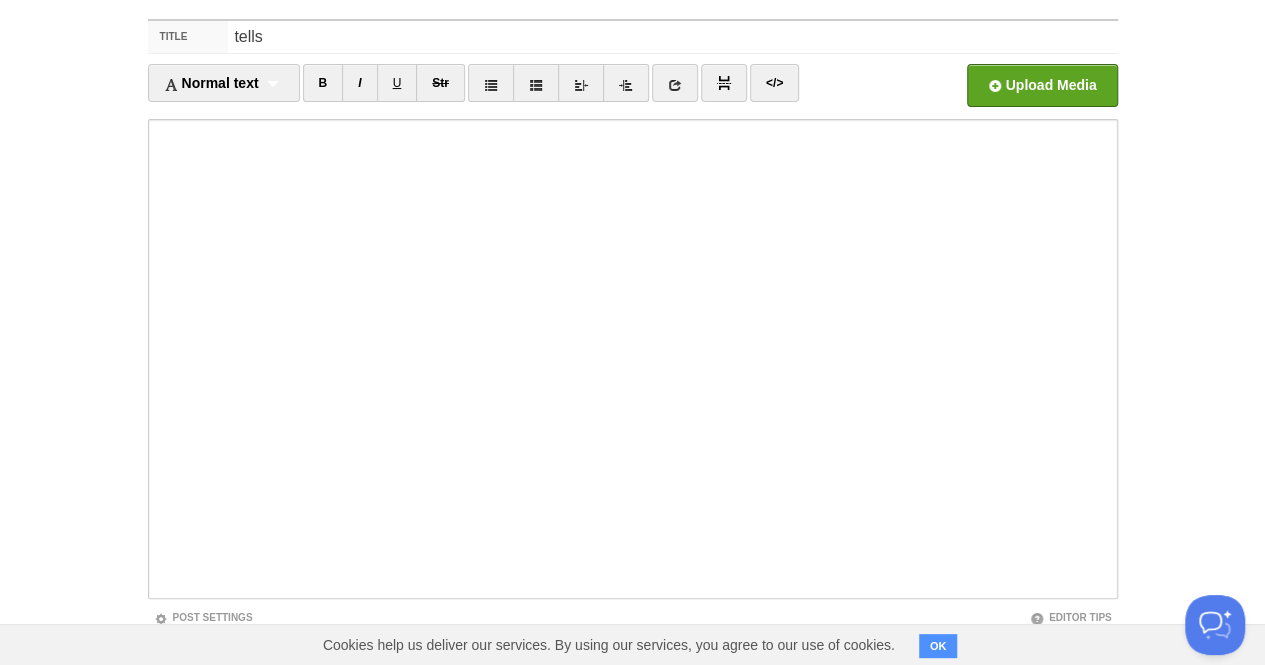 scroll, scrollTop: 178, scrollLeft: 0, axis: vertical 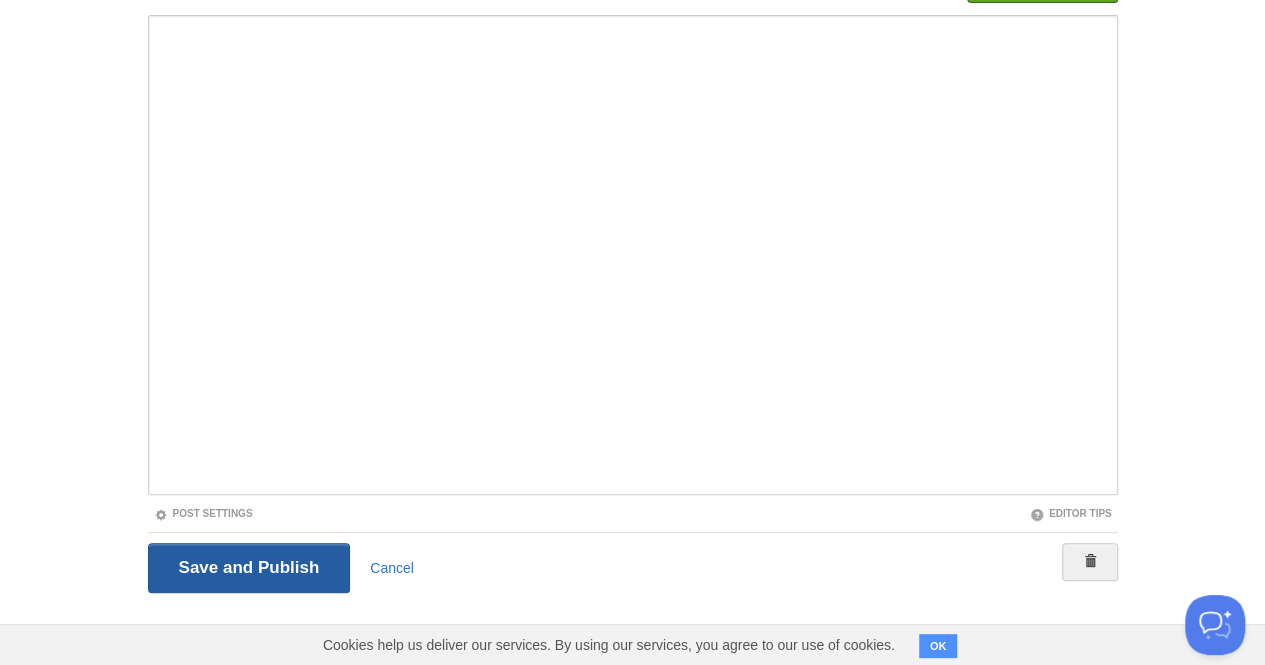 click on "Save and Publish" at bounding box center (249, 568) 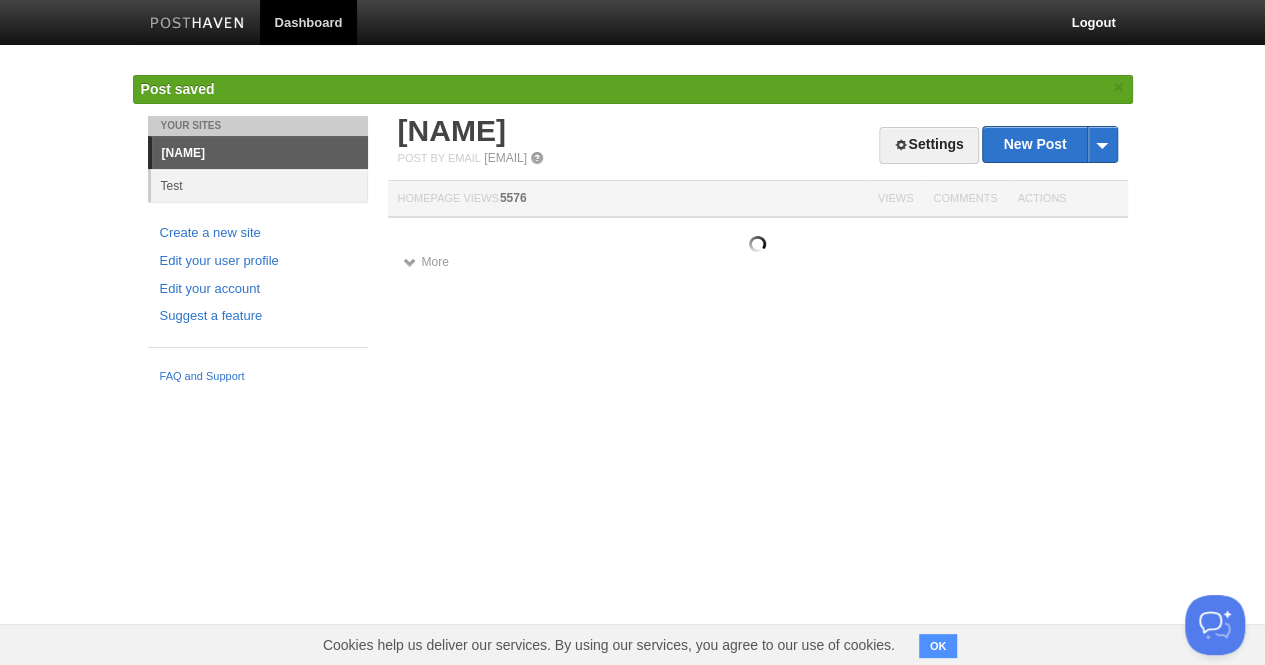 scroll, scrollTop: 0, scrollLeft: 0, axis: both 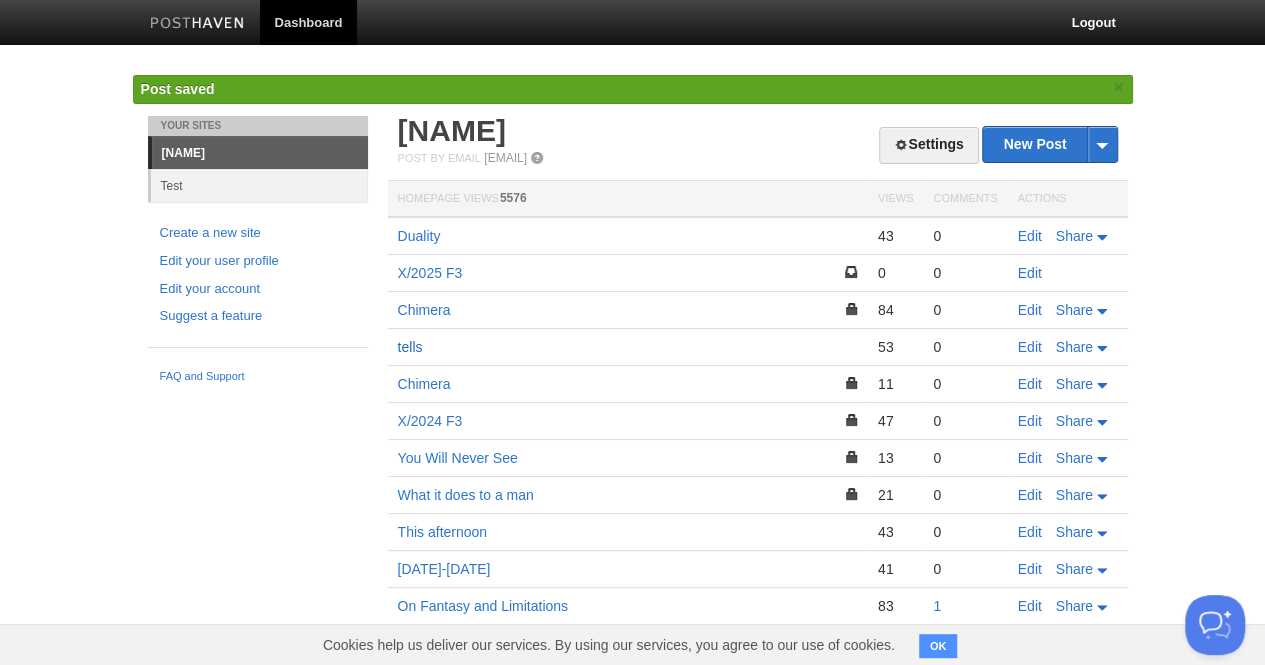 click on "tells" at bounding box center [410, 347] 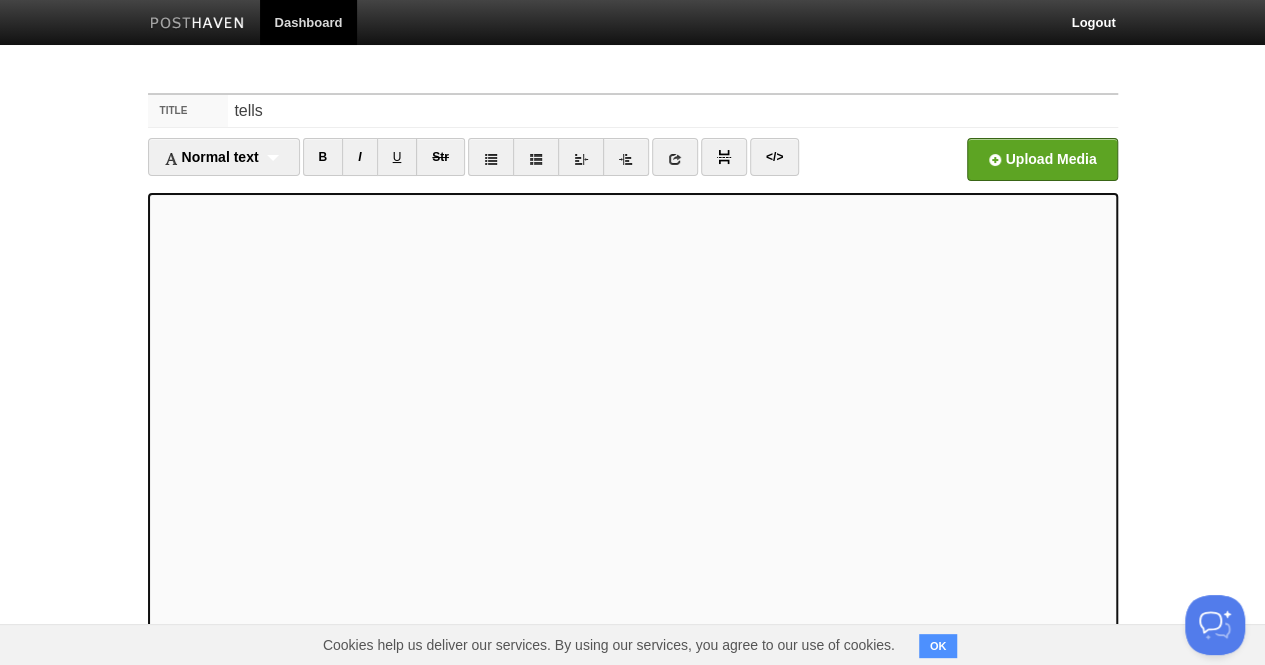 scroll, scrollTop: 178, scrollLeft: 0, axis: vertical 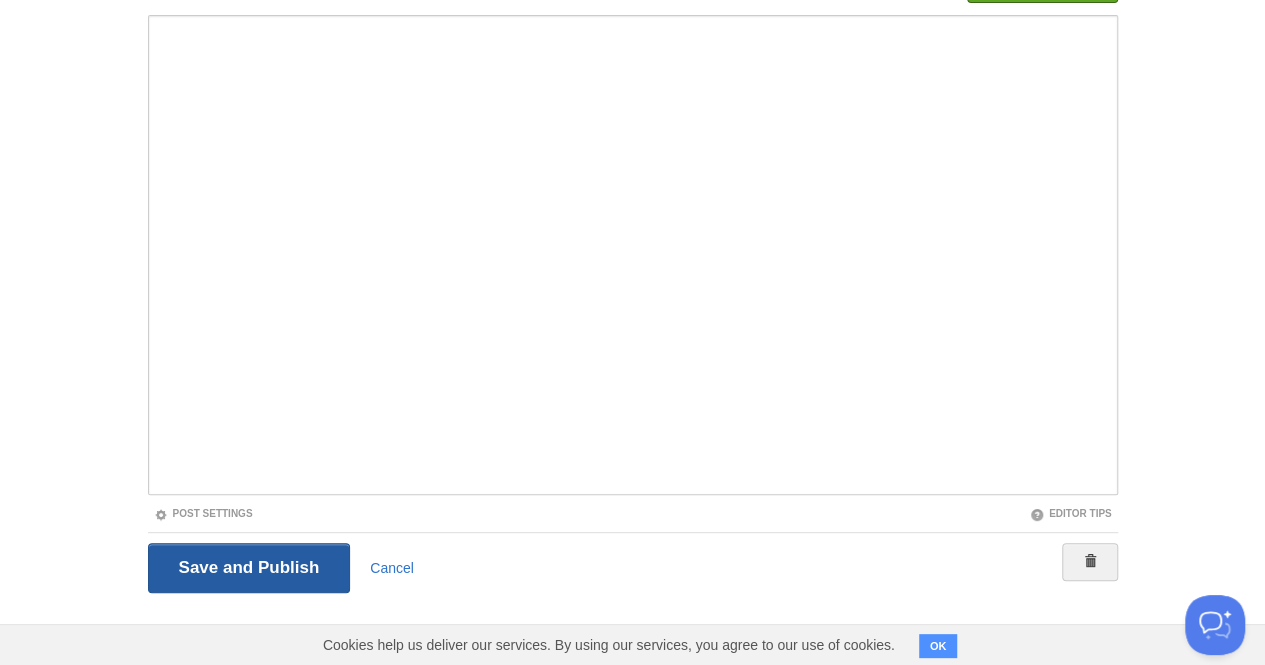 click on "Save and Publish" at bounding box center [249, 568] 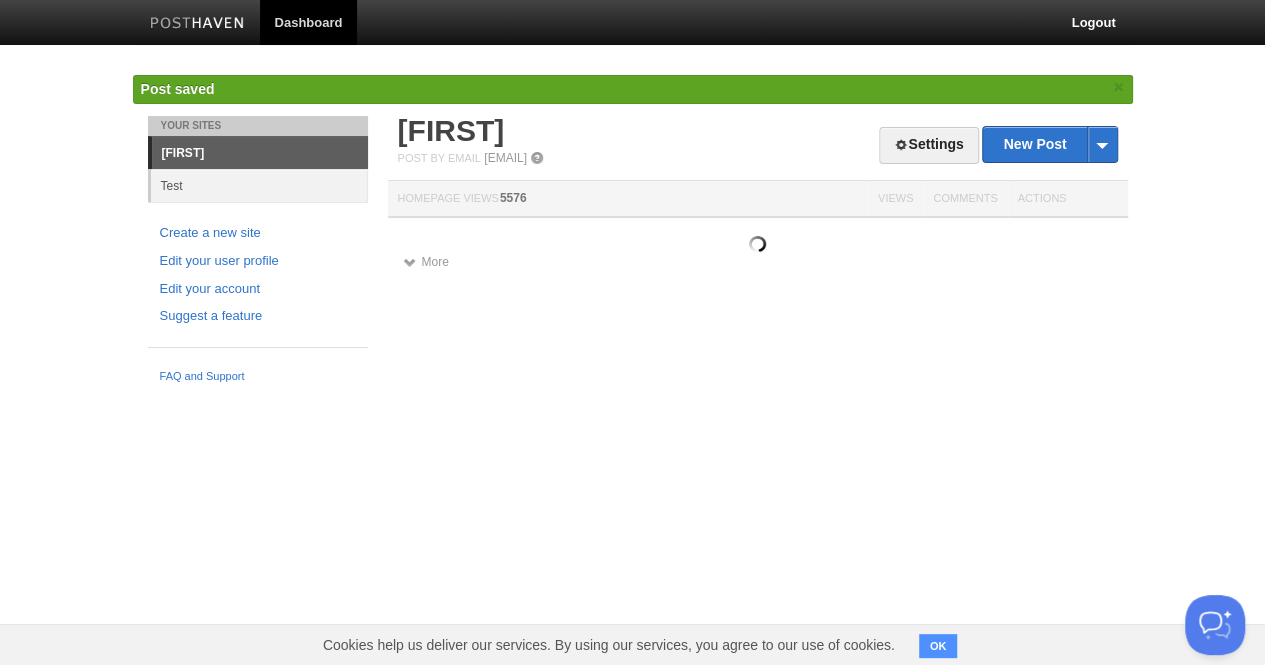 scroll, scrollTop: 0, scrollLeft: 0, axis: both 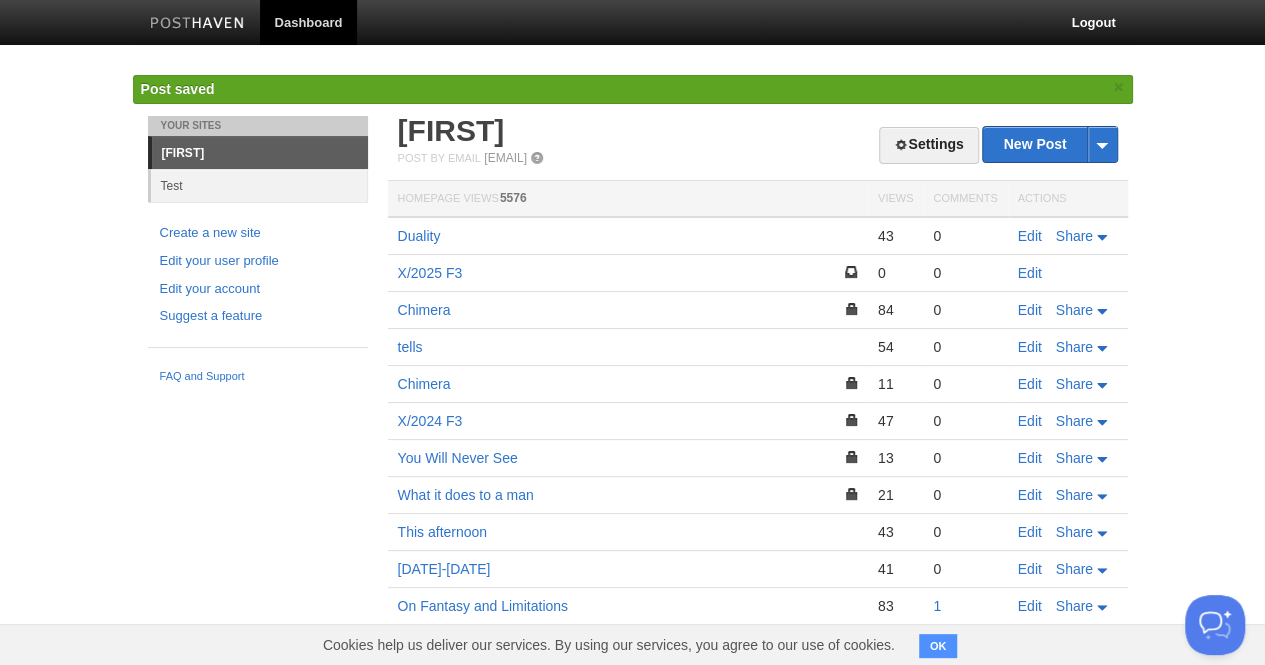 click on "tells" at bounding box center [628, 347] 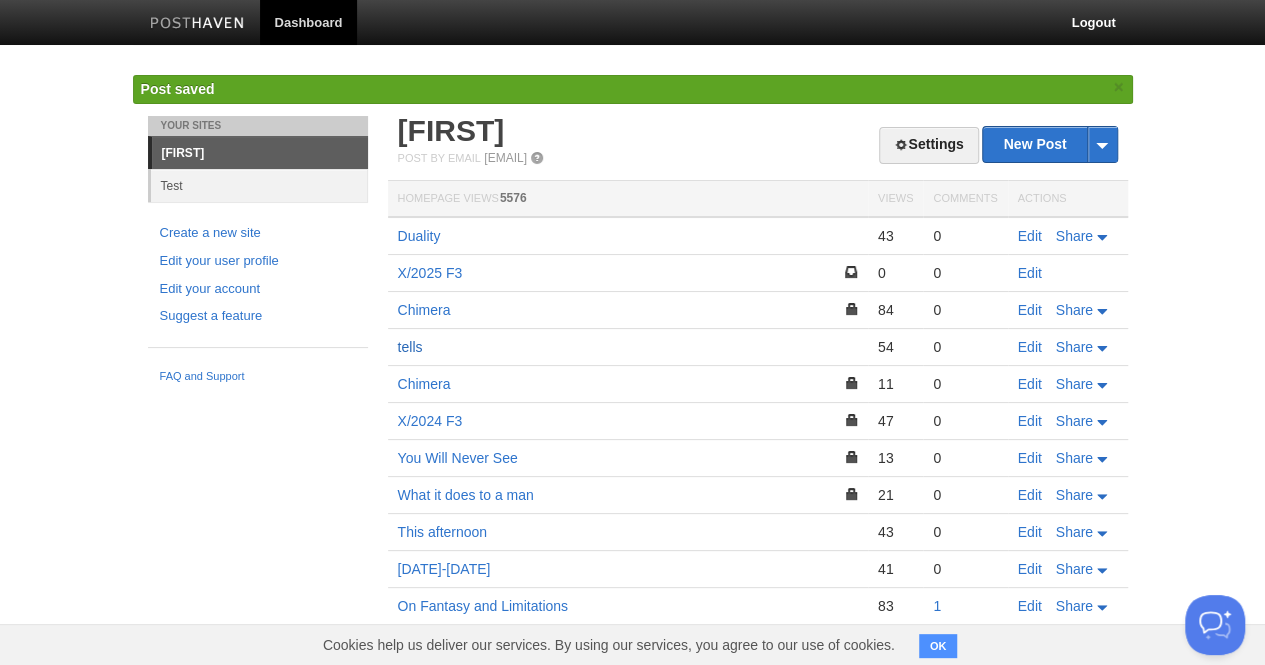 click on "tells" at bounding box center [410, 347] 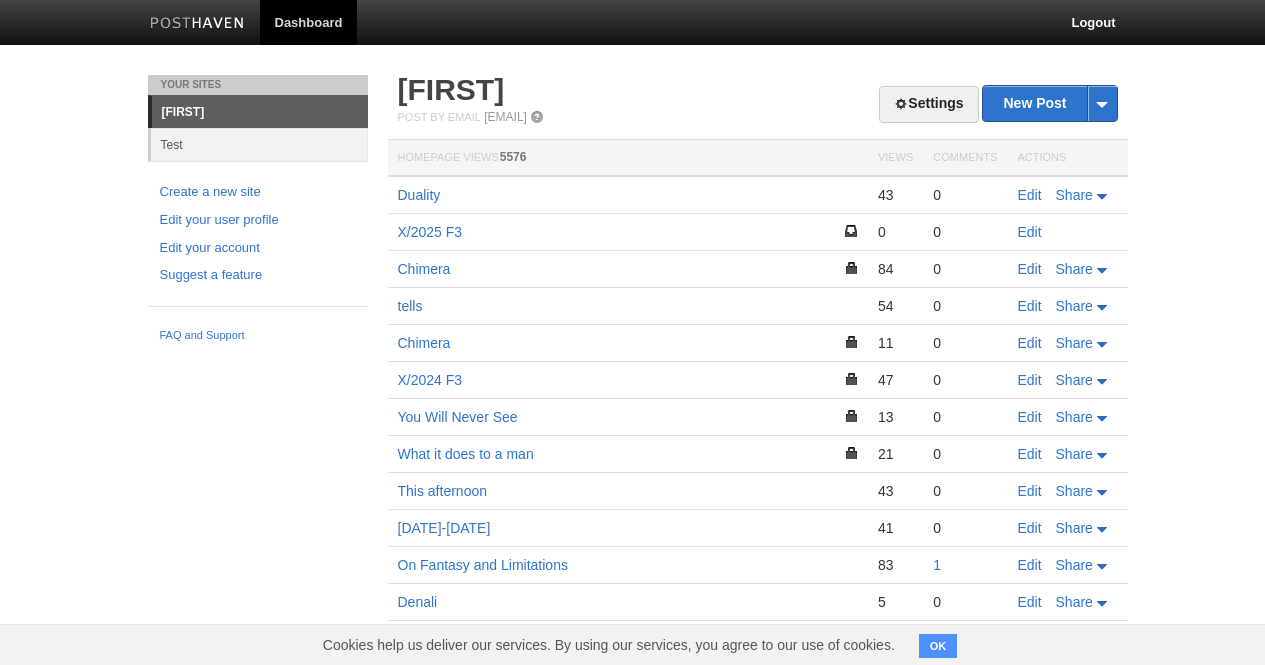 scroll, scrollTop: 0, scrollLeft: 0, axis: both 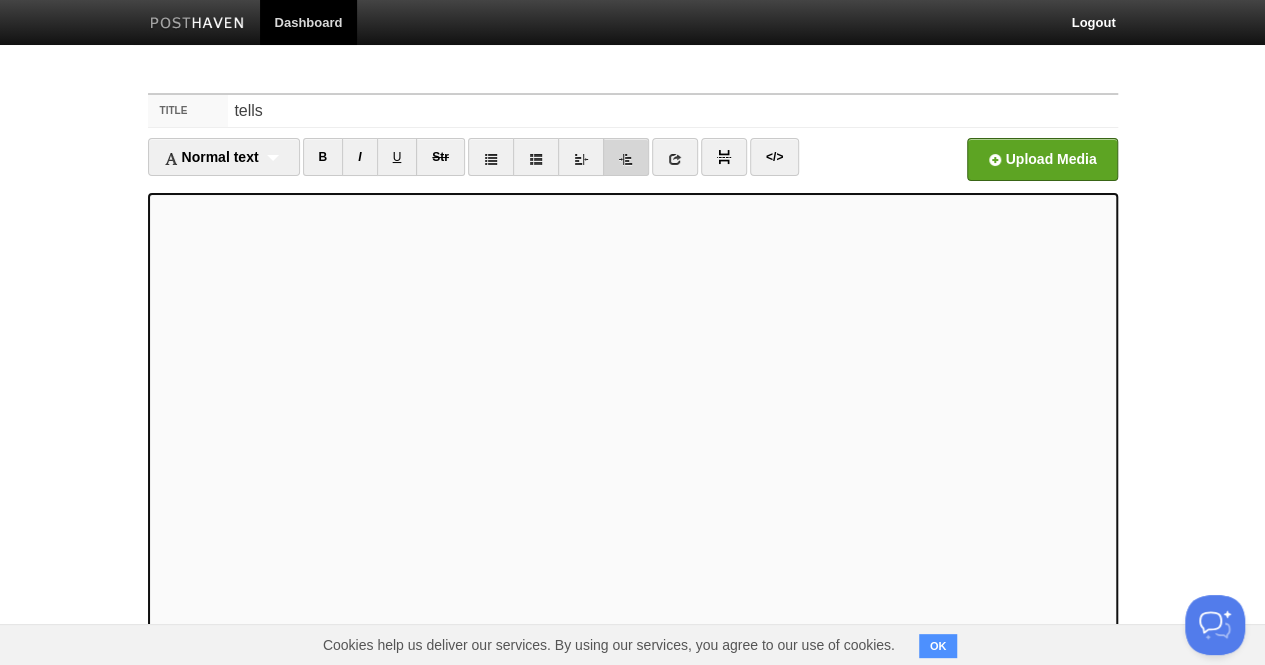 click at bounding box center [626, 157] 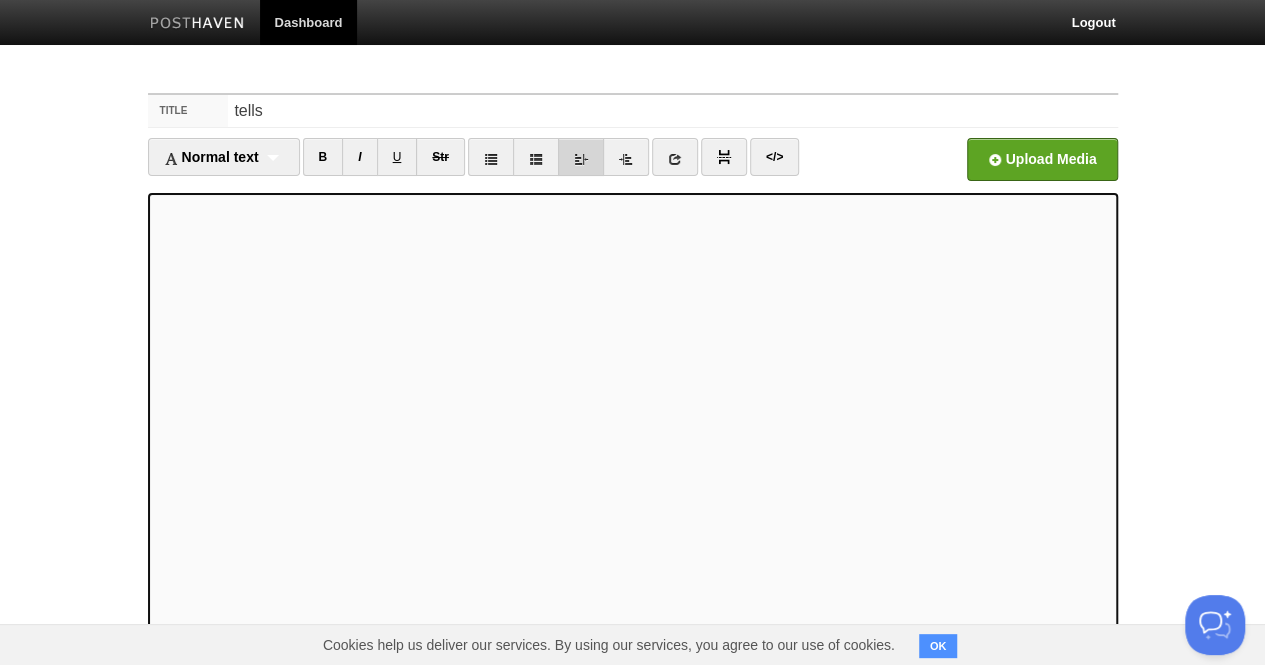 click at bounding box center (581, 157) 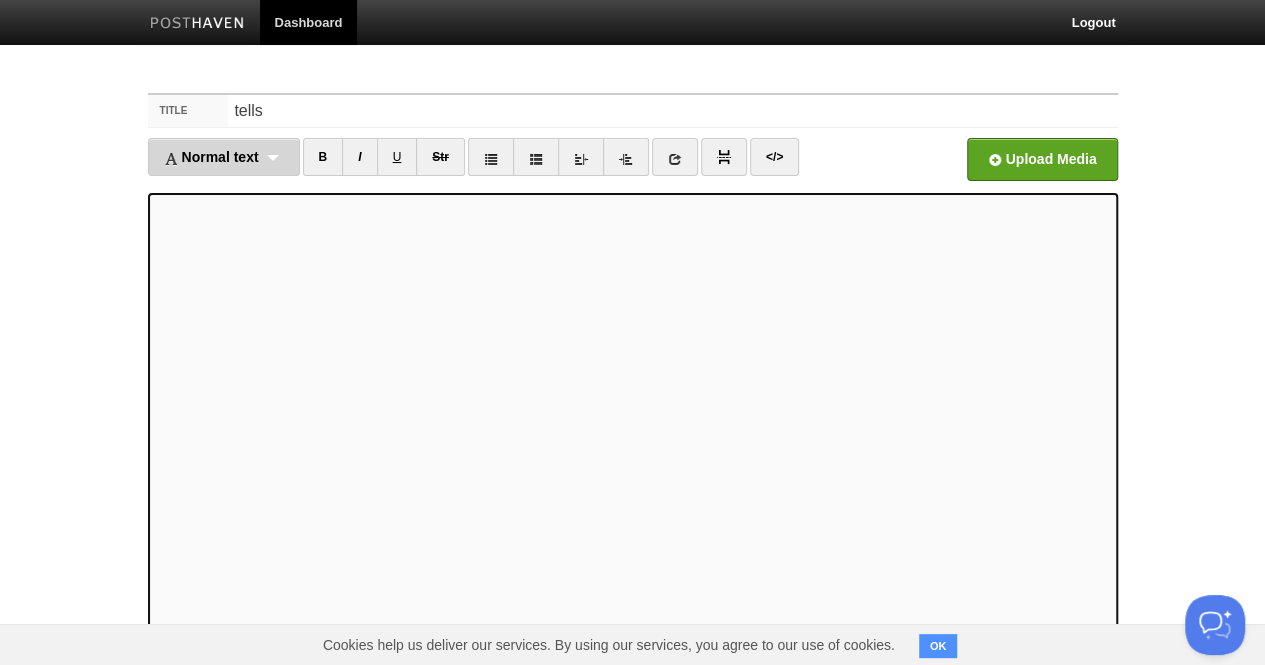 click on "Normal text
Normal text
Heading 1
Heading 2
Heading 3" at bounding box center (224, 157) 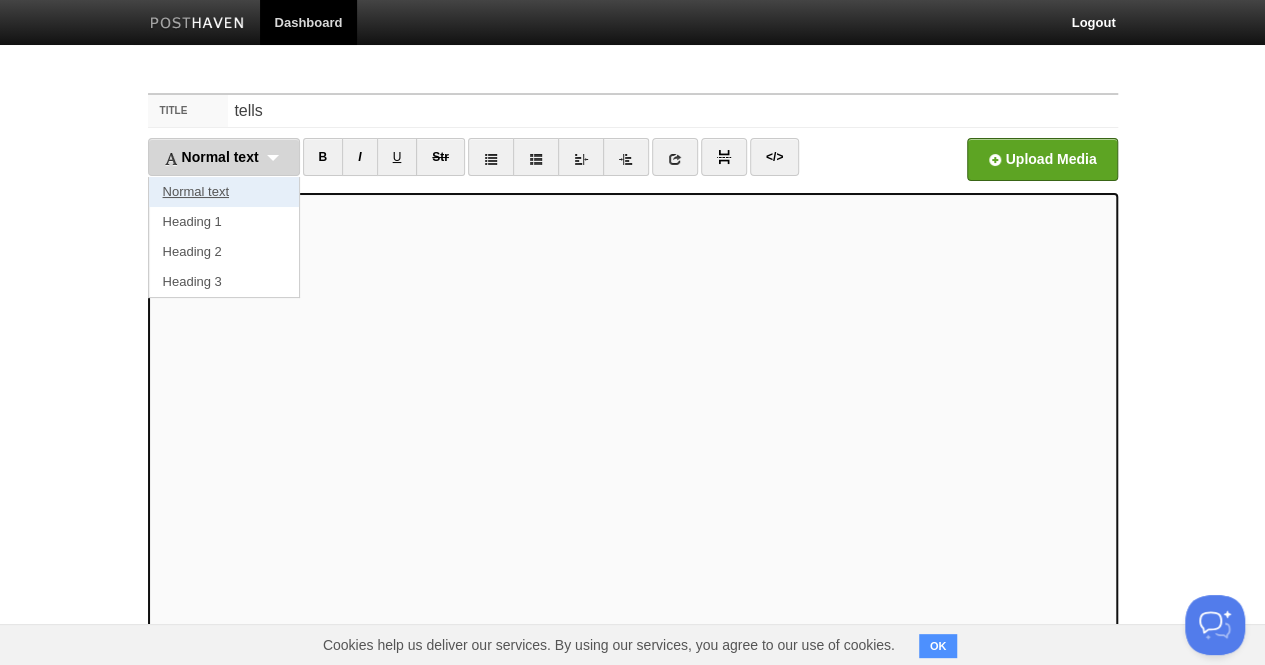 click on "Normal text" at bounding box center [224, 192] 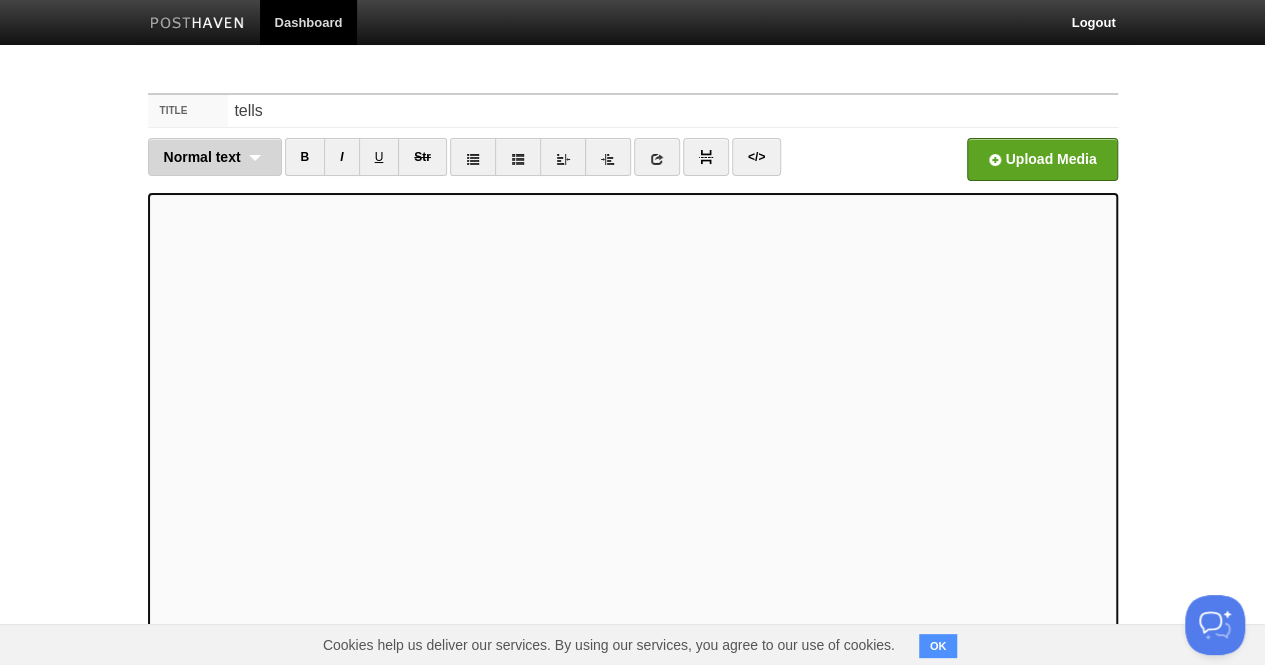 click on "Normal text" at bounding box center (202, 157) 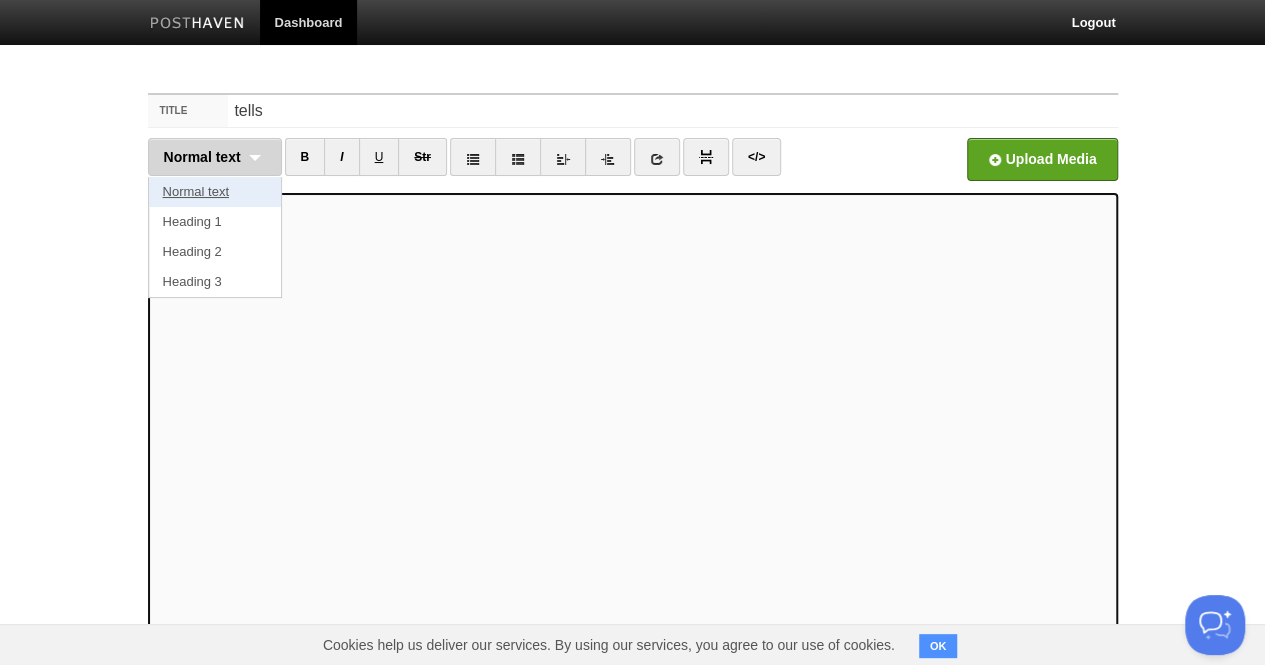 click on "Normal text" at bounding box center [215, 192] 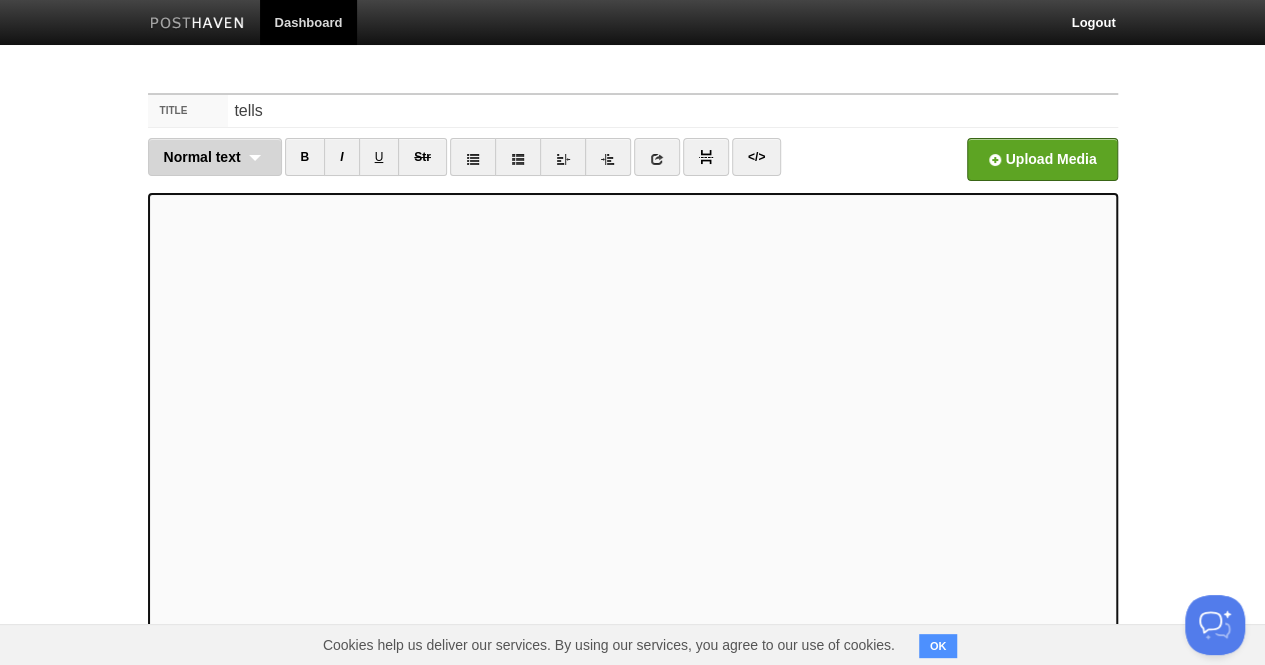 click on "Normal text" at bounding box center [202, 157] 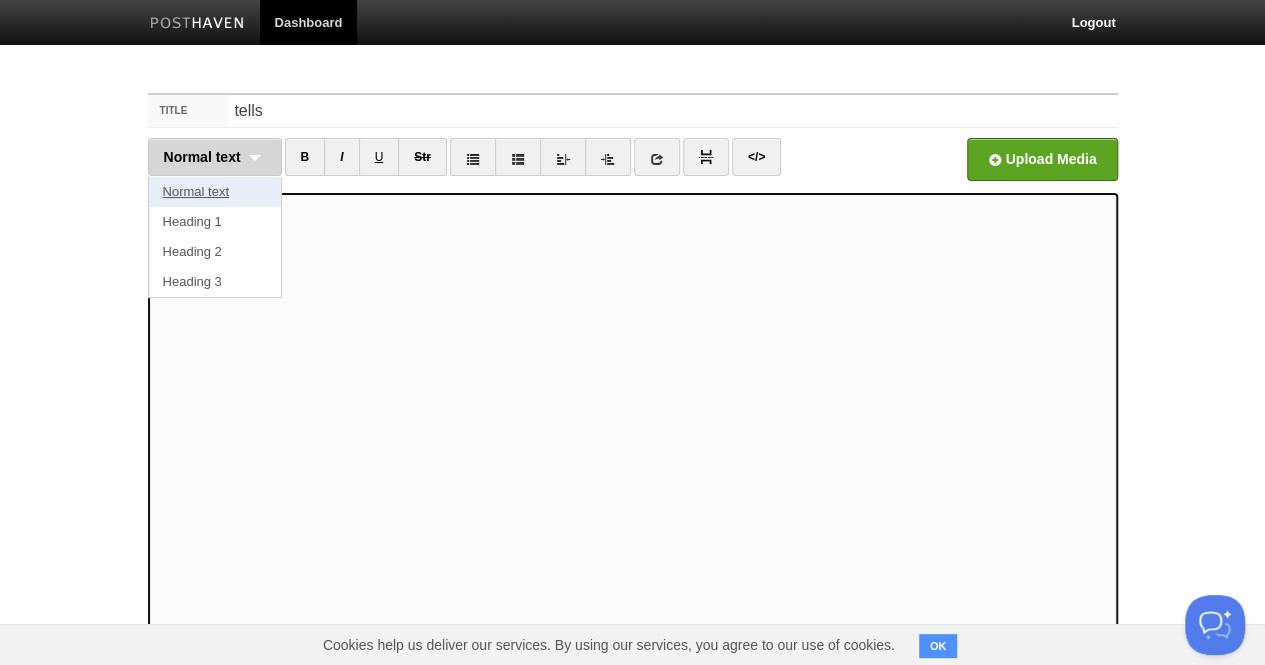 click on "Normal text" at bounding box center [215, 192] 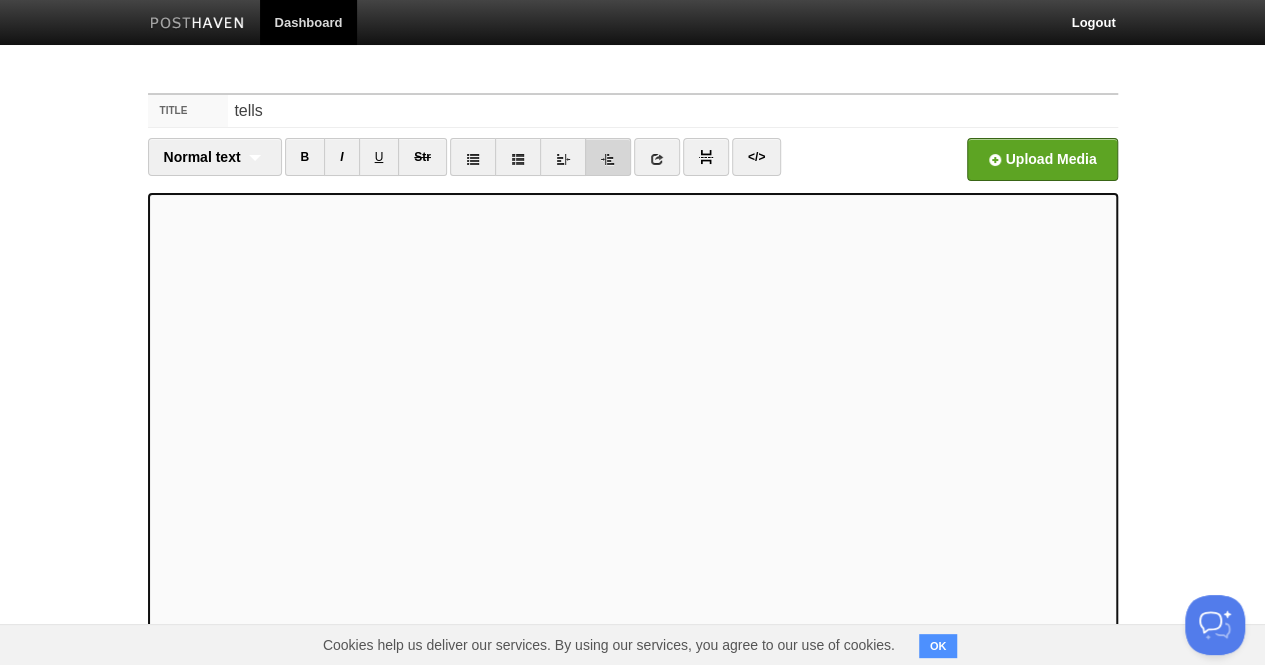 click at bounding box center (608, 157) 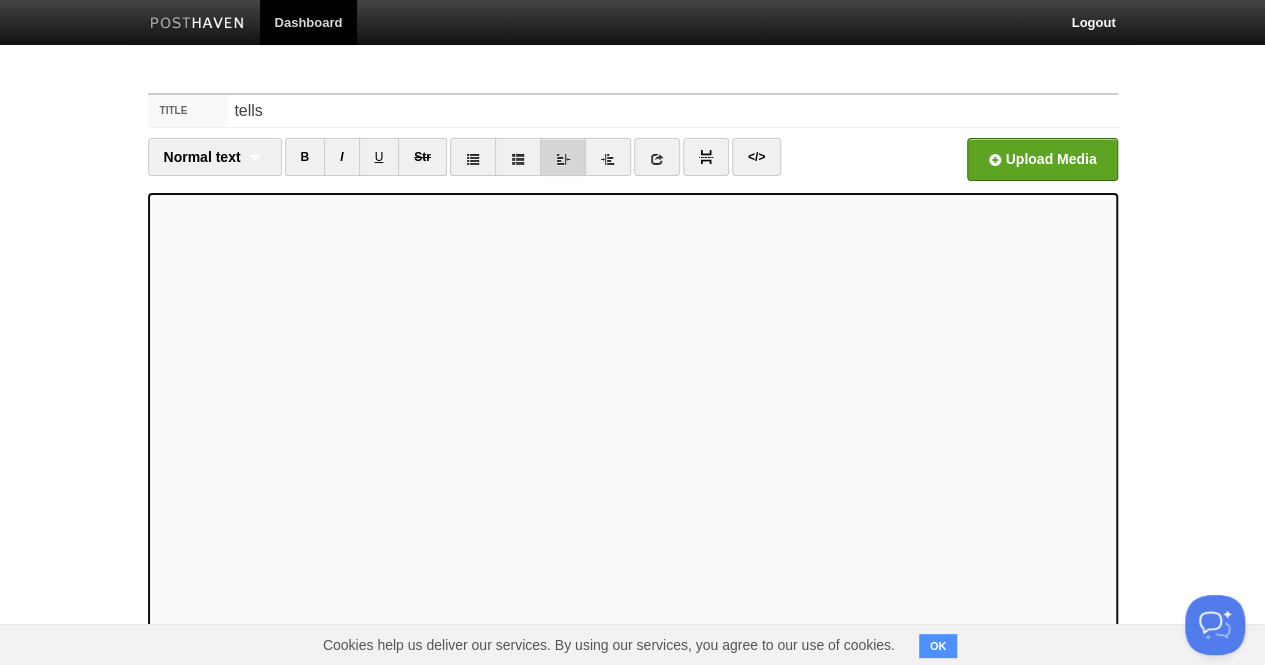 click at bounding box center (563, 157) 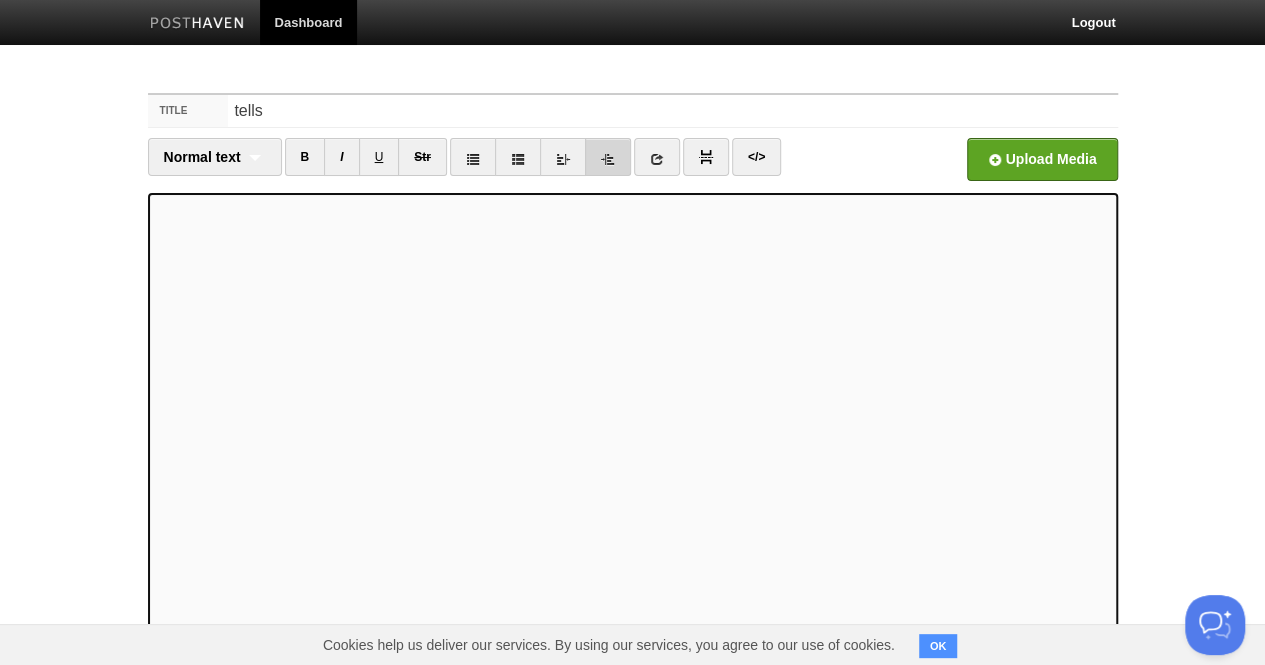 click at bounding box center (608, 159) 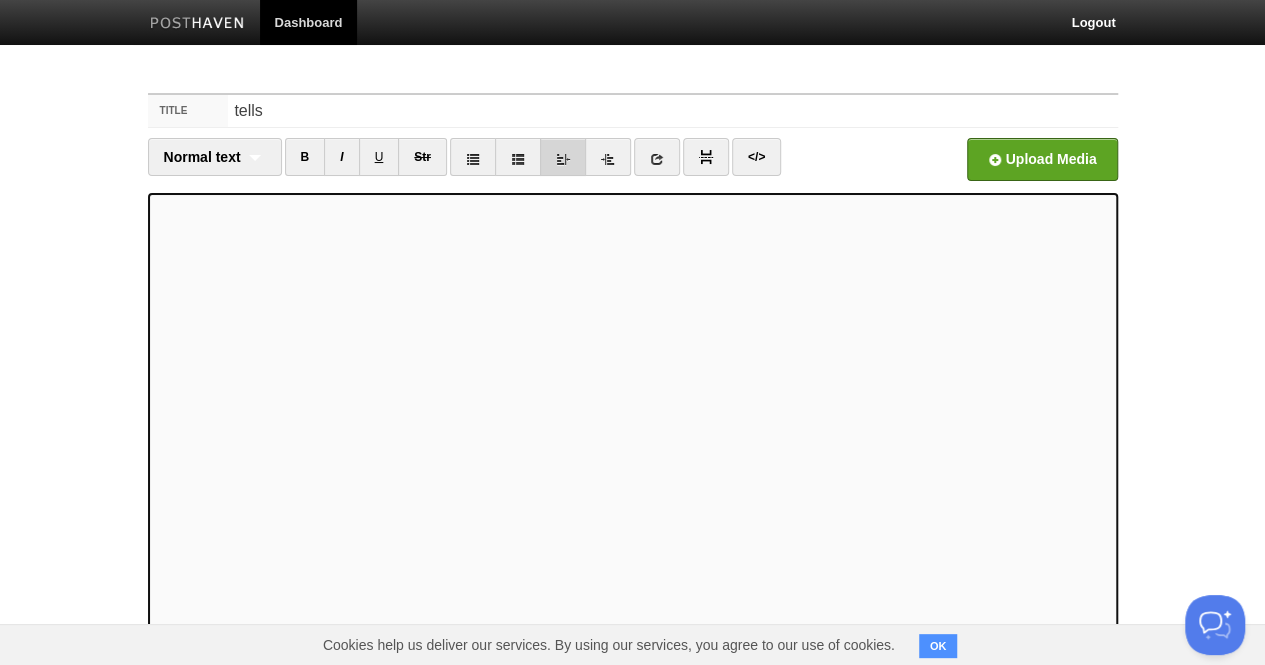 click at bounding box center [563, 159] 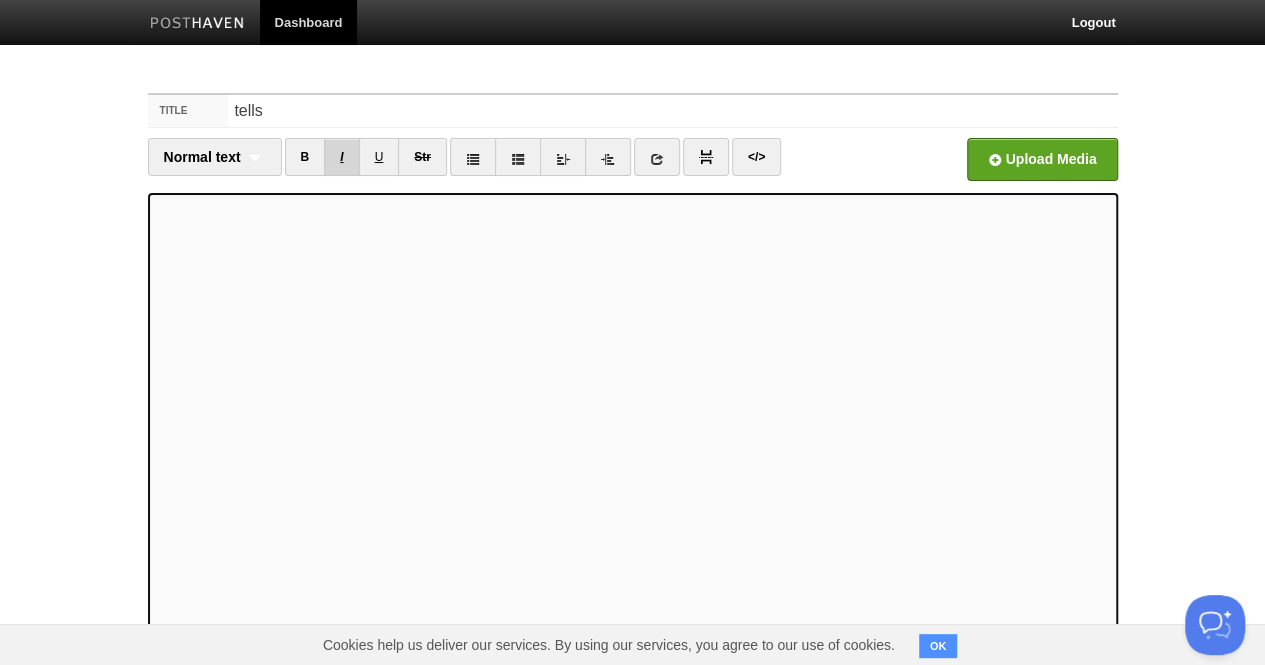 click on "I" at bounding box center (341, 157) 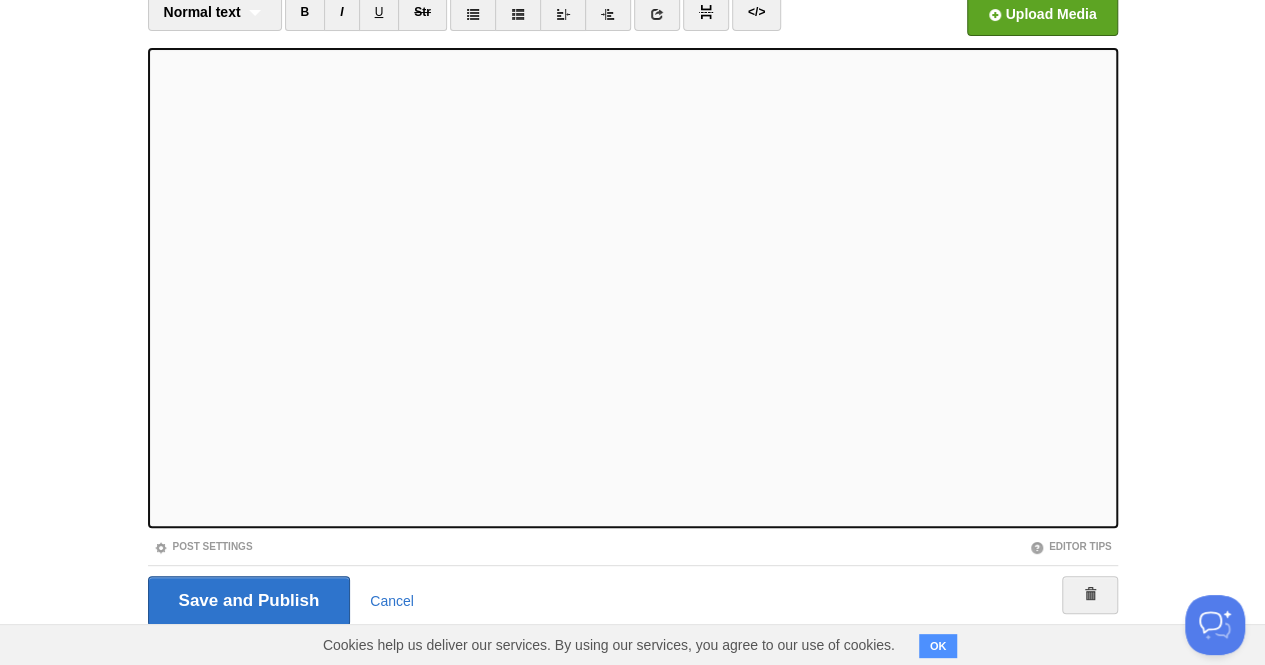scroll, scrollTop: 146, scrollLeft: 0, axis: vertical 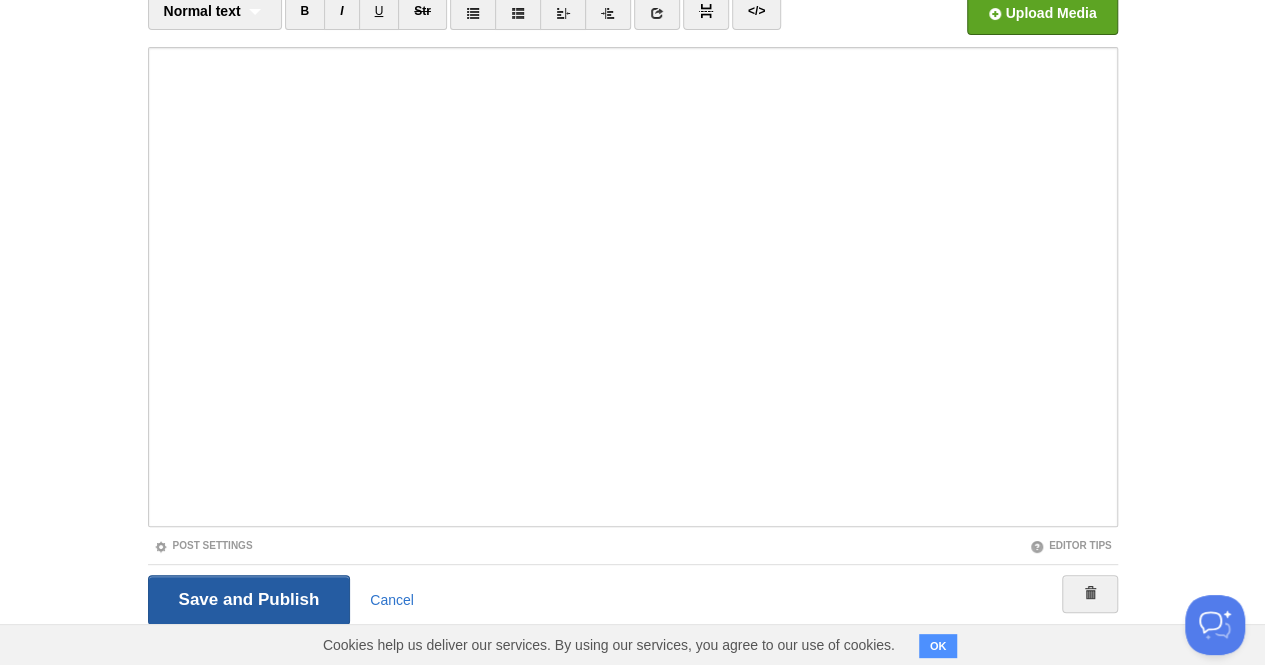 click on "Save and Publish" at bounding box center [249, 600] 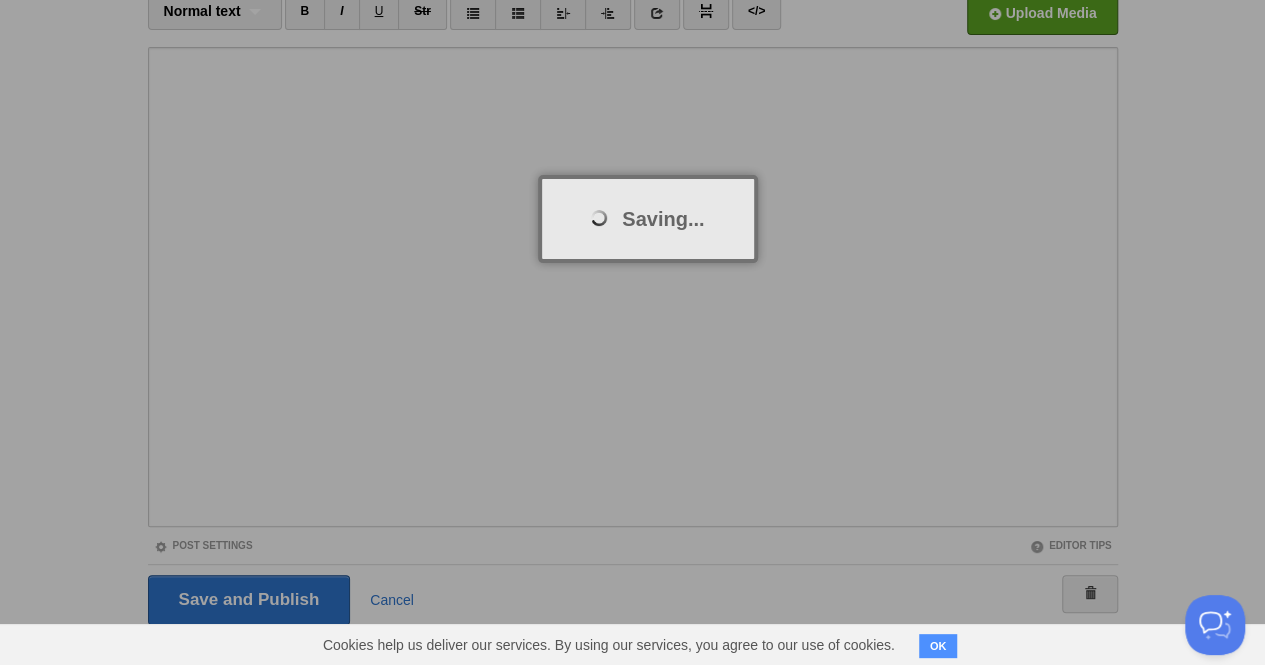click at bounding box center (632, 332) 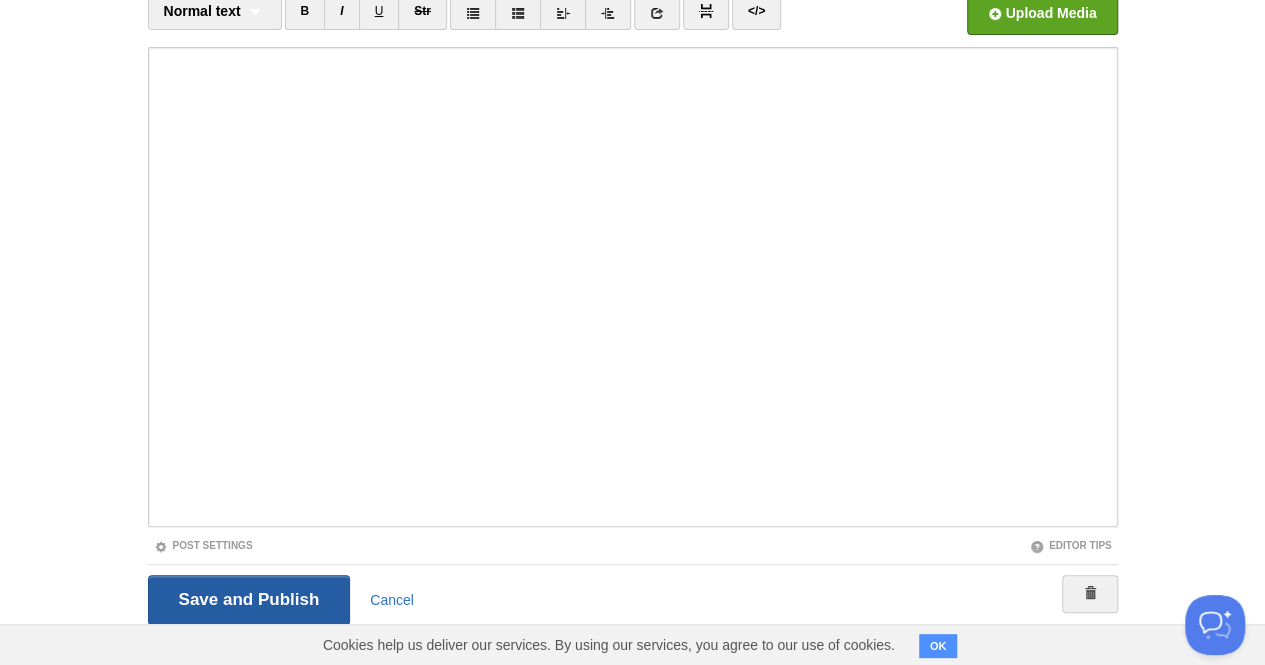 click on "Save and Publish" at bounding box center (249, 600) 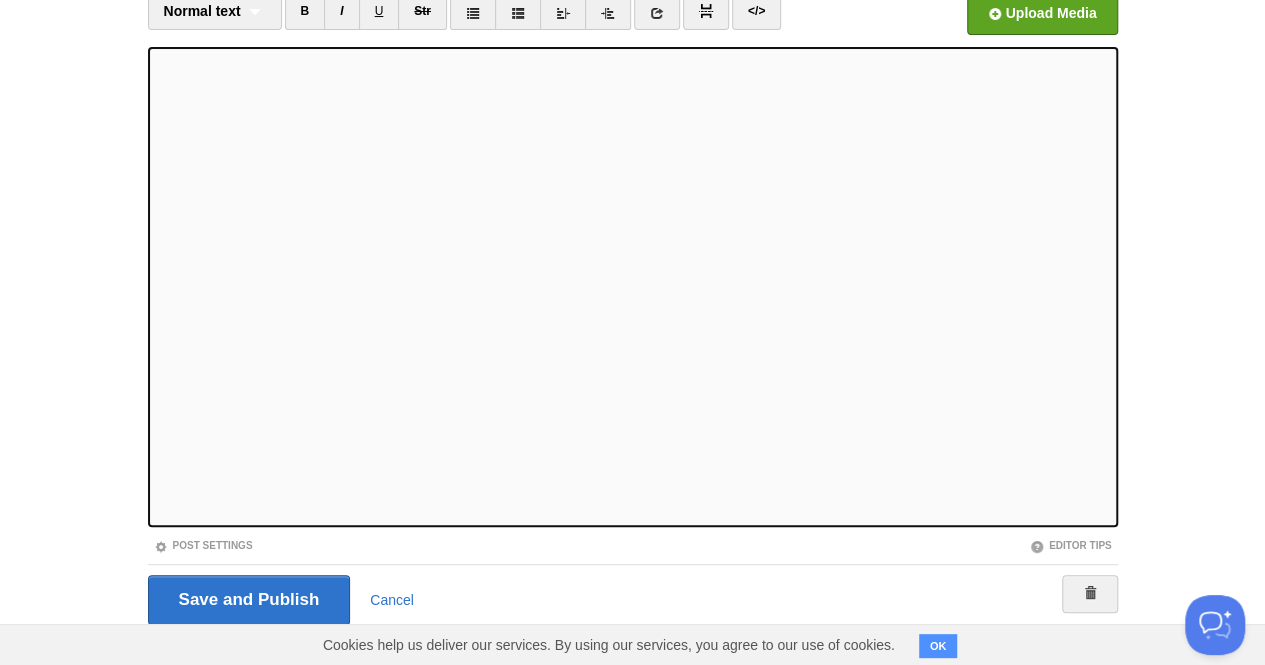 scroll, scrollTop: 0, scrollLeft: 0, axis: both 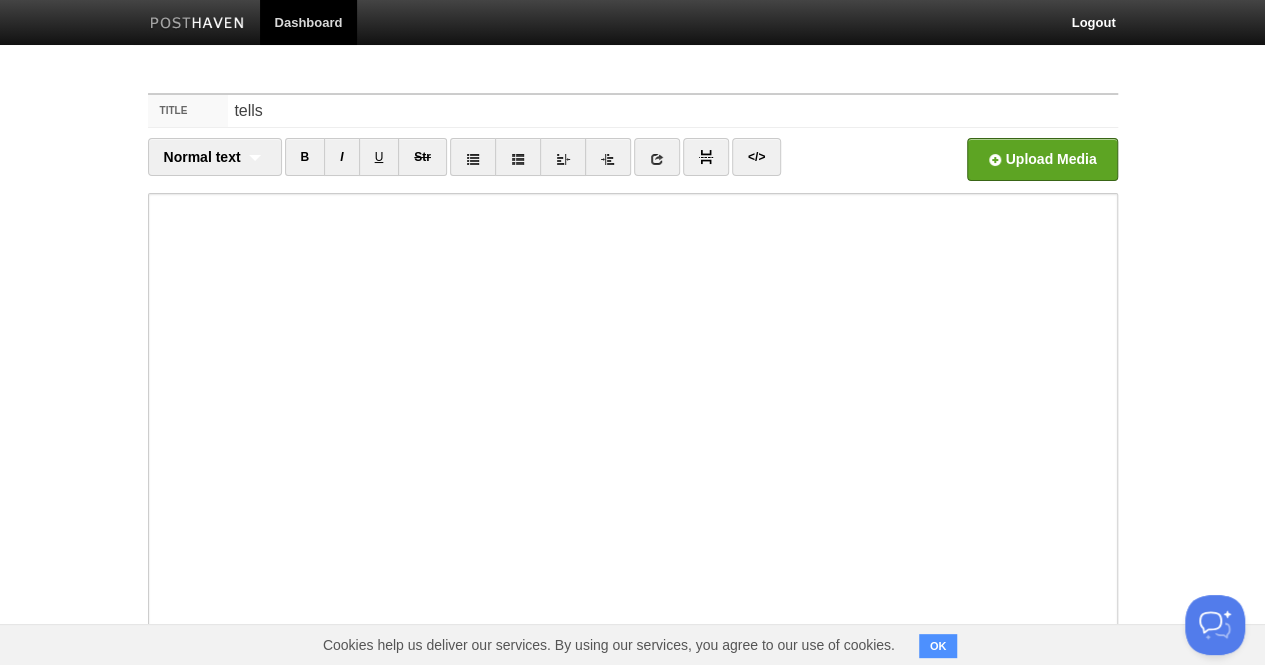 click at bounding box center (633, 433) 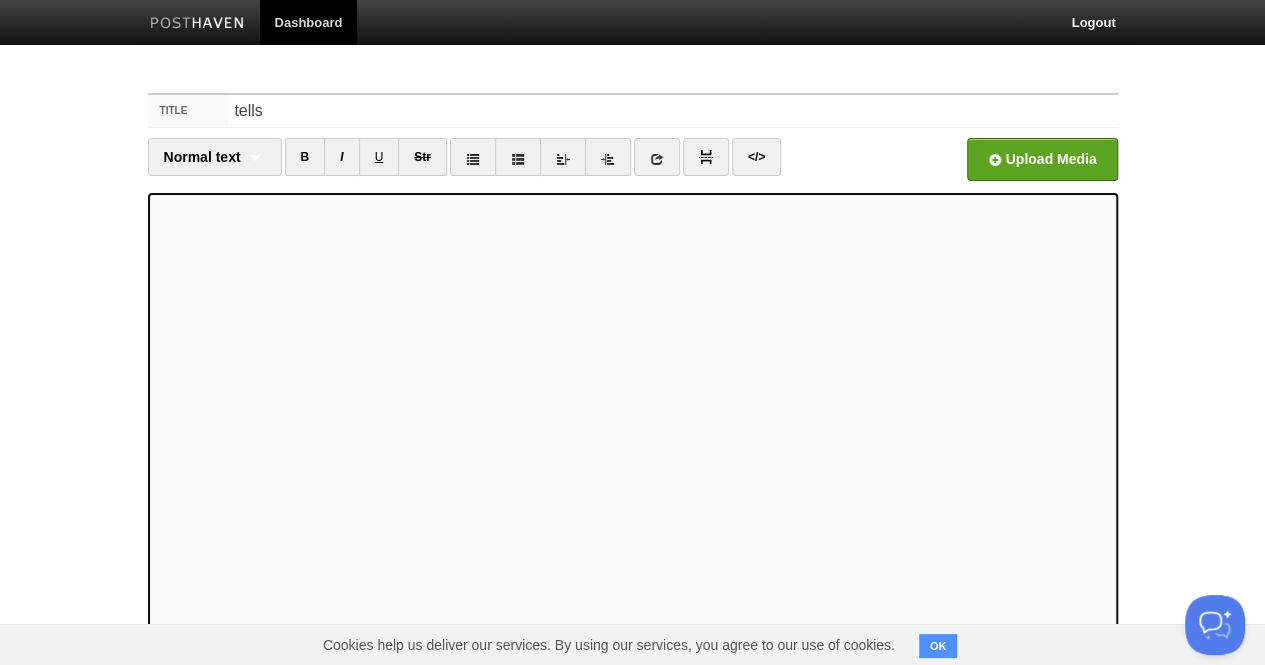 scroll, scrollTop: 178, scrollLeft: 0, axis: vertical 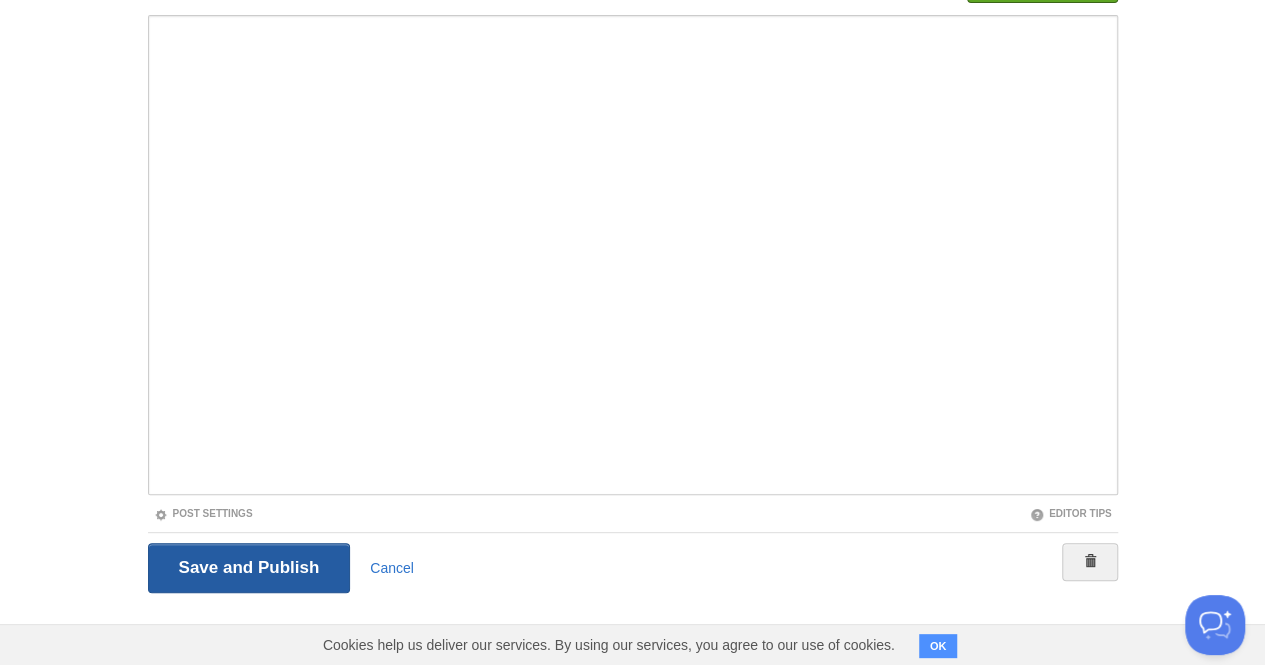 click on "Save and Publish" at bounding box center [249, 568] 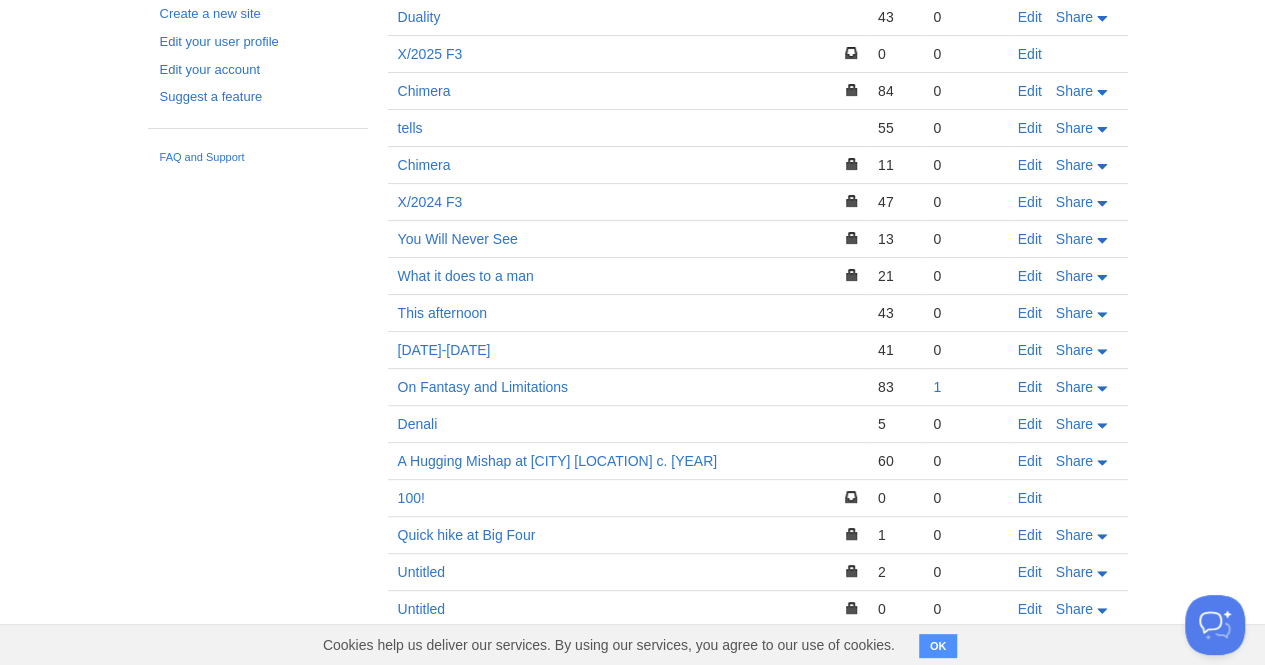 scroll, scrollTop: 75, scrollLeft: 0, axis: vertical 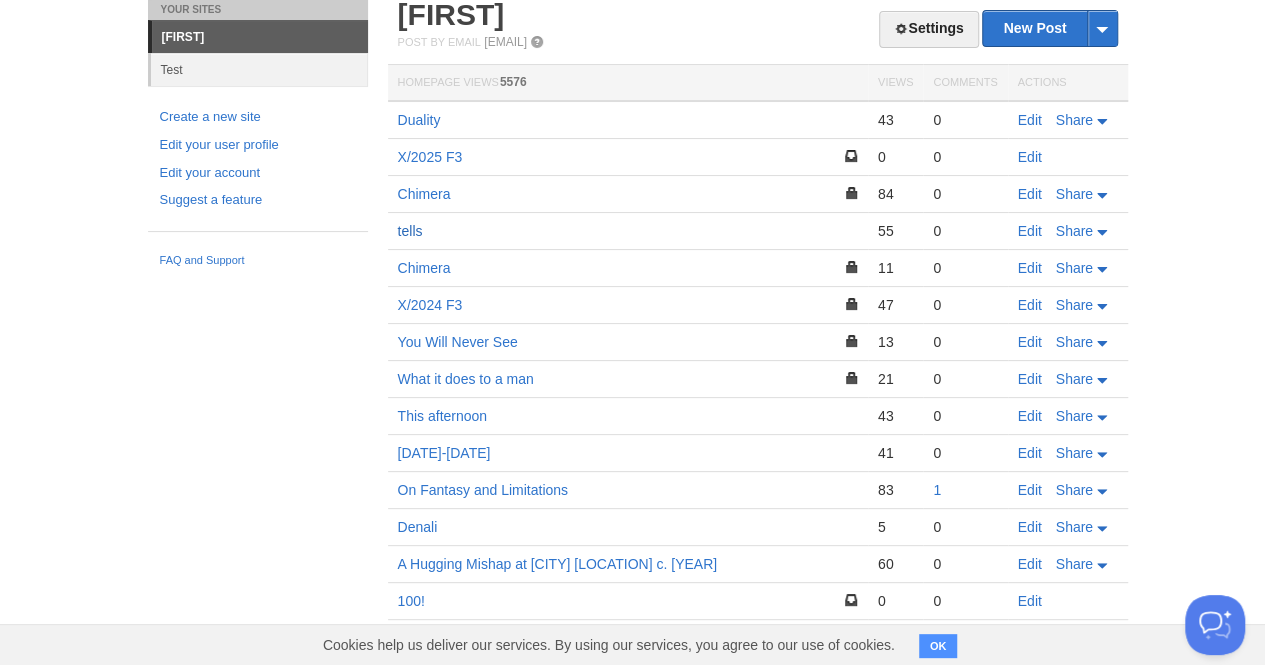 click on "tells" at bounding box center [410, 231] 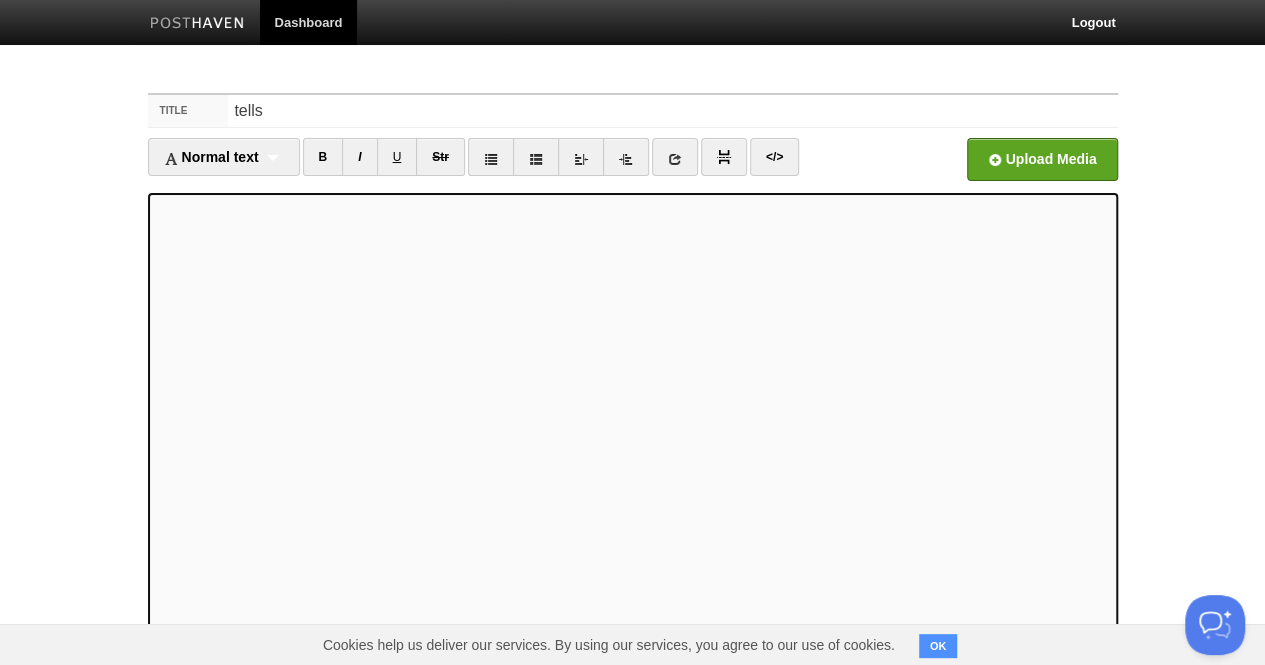scroll, scrollTop: 178, scrollLeft: 0, axis: vertical 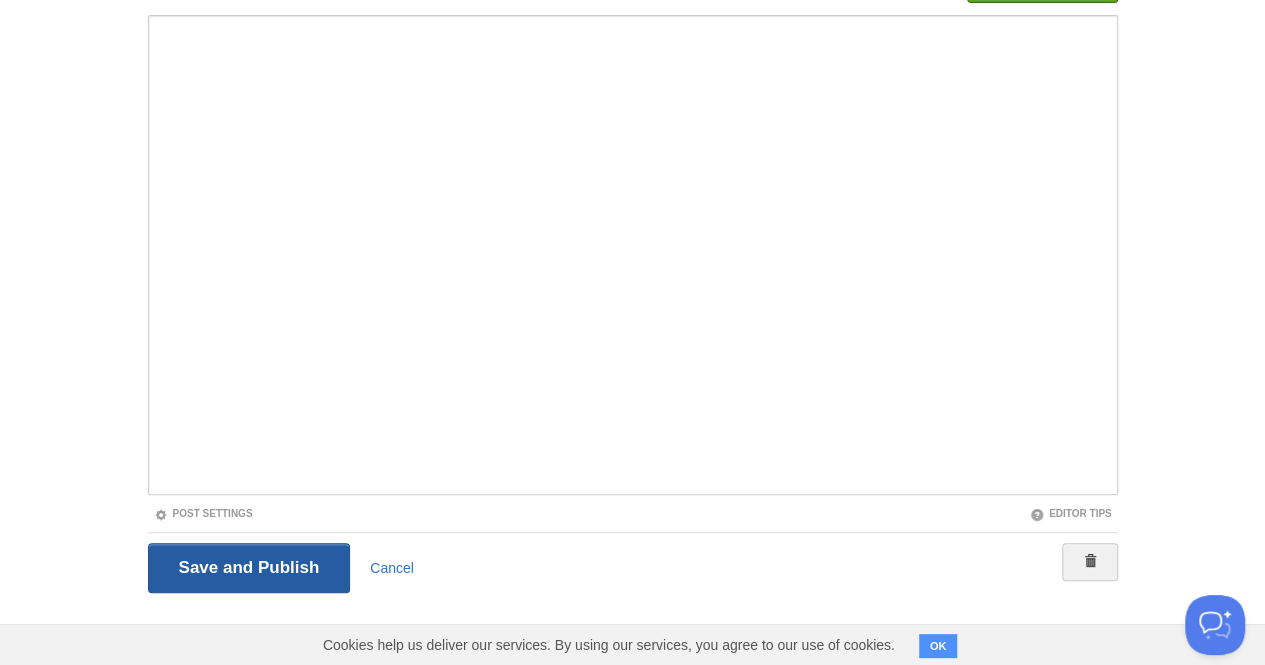 click on "Save and Publish" at bounding box center [249, 568] 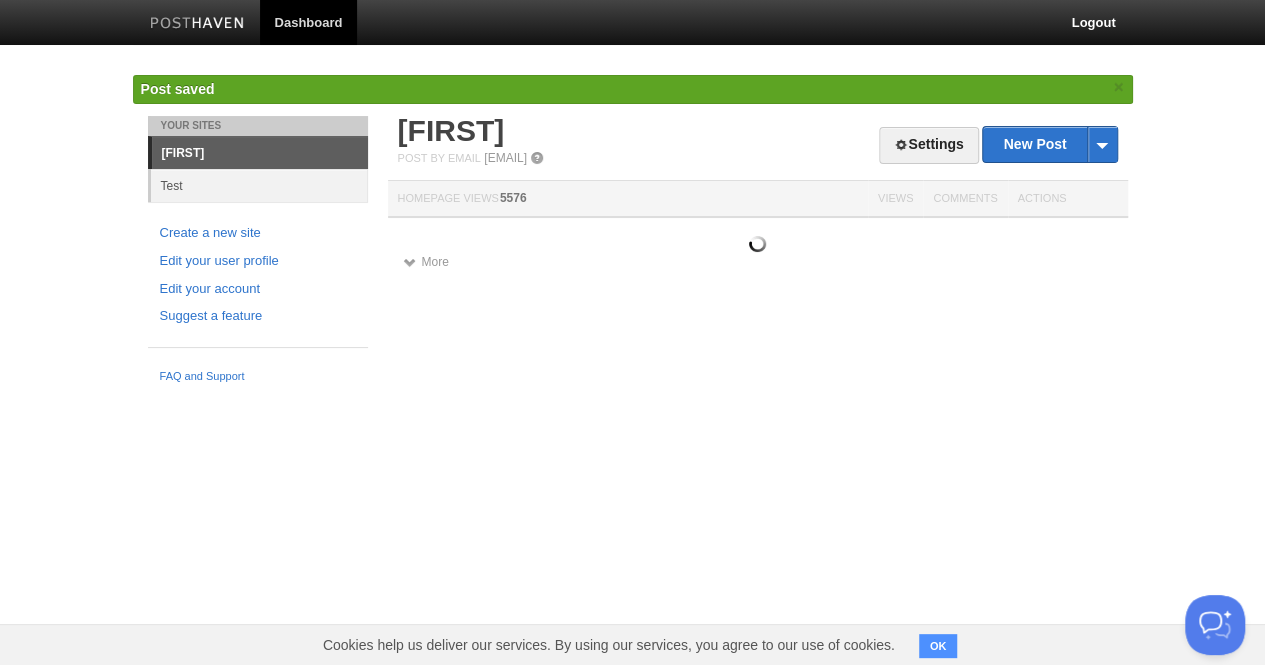 scroll, scrollTop: 0, scrollLeft: 0, axis: both 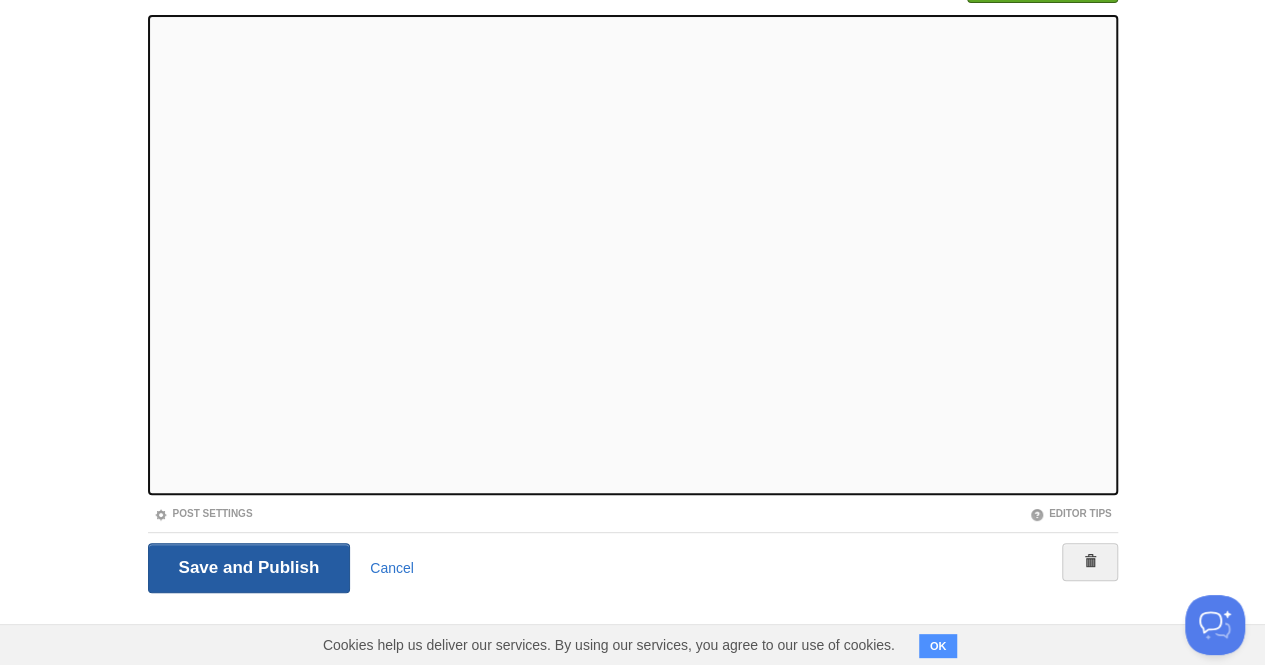 click on "Save and Publish" at bounding box center [249, 568] 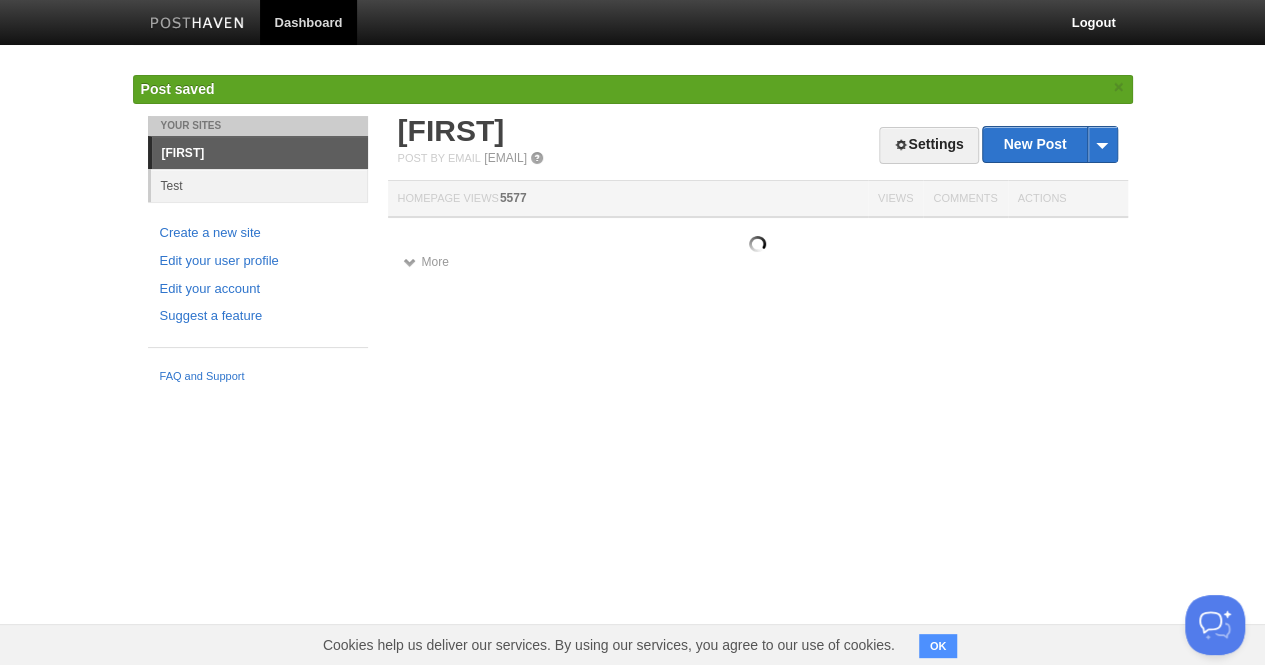 scroll, scrollTop: 0, scrollLeft: 0, axis: both 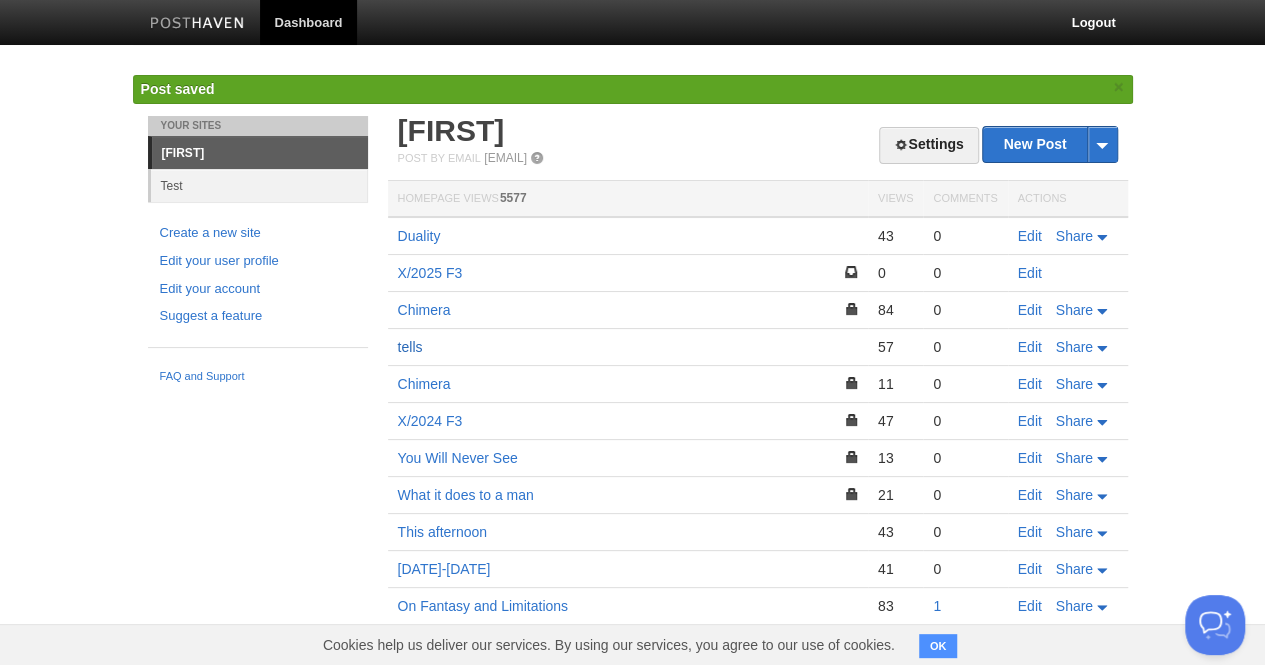 click on "tells" at bounding box center [410, 347] 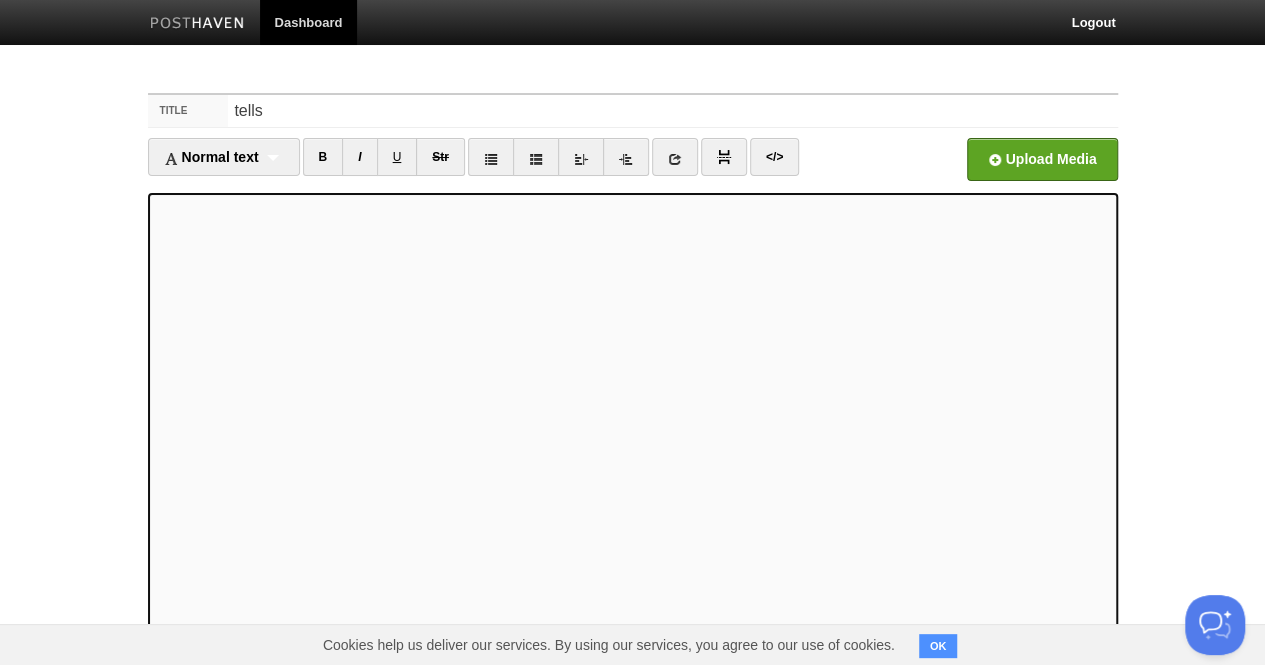 scroll, scrollTop: 178, scrollLeft: 0, axis: vertical 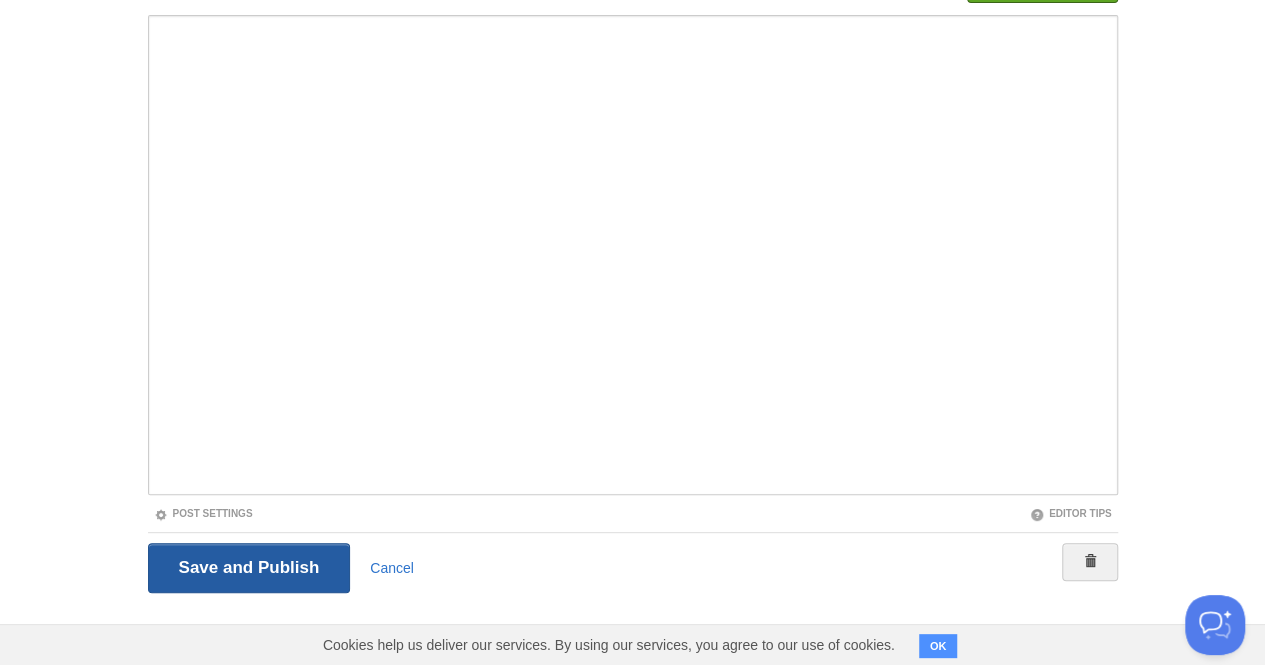 click on "Save and Publish" at bounding box center (249, 568) 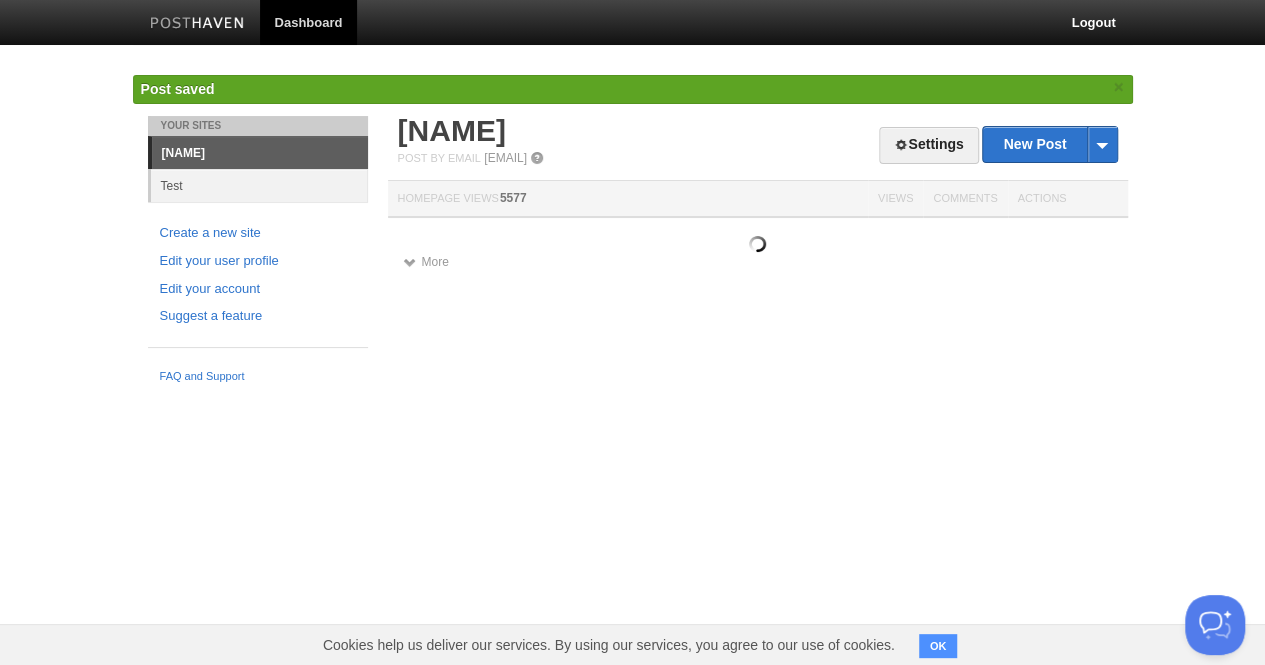 scroll, scrollTop: 0, scrollLeft: 0, axis: both 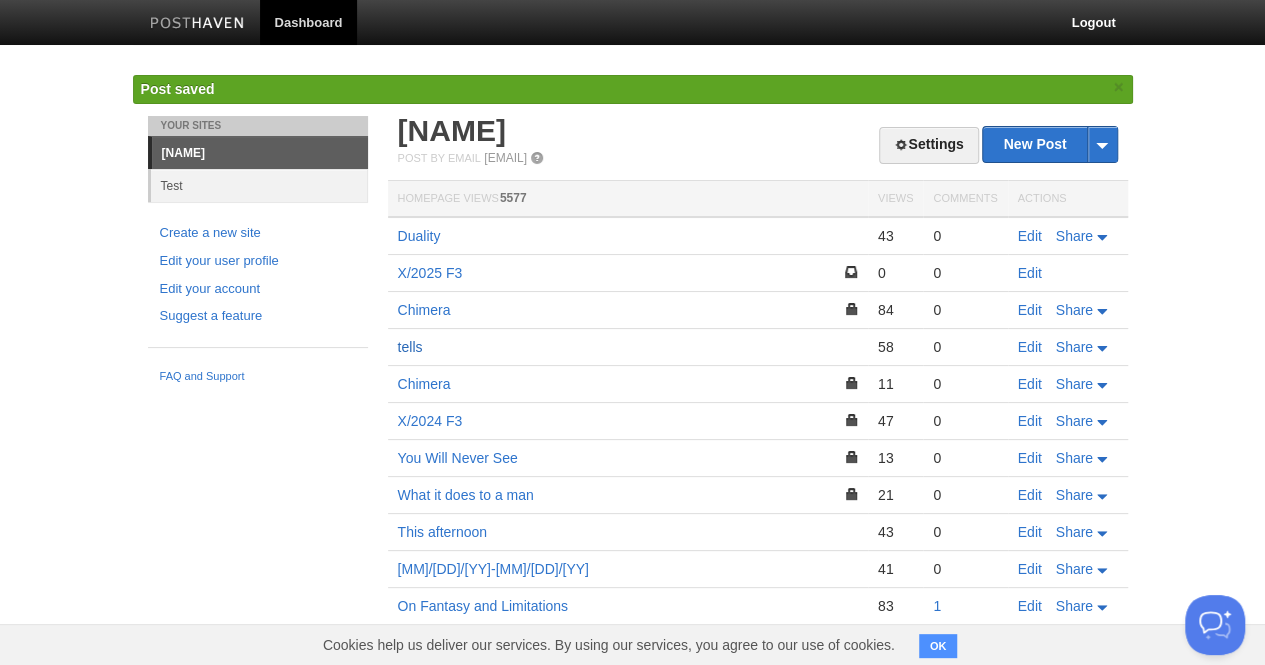 click on "tells" at bounding box center [410, 347] 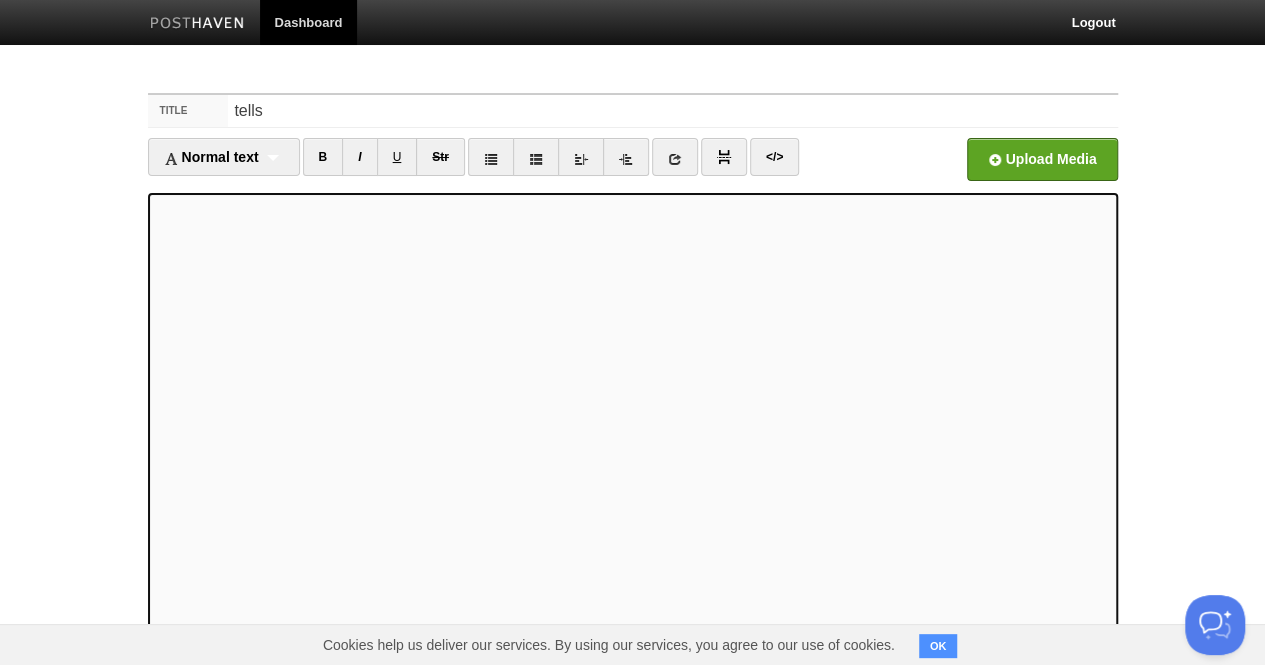 scroll, scrollTop: 0, scrollLeft: 0, axis: both 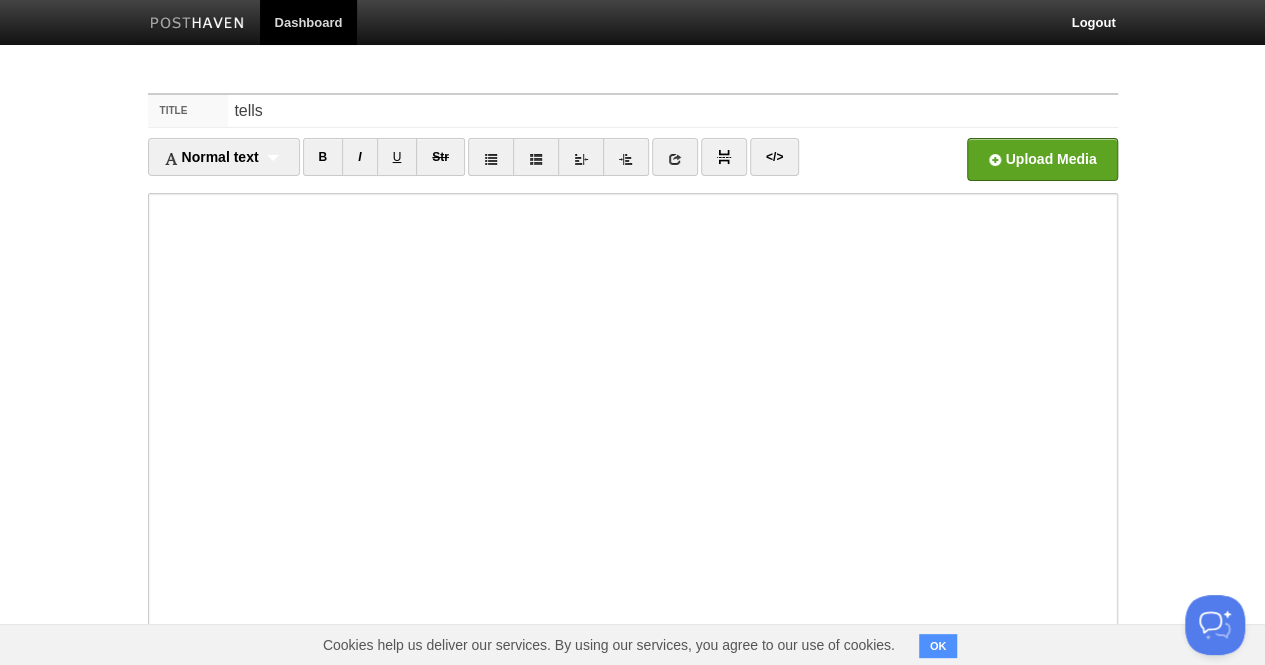 click on "Dashboard
Logout
Your Sites [FIRST] Test
Create a new site
Edit your user profile
Edit your account
Suggest a feature
FAQ and Support
Title
tells
Normal text
Normal text
Heading 1
Heading 2
Heading 3
B
I
U
Str ×" at bounding box center [632, 423] 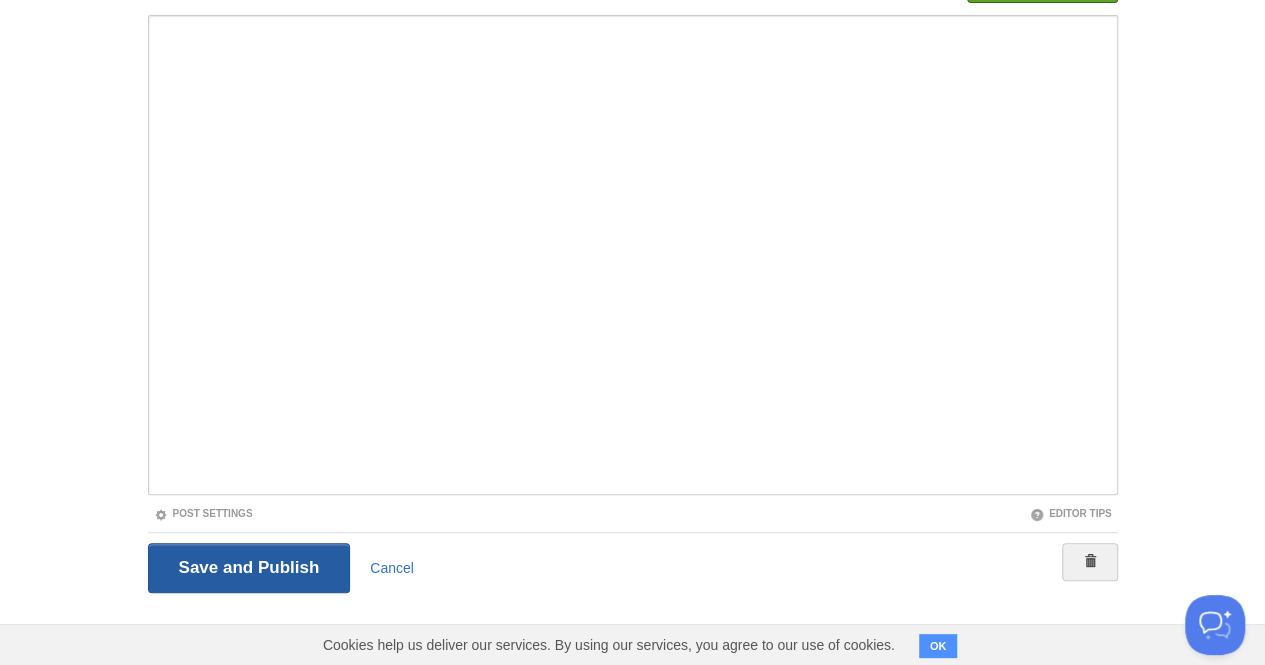 click on "Save and Publish" at bounding box center [249, 568] 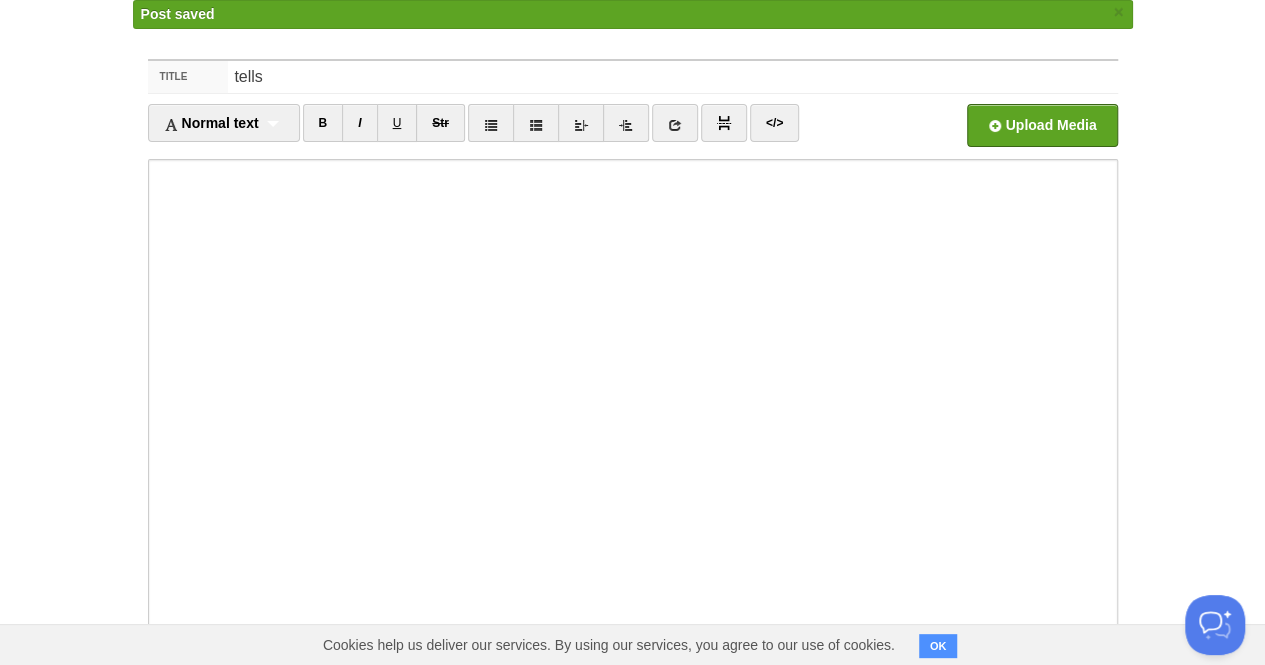 scroll, scrollTop: 0, scrollLeft: 0, axis: both 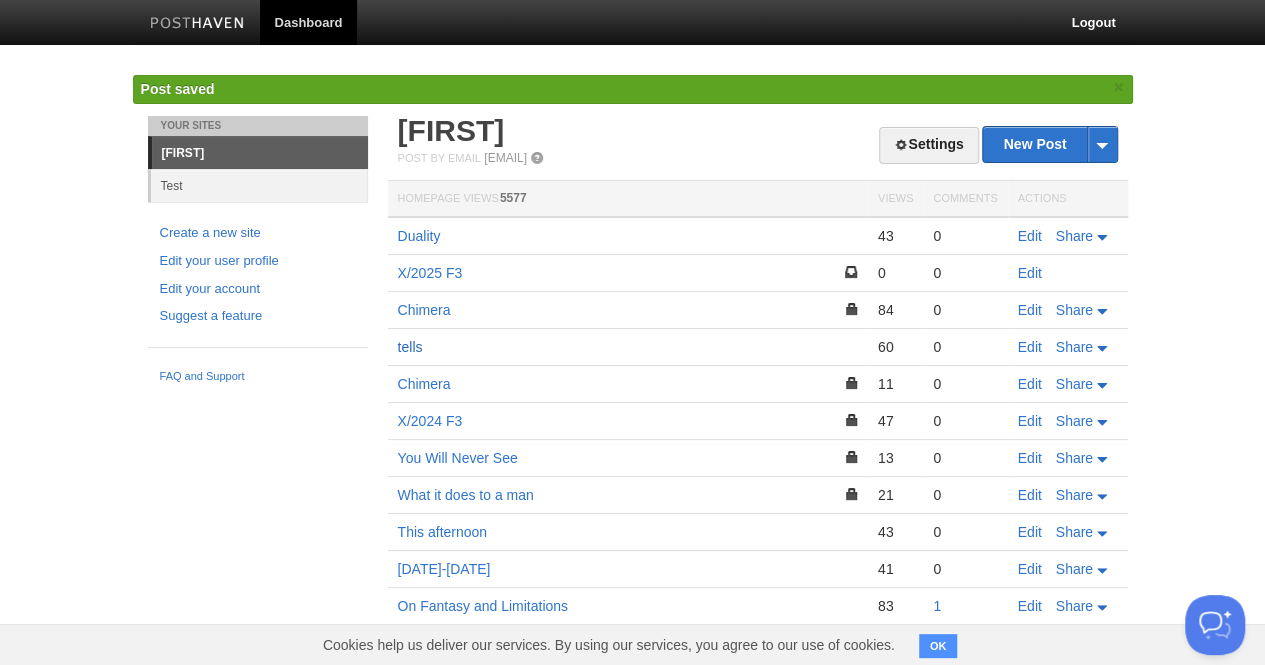 click on "tells" at bounding box center [410, 347] 